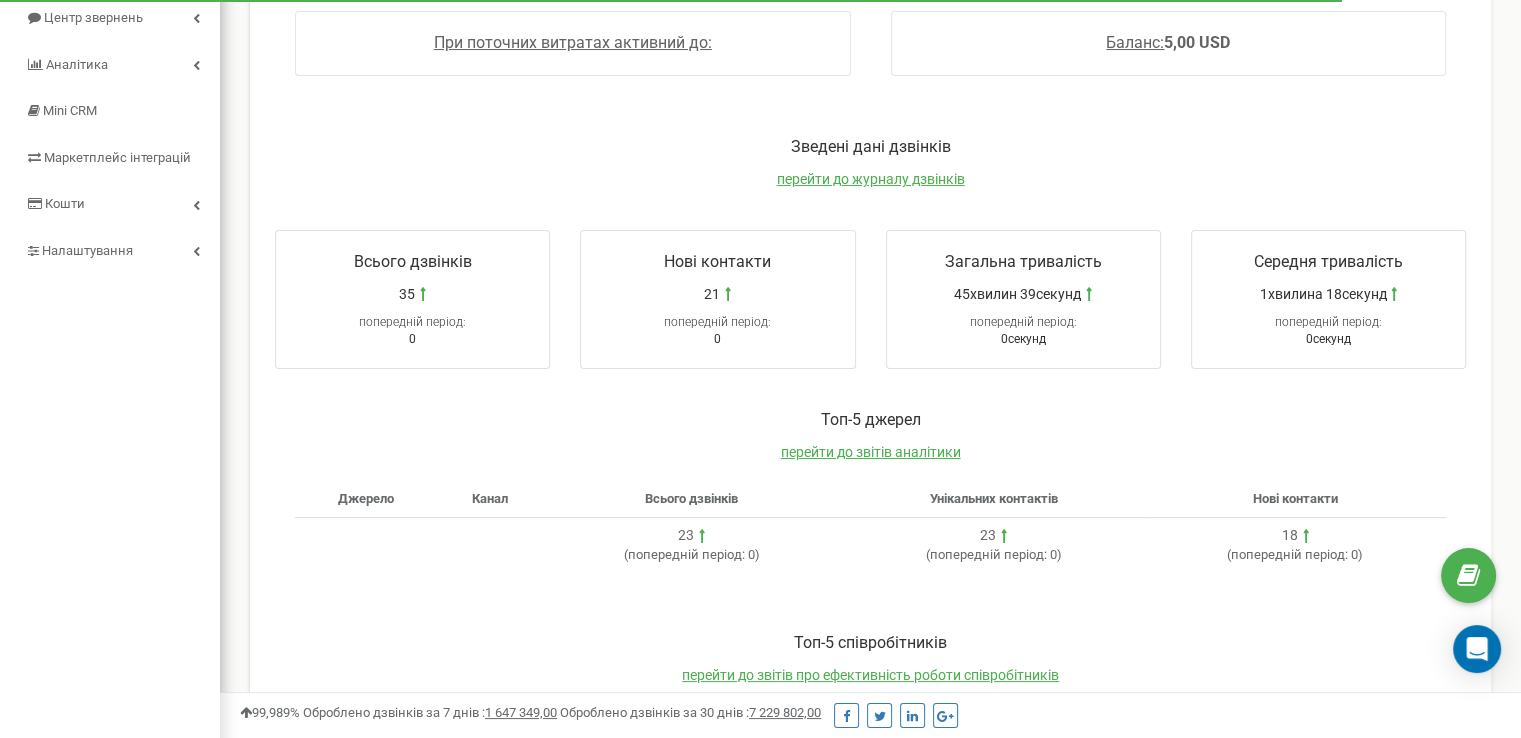 scroll, scrollTop: 219, scrollLeft: 0, axis: vertical 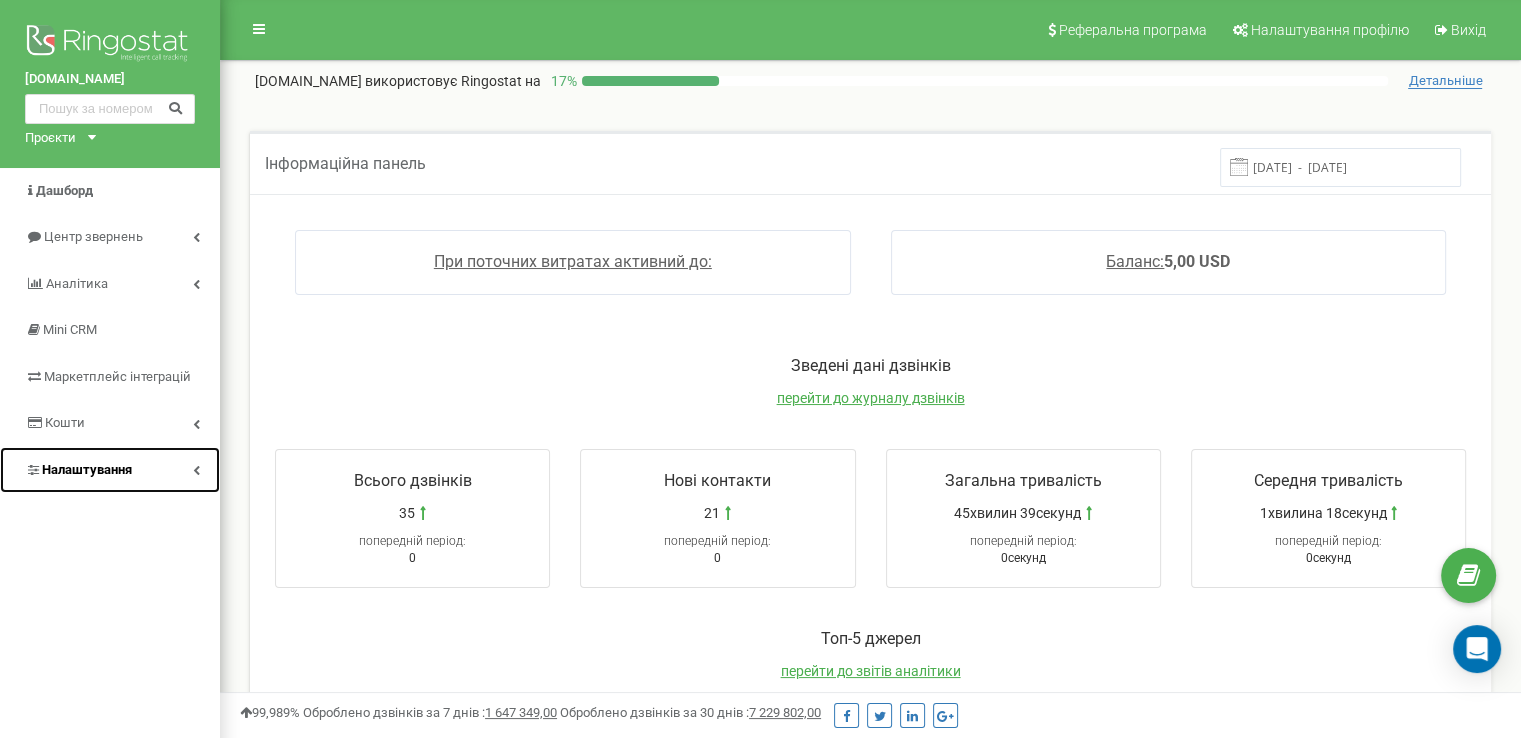 click on "Налаштування" at bounding box center (87, 469) 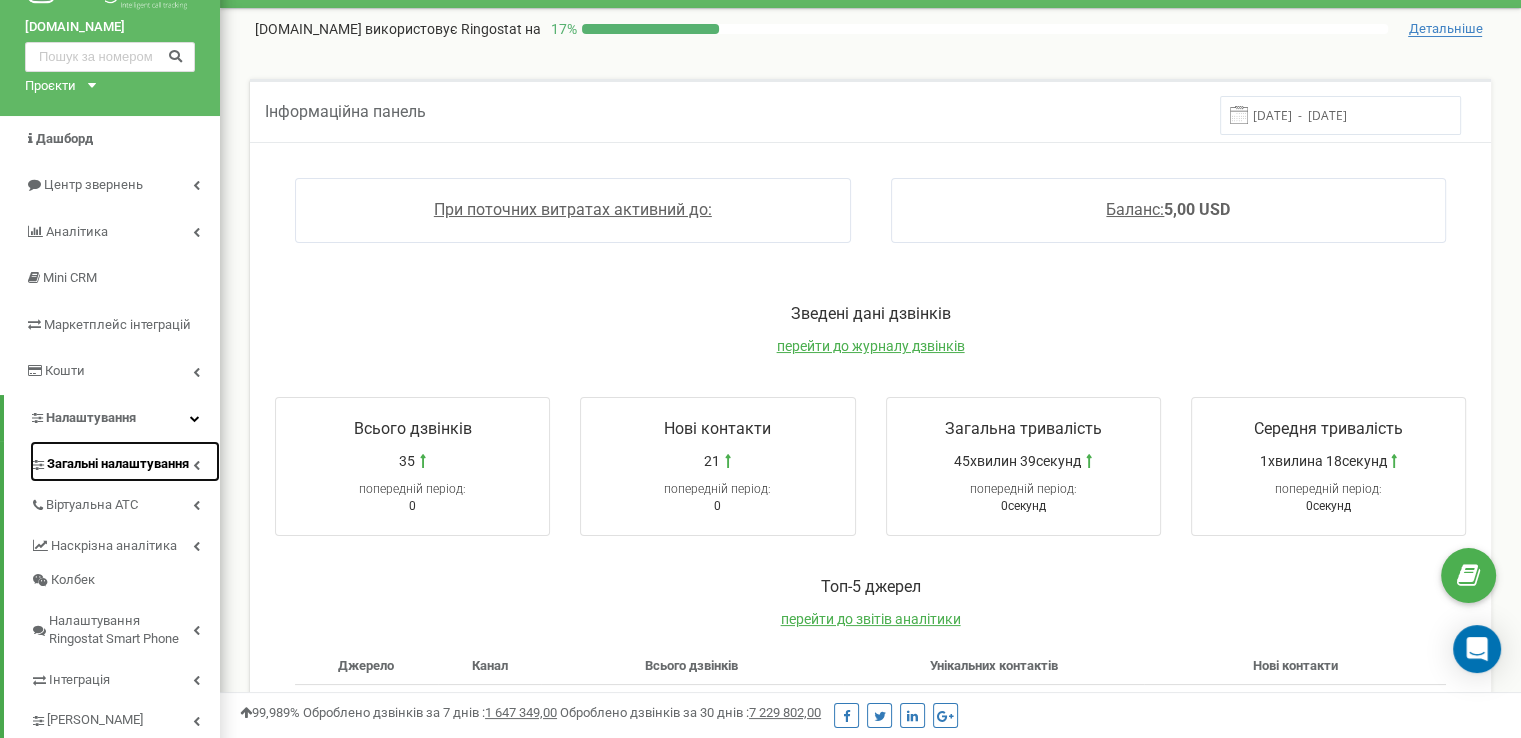 click on "Загальні налаштування" at bounding box center (118, 464) 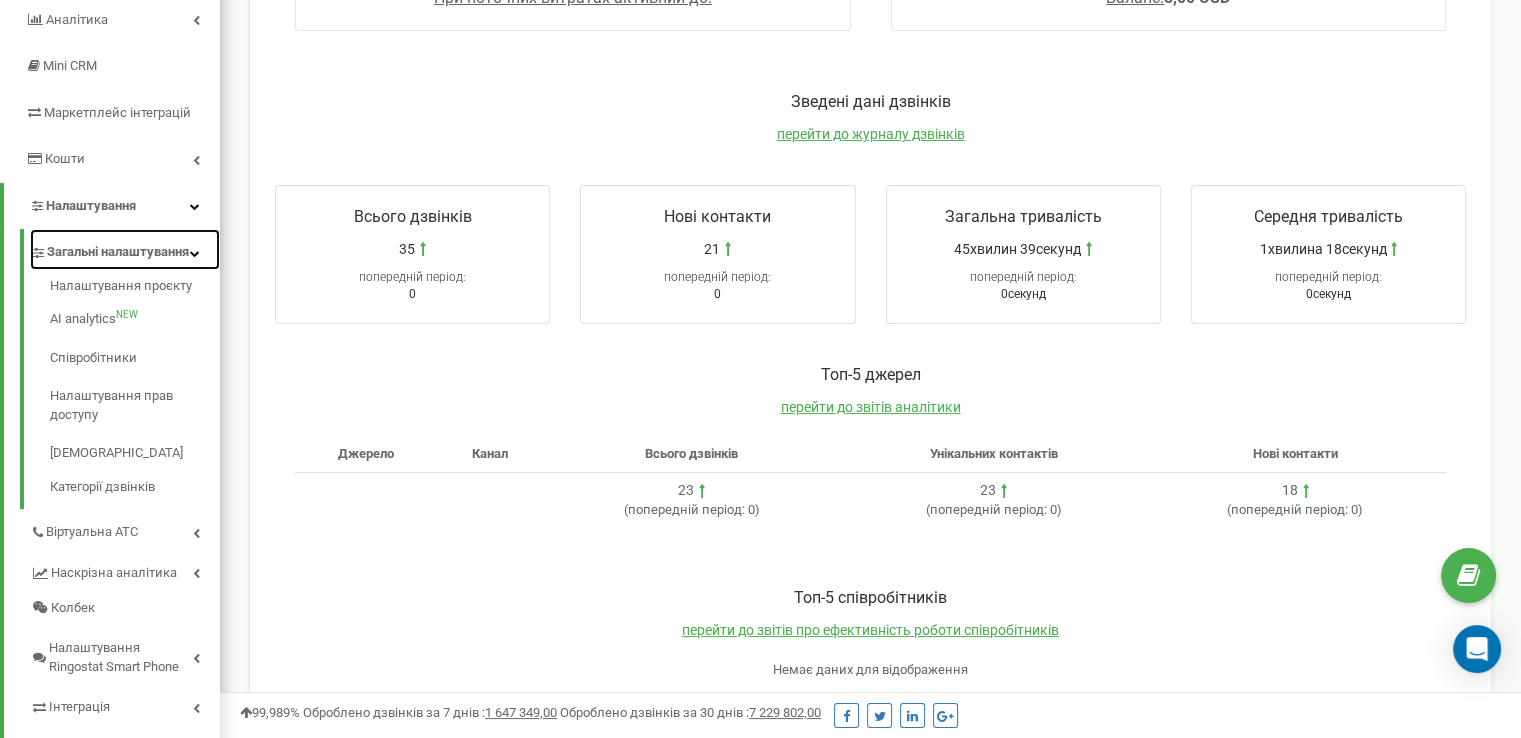 scroll, scrollTop: 279, scrollLeft: 0, axis: vertical 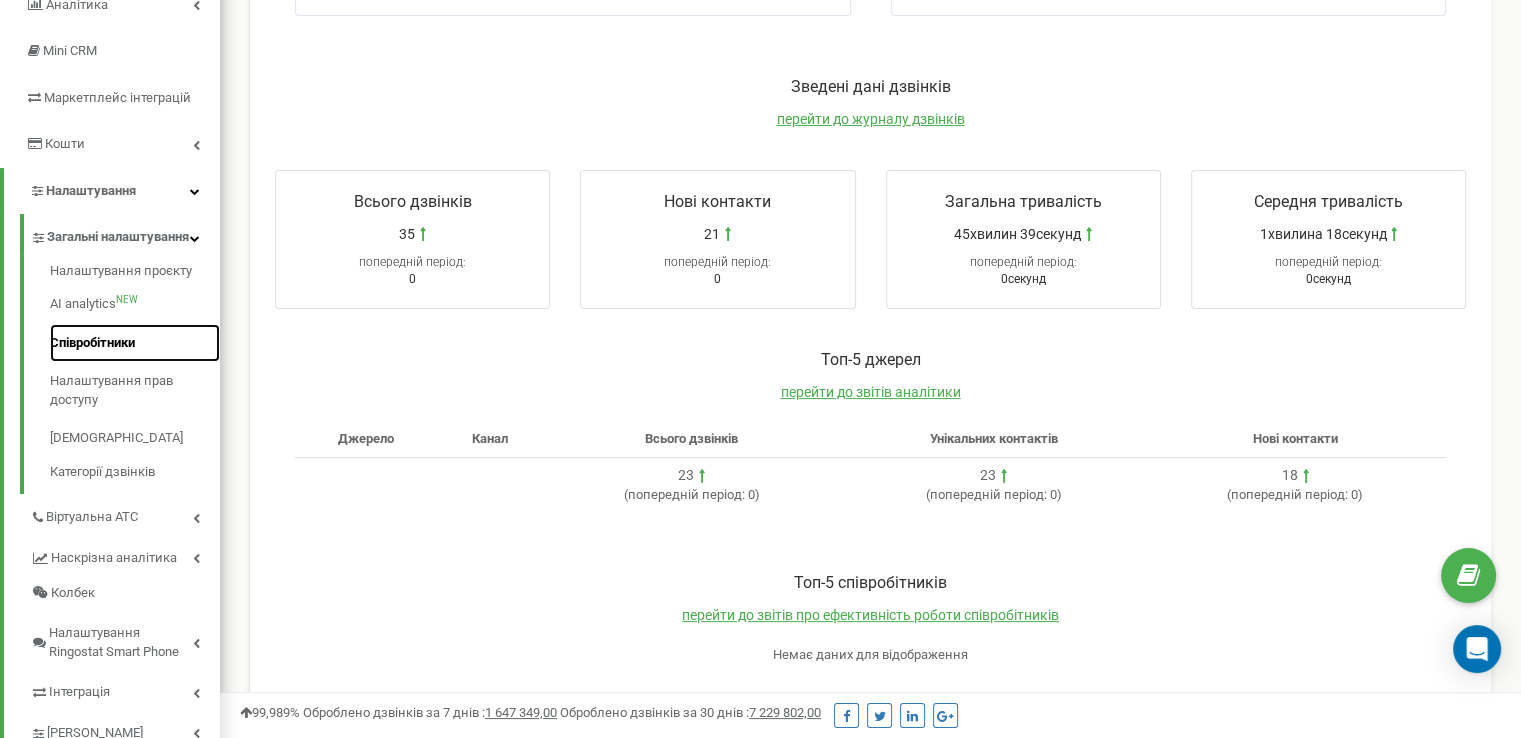 click on "Співробітники" at bounding box center [135, 343] 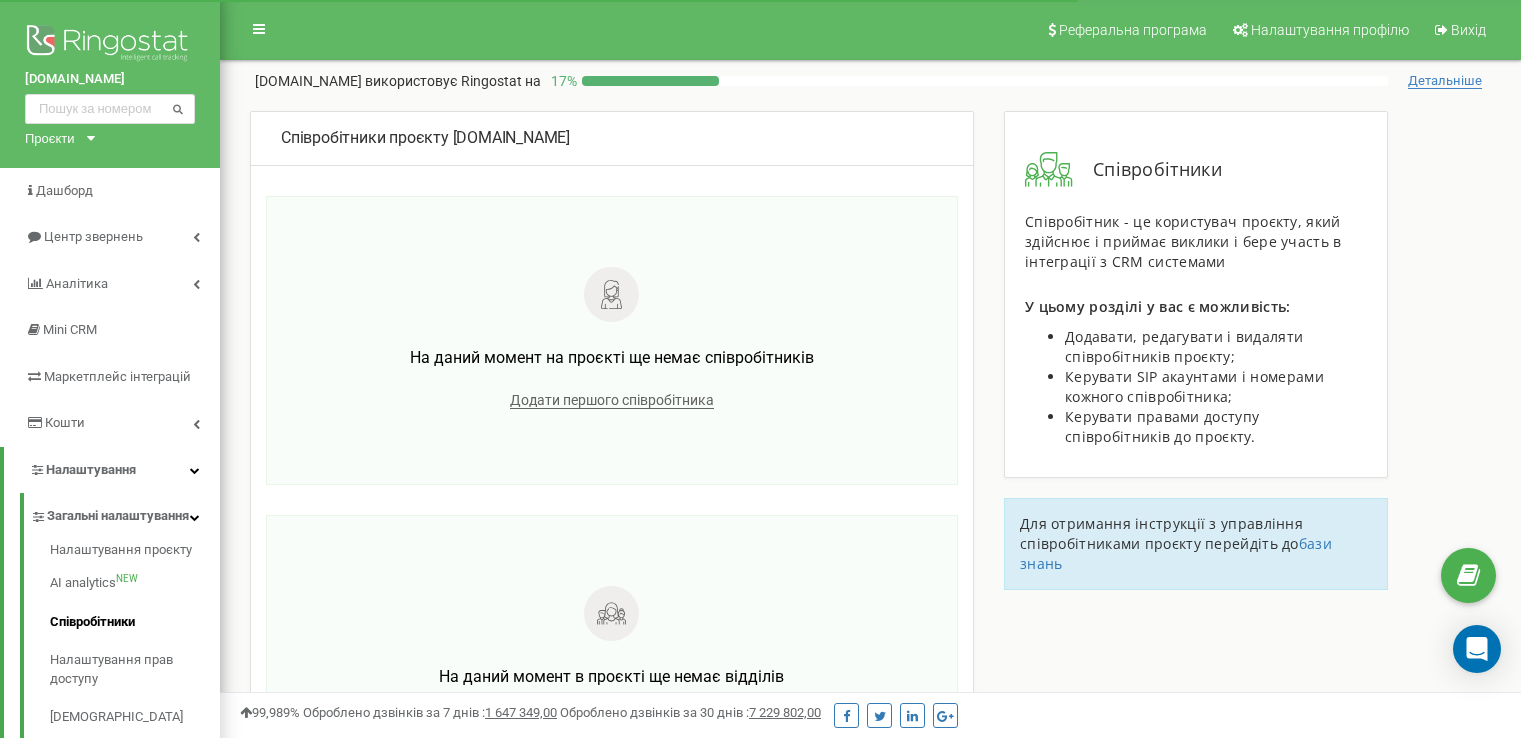 scroll, scrollTop: 0, scrollLeft: 0, axis: both 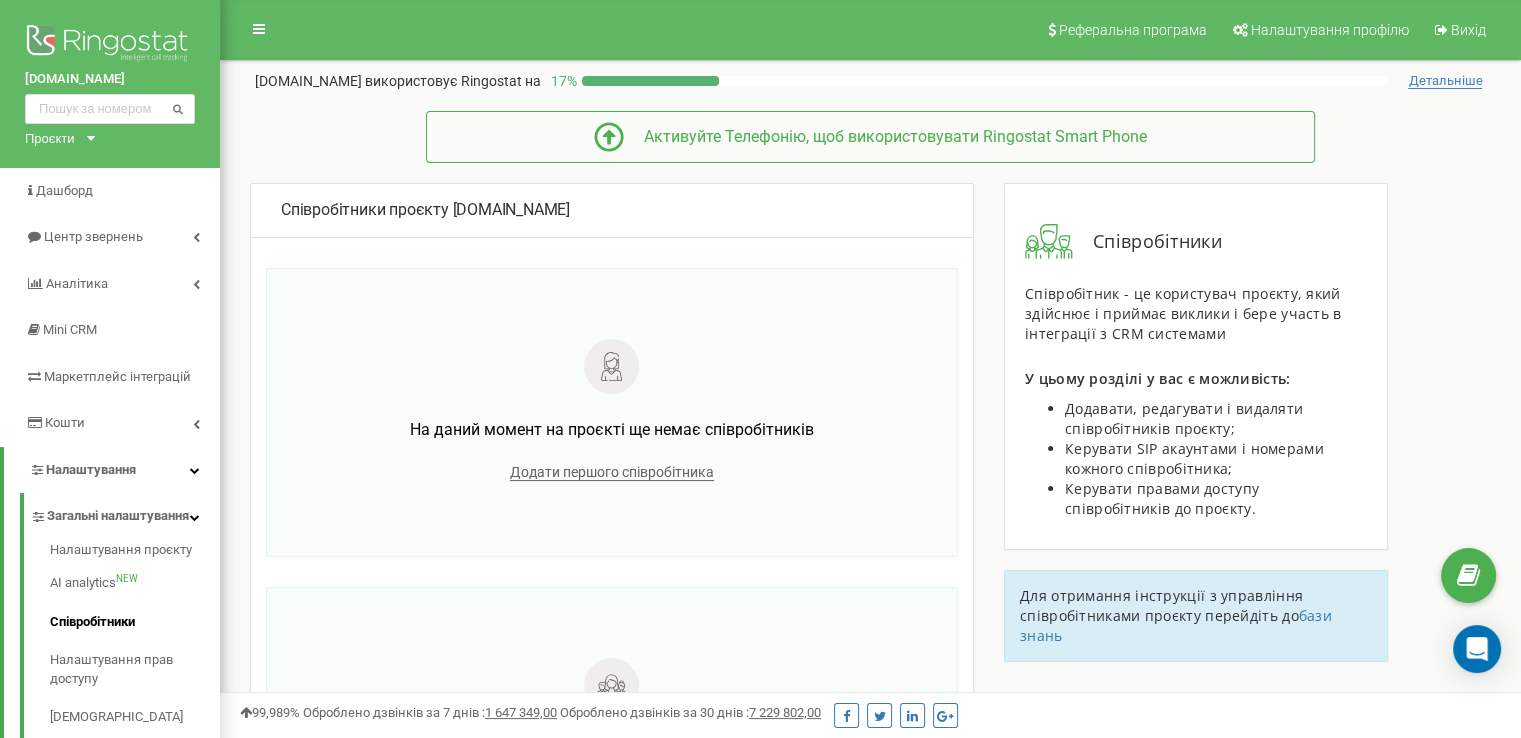 click on "Додати першого співробітника" at bounding box center (612, 472) 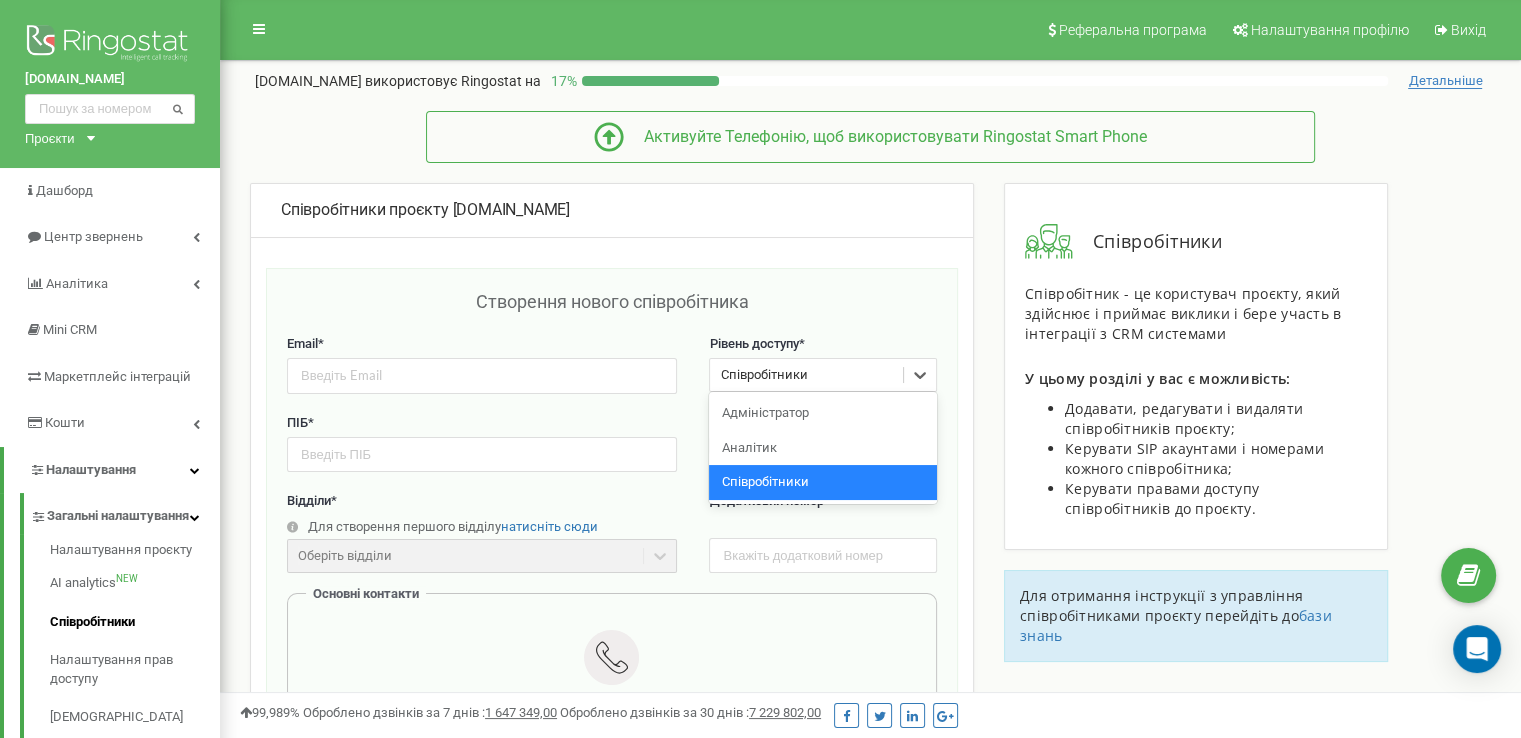 click on "Співробітники" at bounding box center [806, 375] 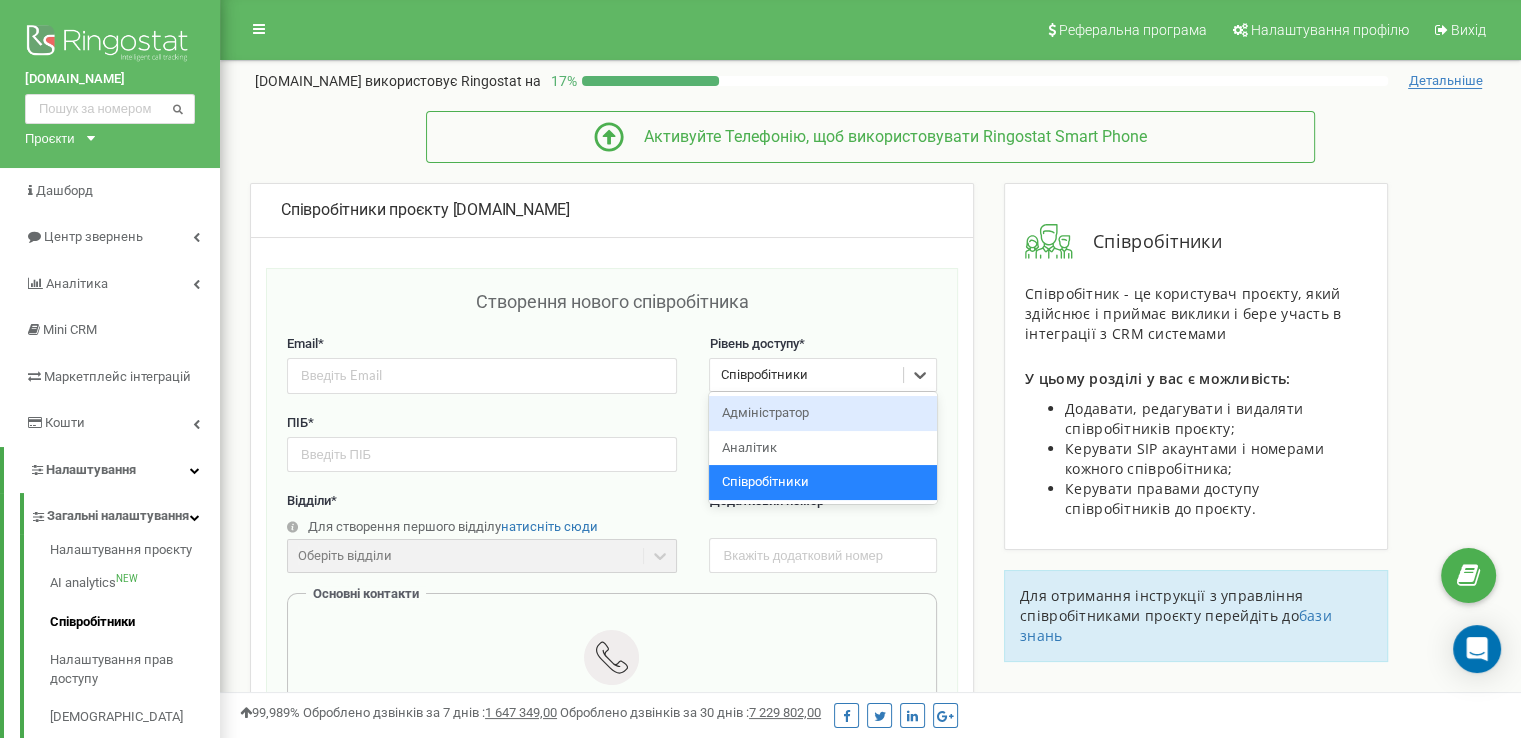 click on "Створення нового співробітника" at bounding box center [612, 312] 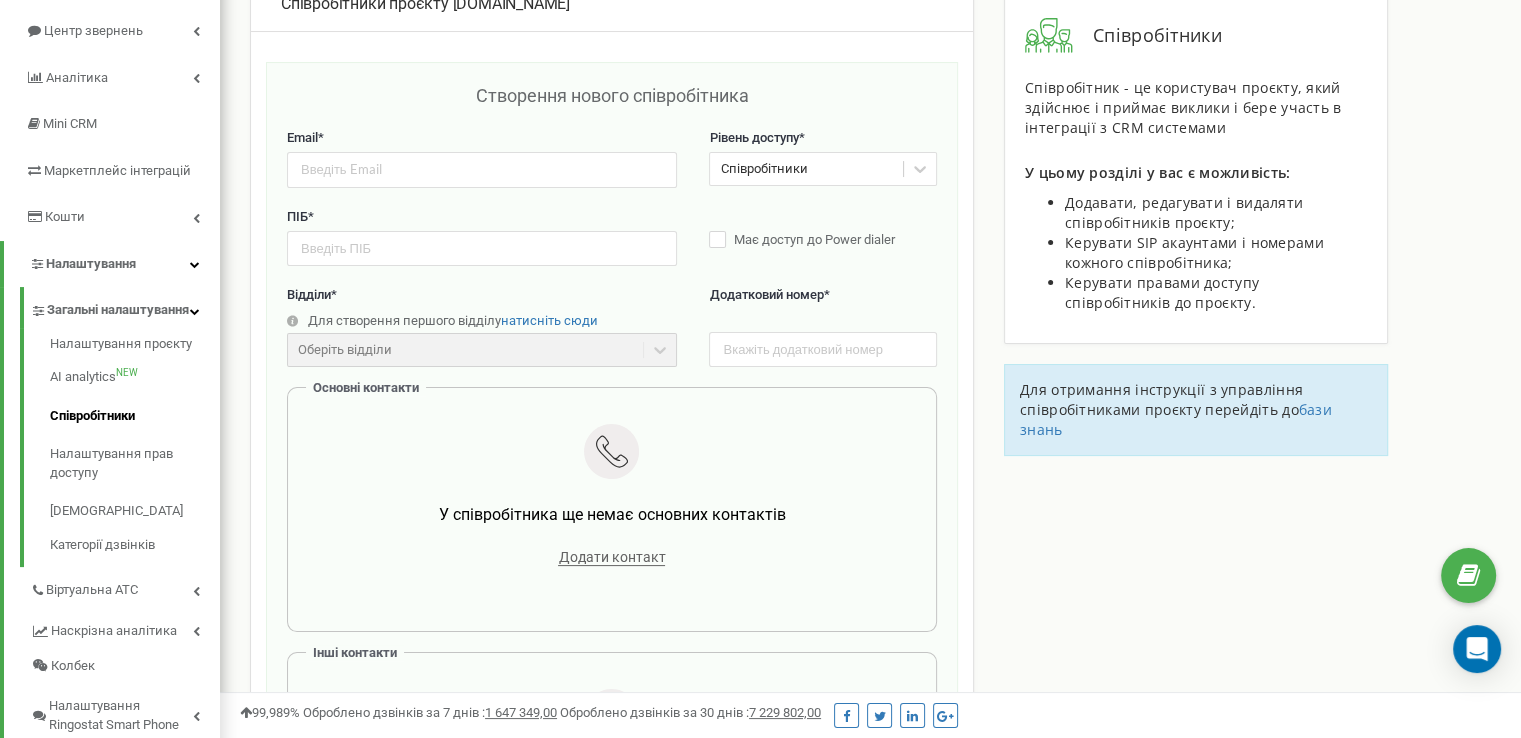 scroll, scrollTop: 208, scrollLeft: 0, axis: vertical 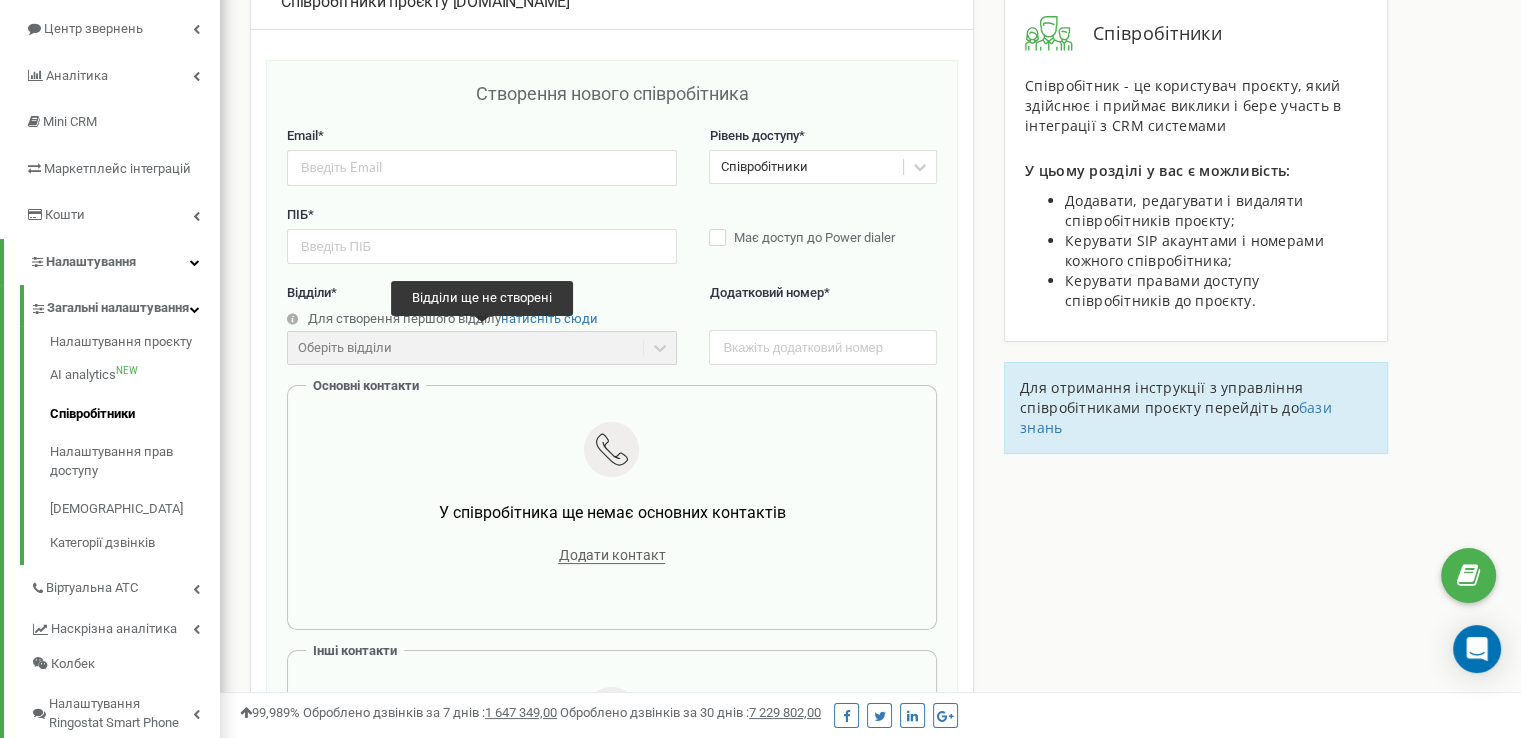 click on "Оберіть відділи" at bounding box center [482, 348] 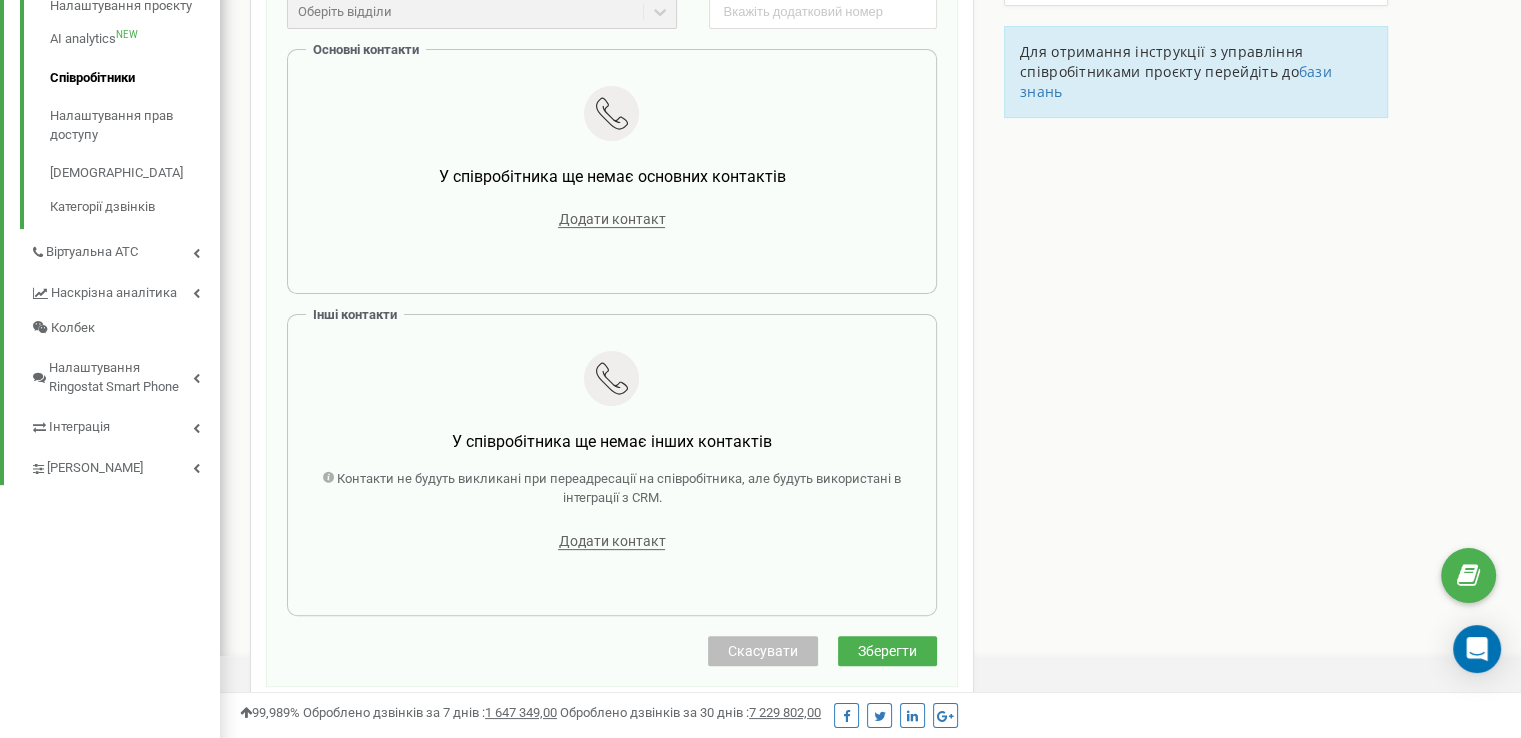 scroll, scrollTop: 546, scrollLeft: 0, axis: vertical 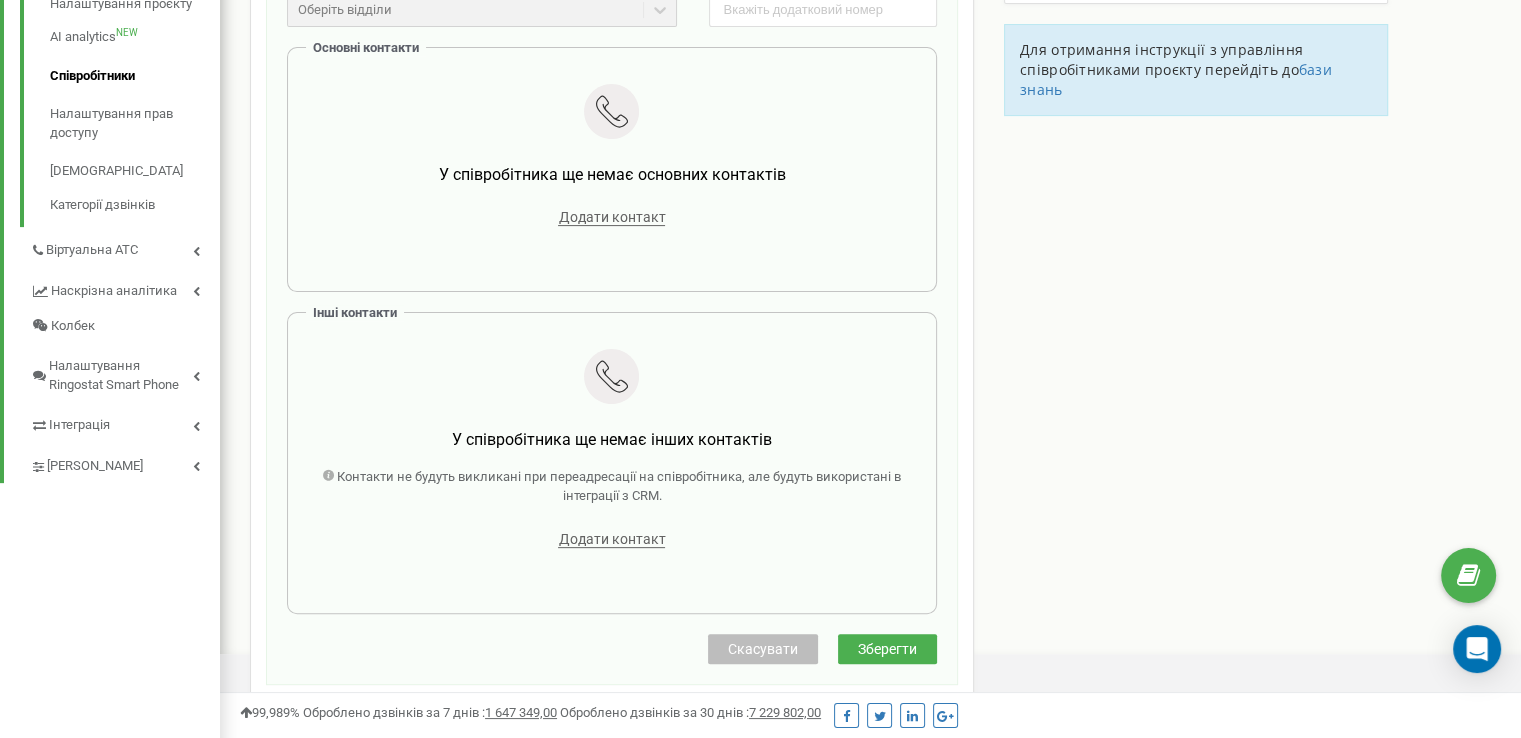 click on "Скасувати" at bounding box center [763, 649] 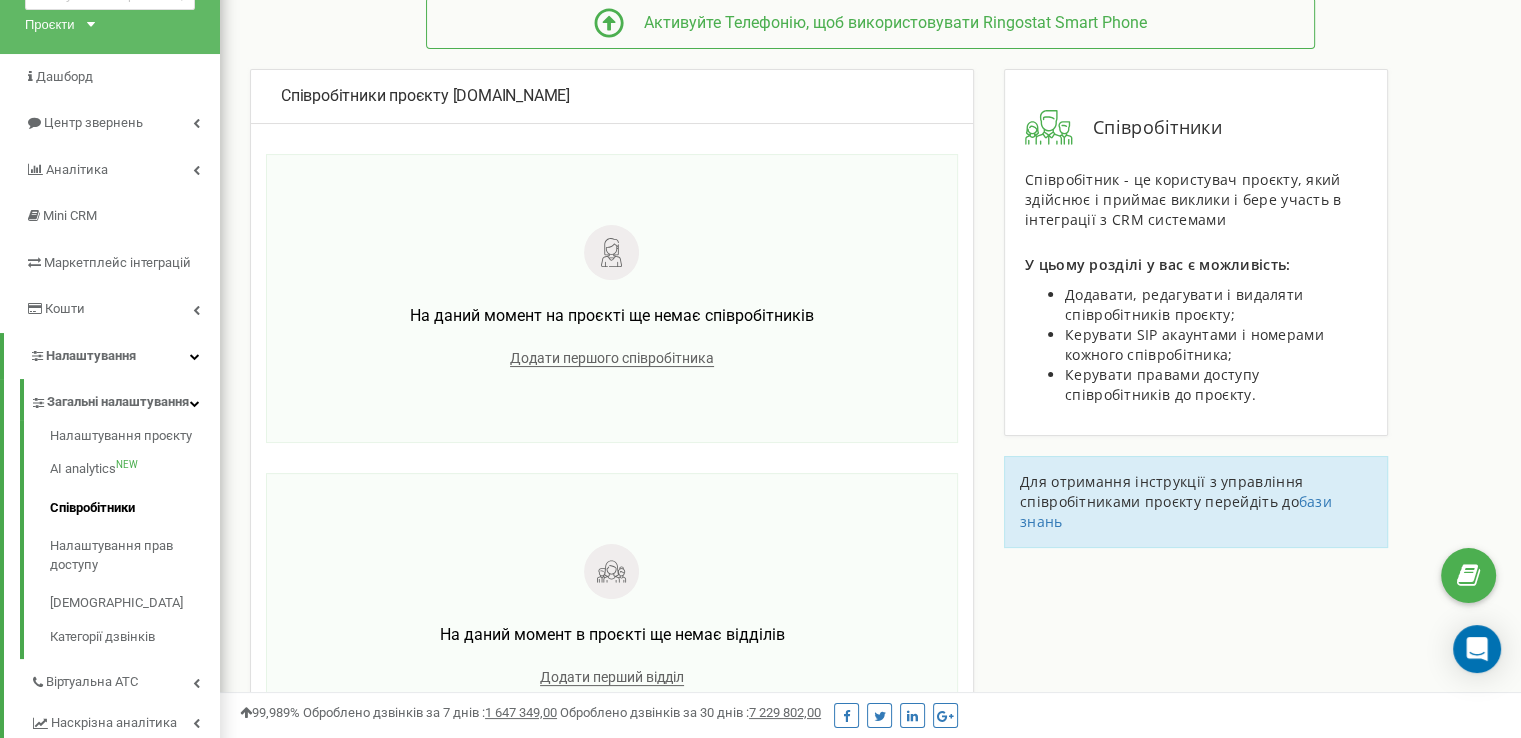 scroll, scrollTop: 0, scrollLeft: 0, axis: both 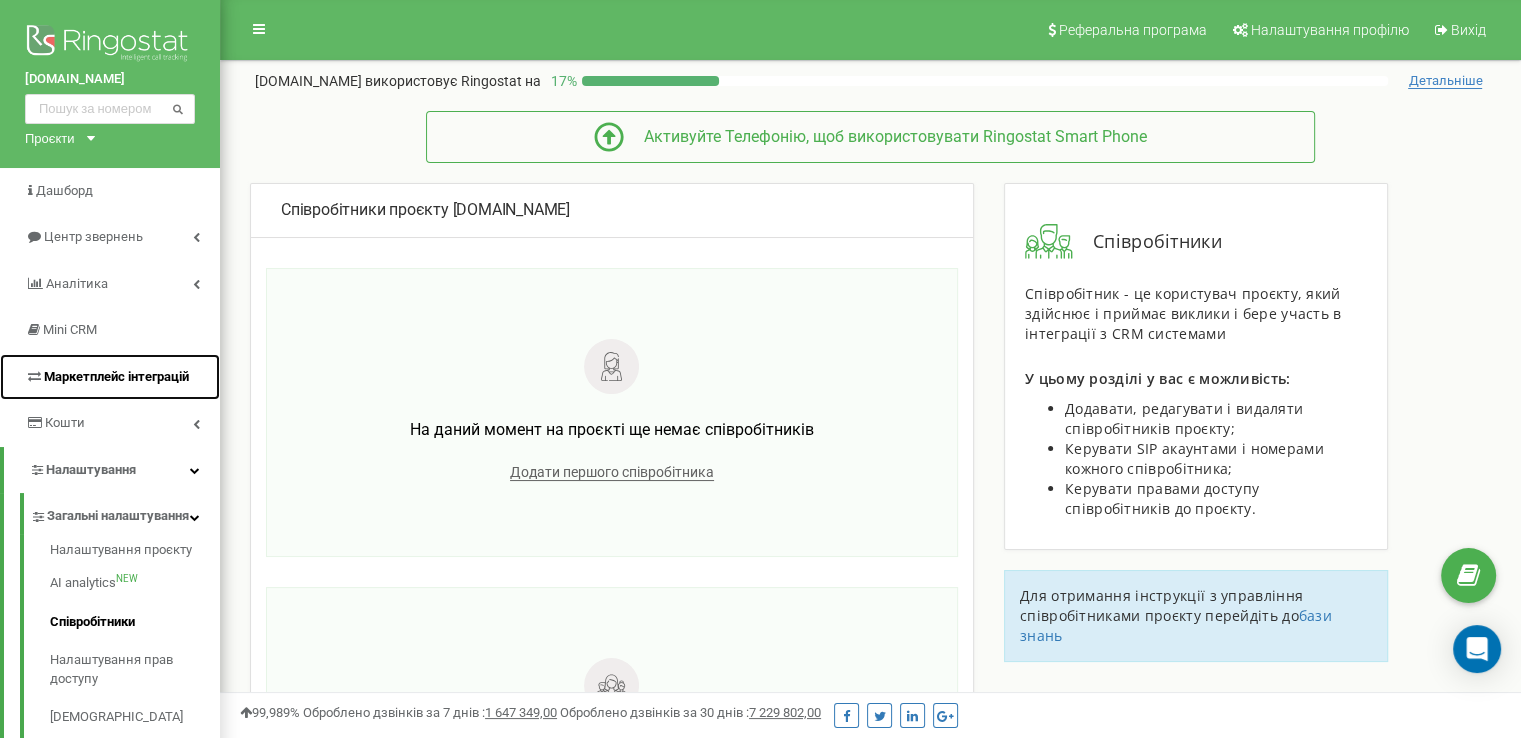 click on "Маркетплейс інтеграцій" at bounding box center (110, 377) 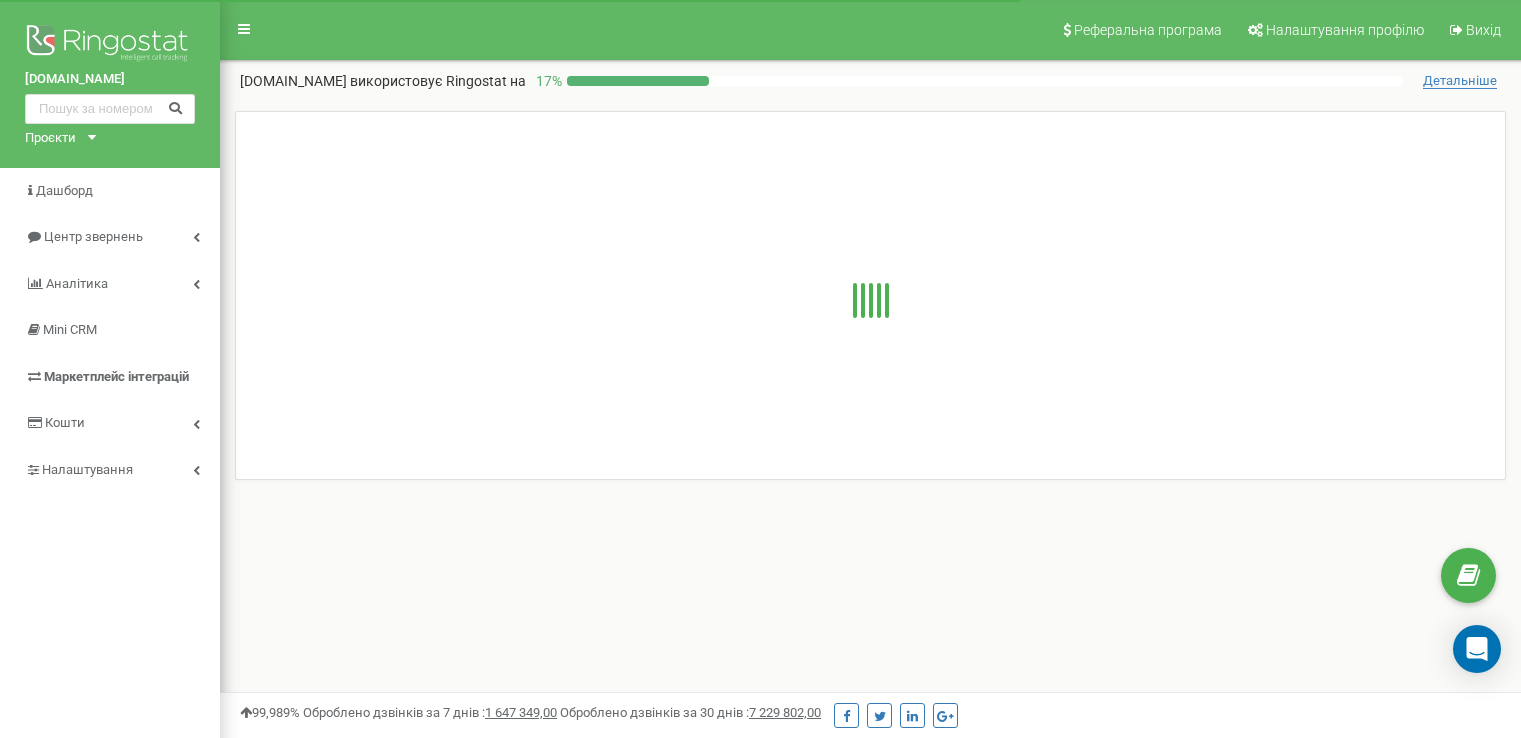 scroll, scrollTop: 0, scrollLeft: 0, axis: both 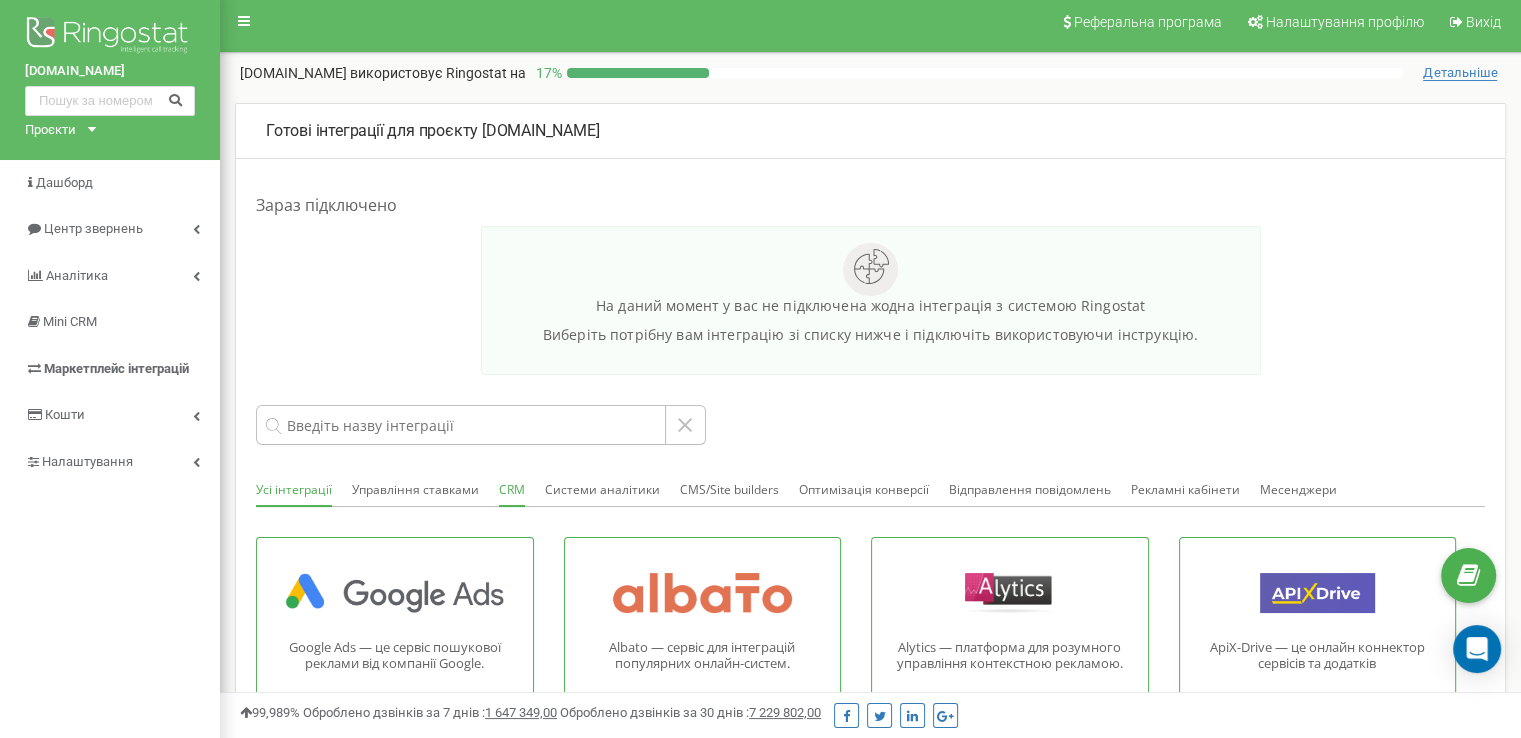 click on "CRM" at bounding box center [512, 491] 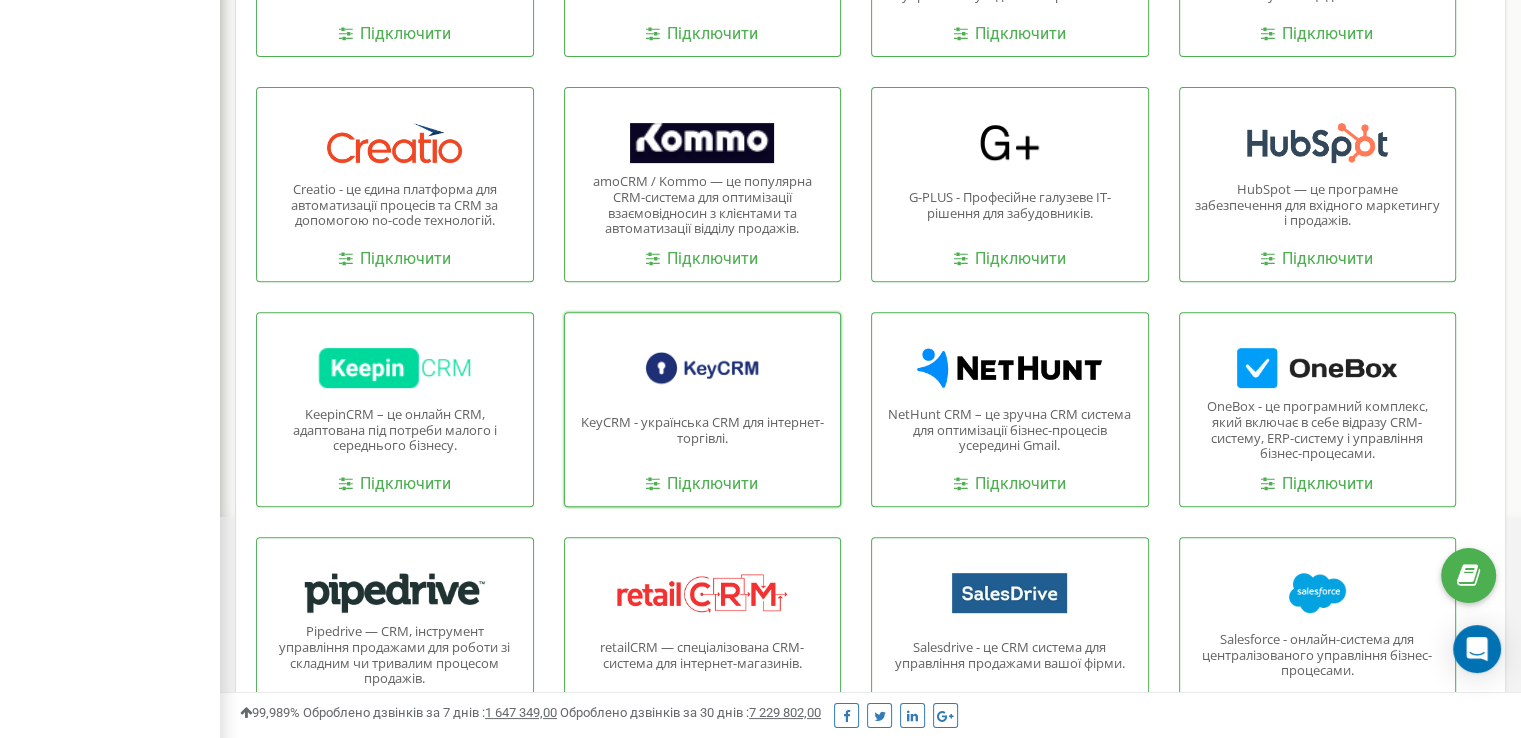 scroll, scrollTop: 688, scrollLeft: 0, axis: vertical 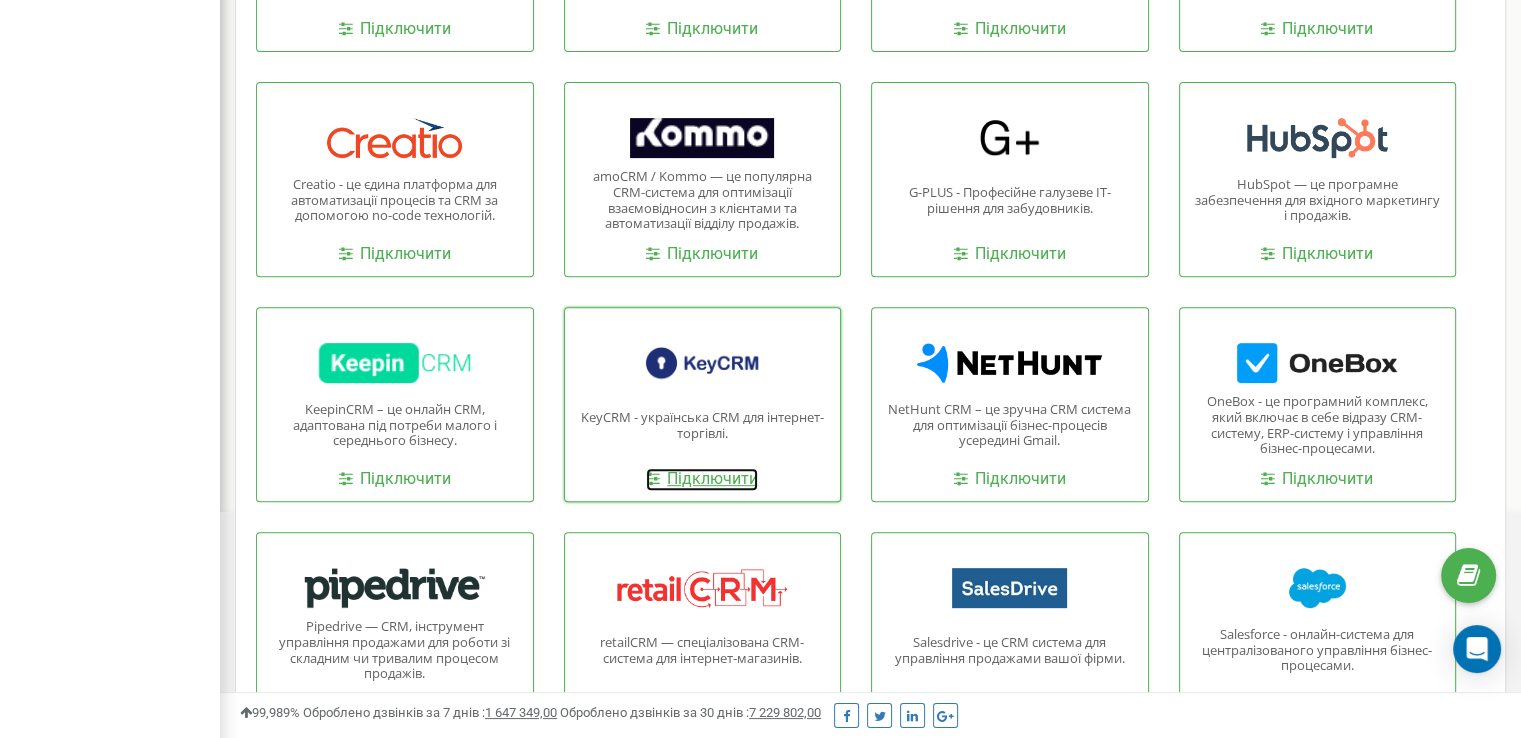 click on "Підключити" at bounding box center (702, 479) 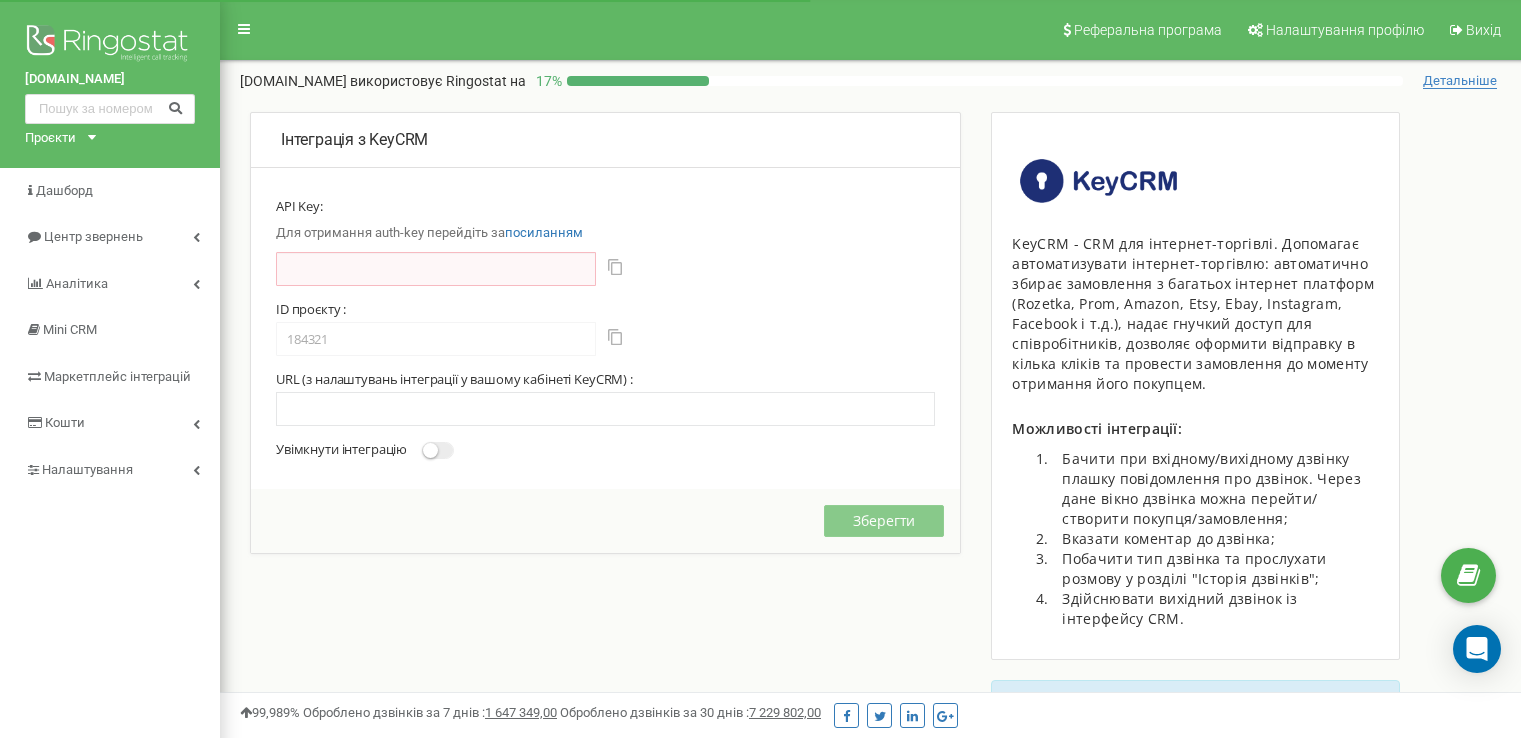 scroll, scrollTop: 0, scrollLeft: 0, axis: both 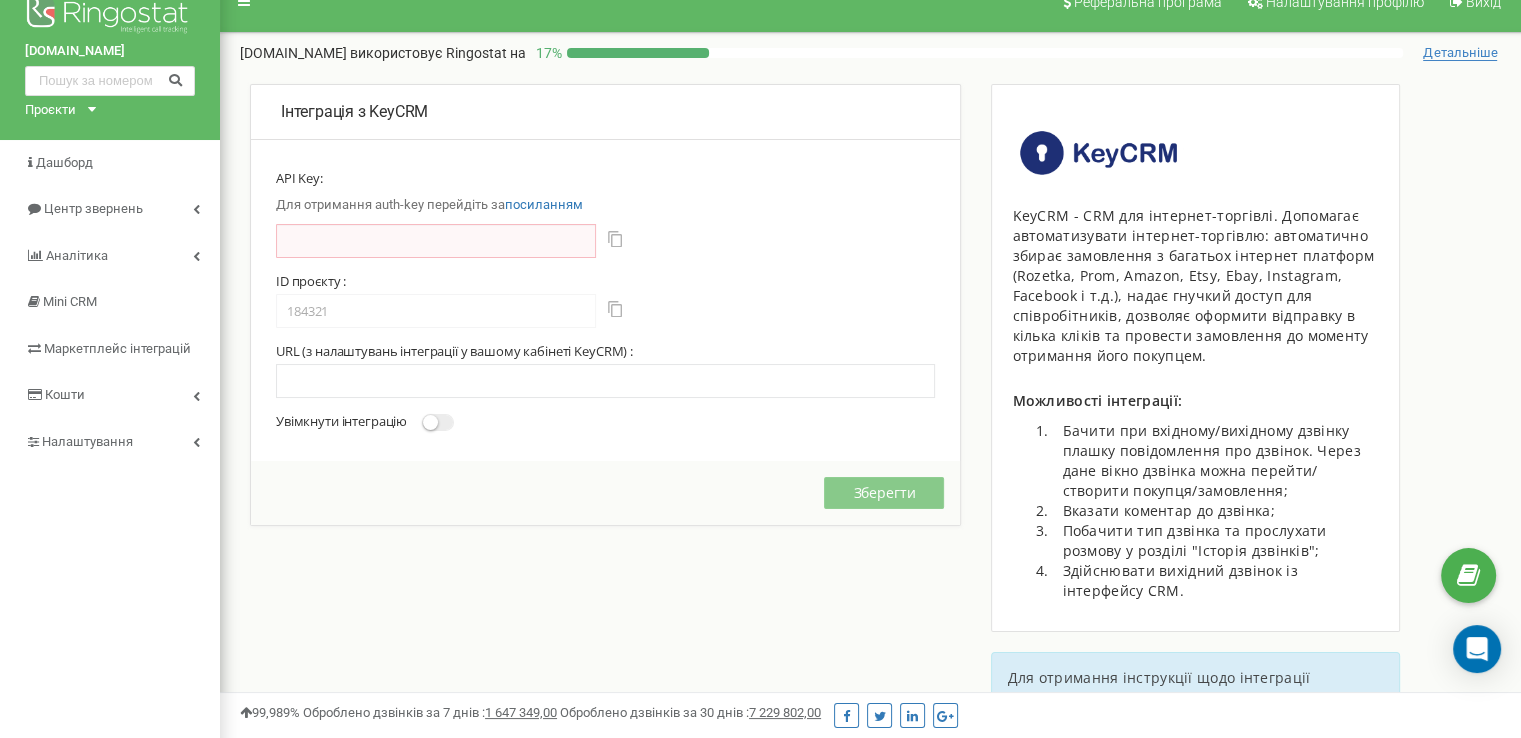 click at bounding box center [430, 422] 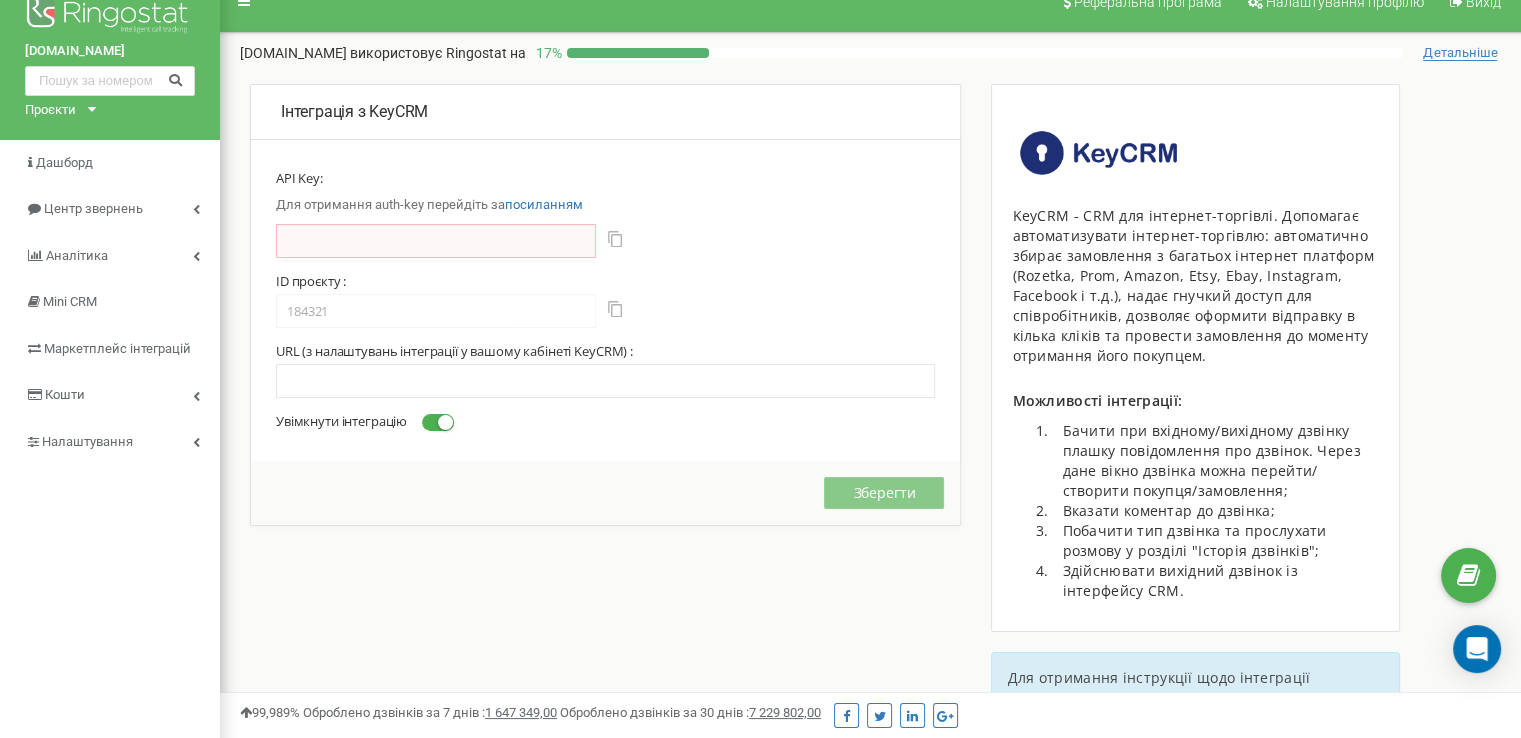 click at bounding box center (438, 422) 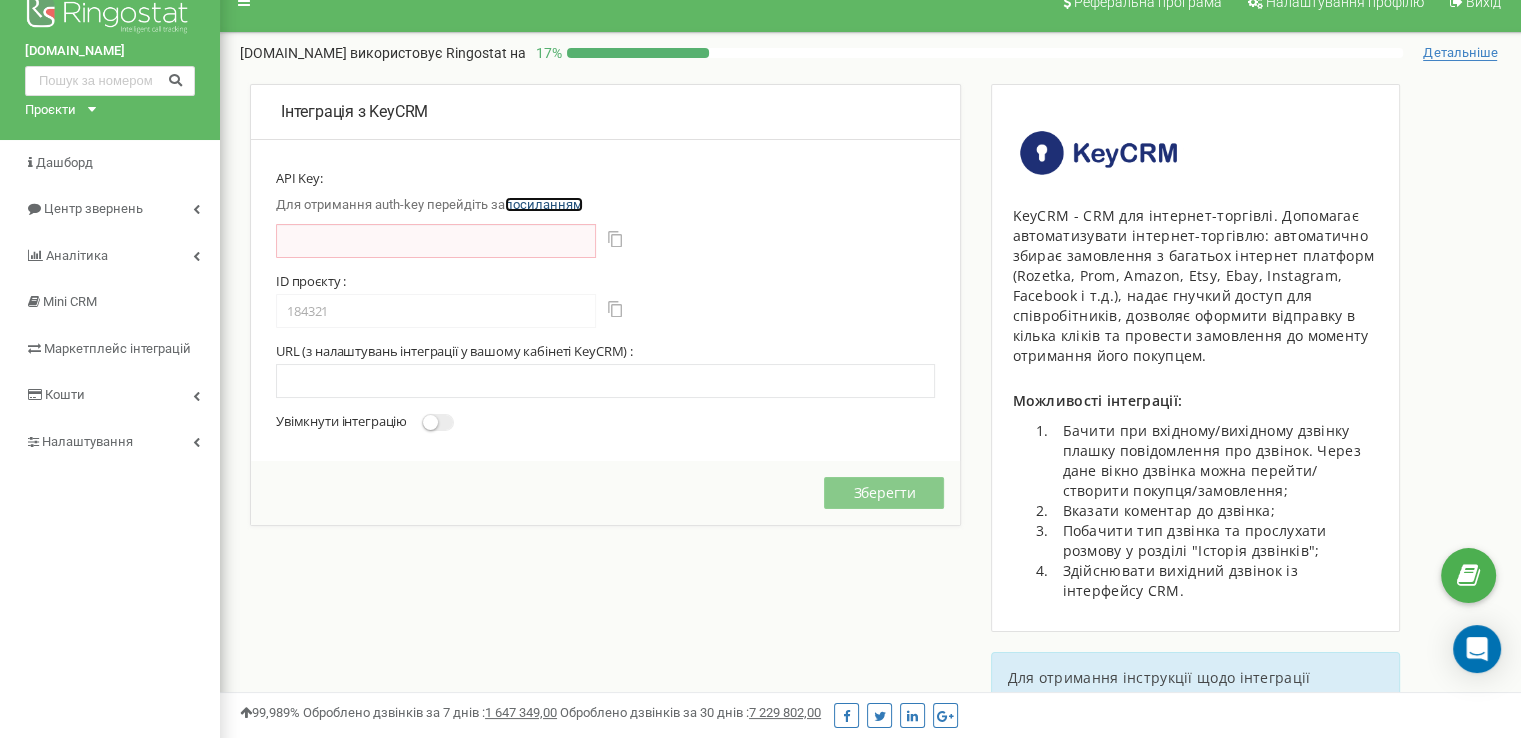 click on "посиланням" at bounding box center (544, 204) 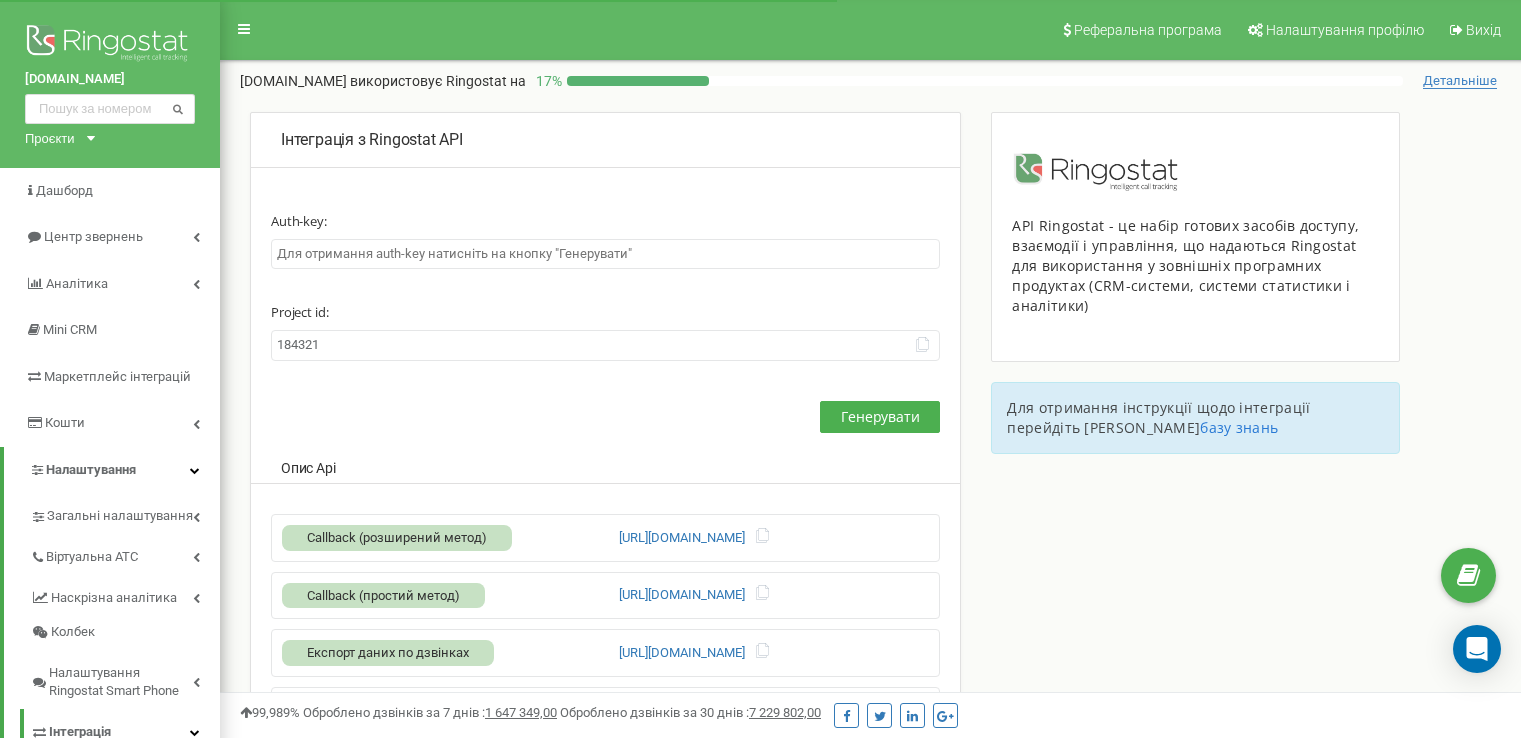 scroll, scrollTop: 0, scrollLeft: 0, axis: both 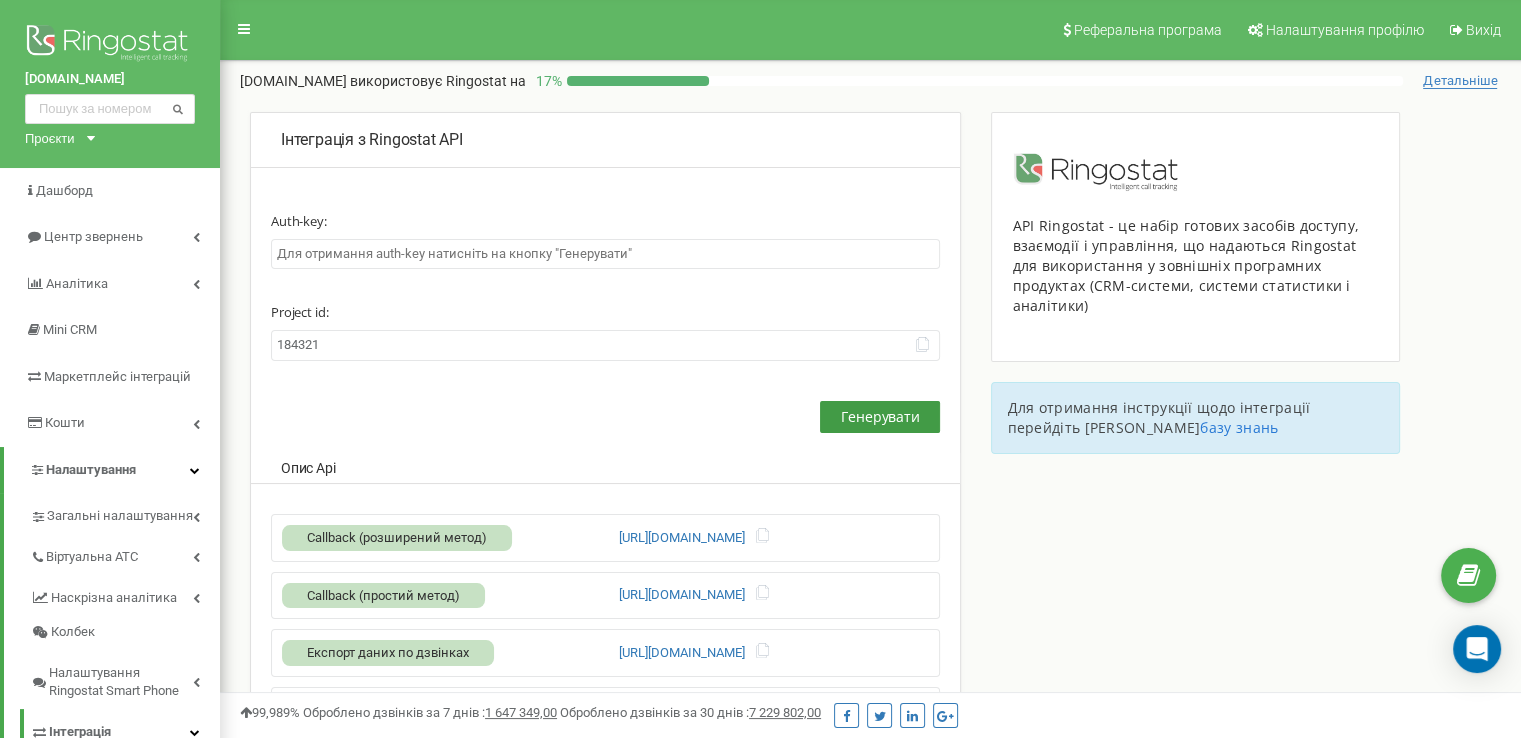 click on "Генерувати" at bounding box center (880, 417) 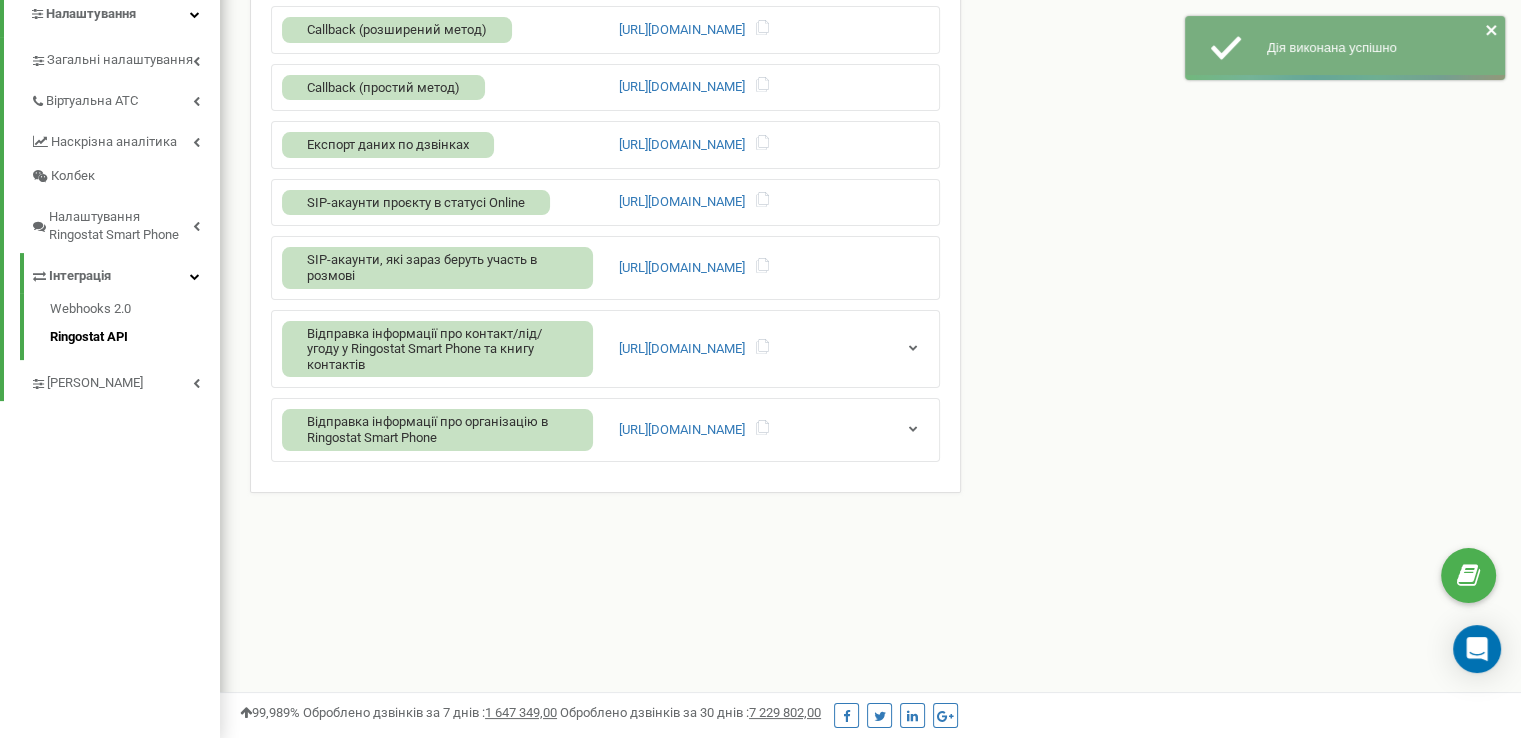scroll, scrollTop: 0, scrollLeft: 0, axis: both 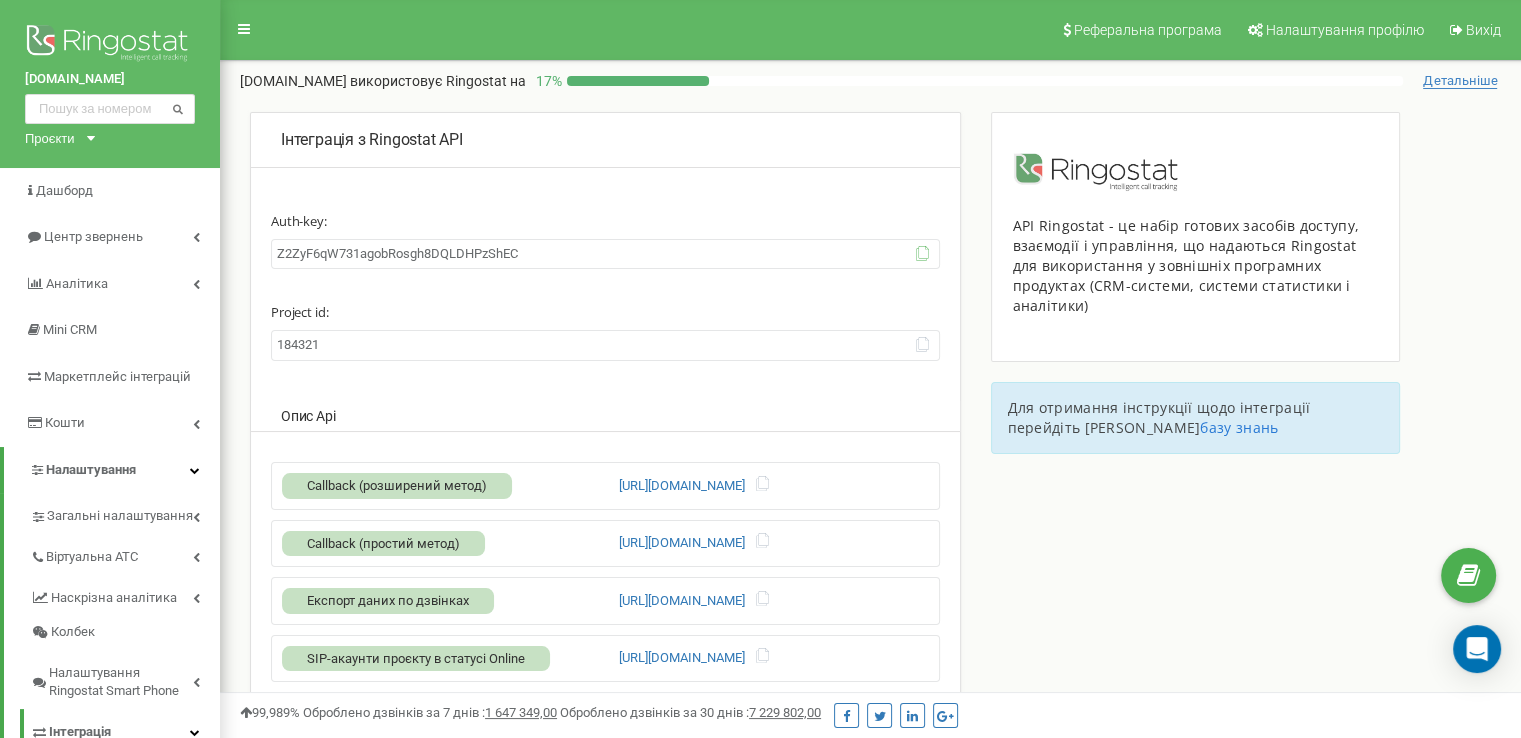 click 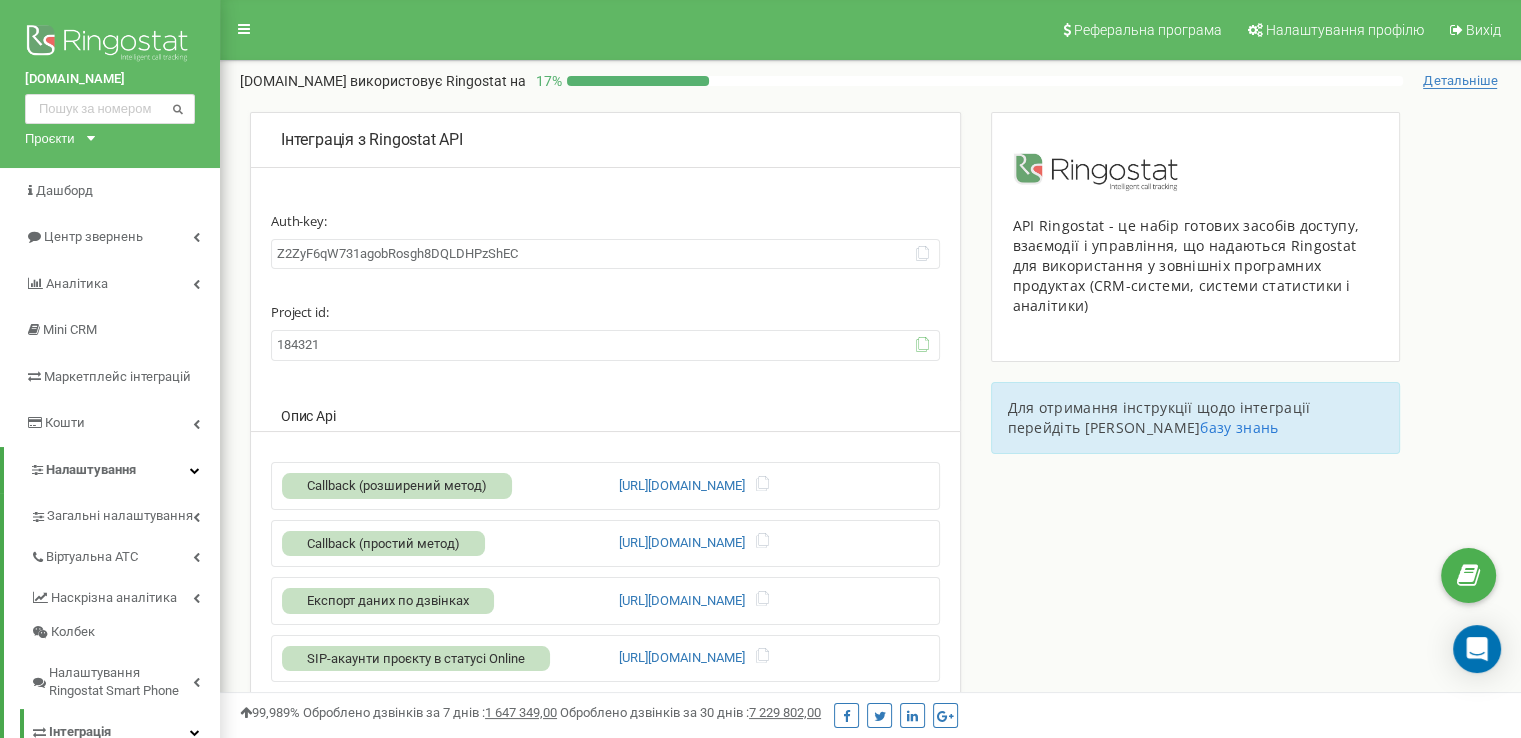 click 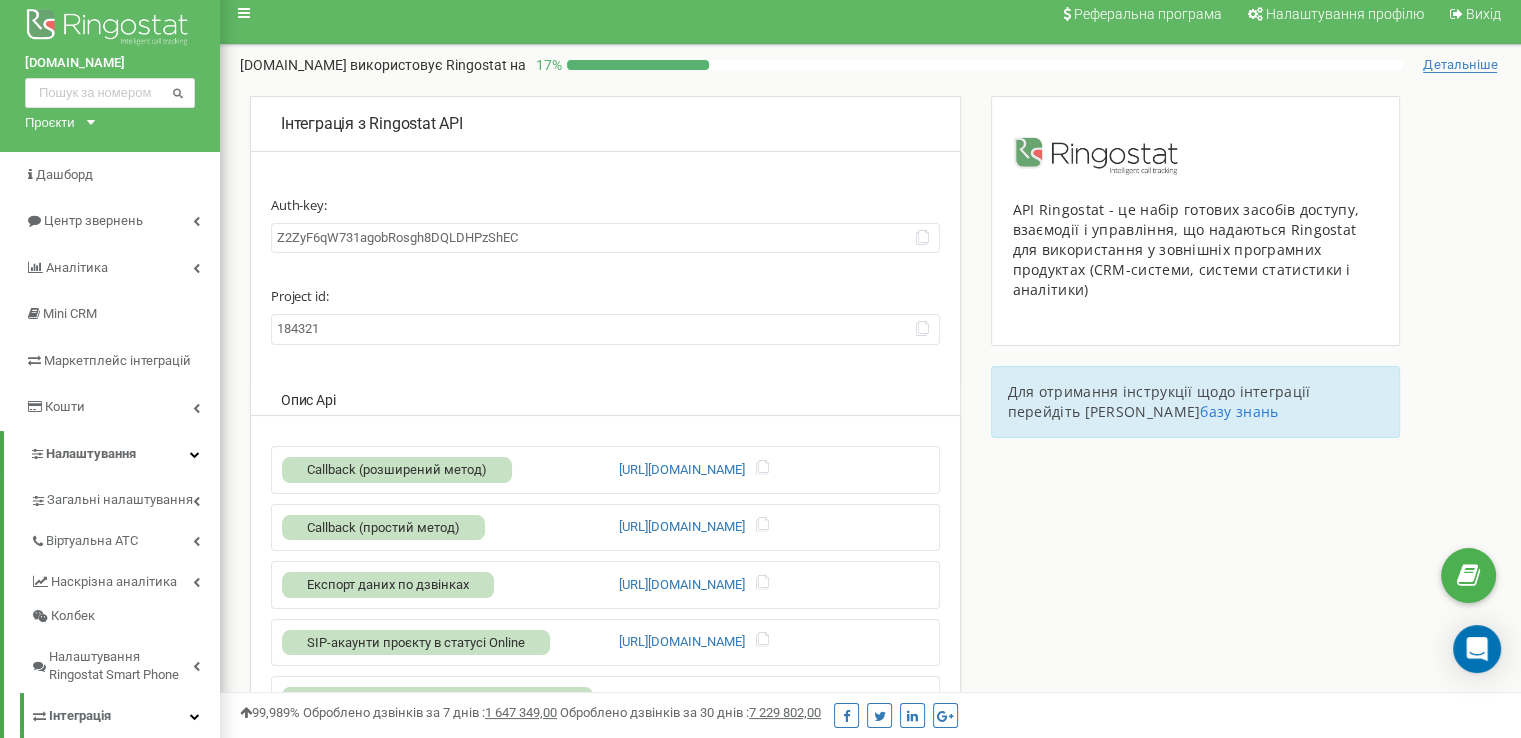 scroll, scrollTop: 8, scrollLeft: 0, axis: vertical 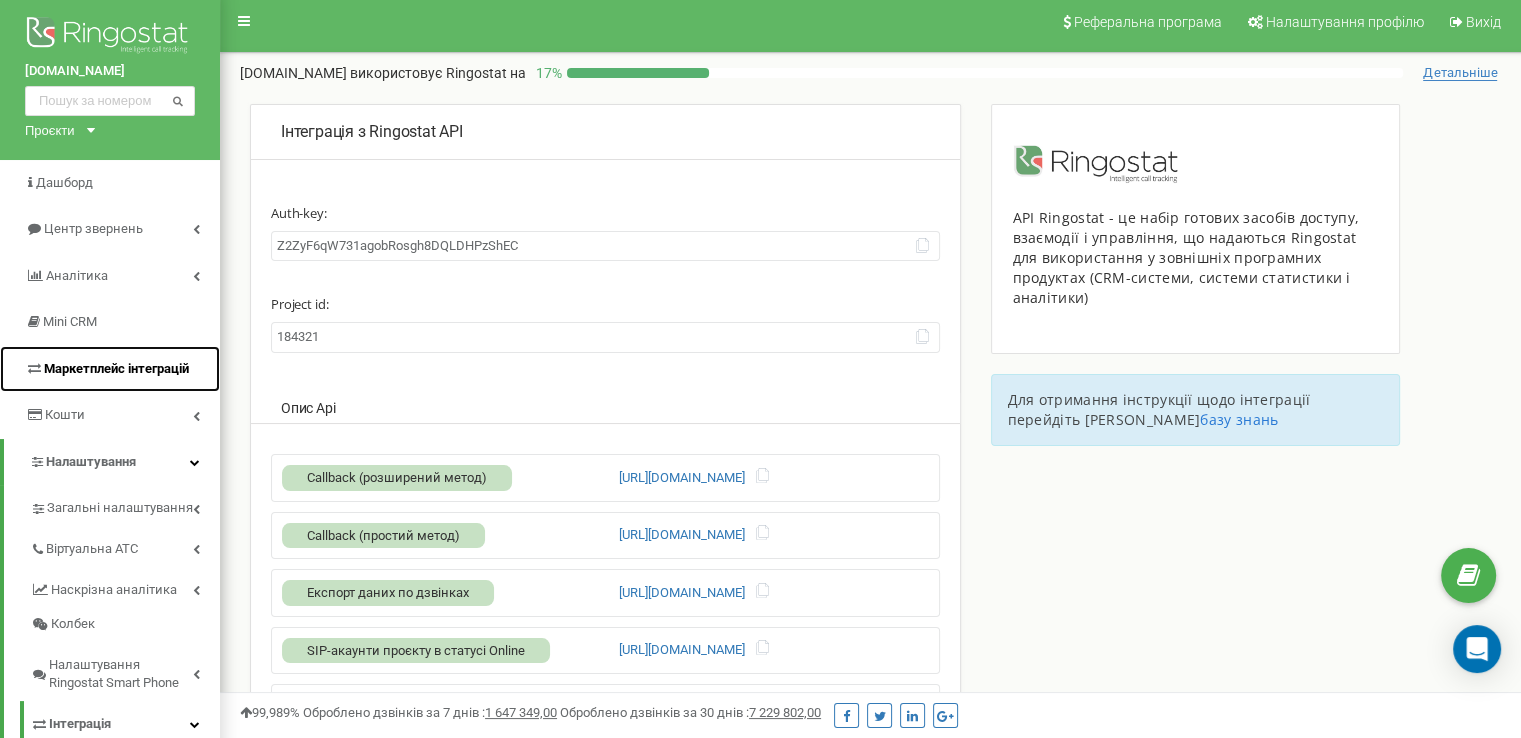 click on "Маркетплейс інтеграцій" at bounding box center (116, 368) 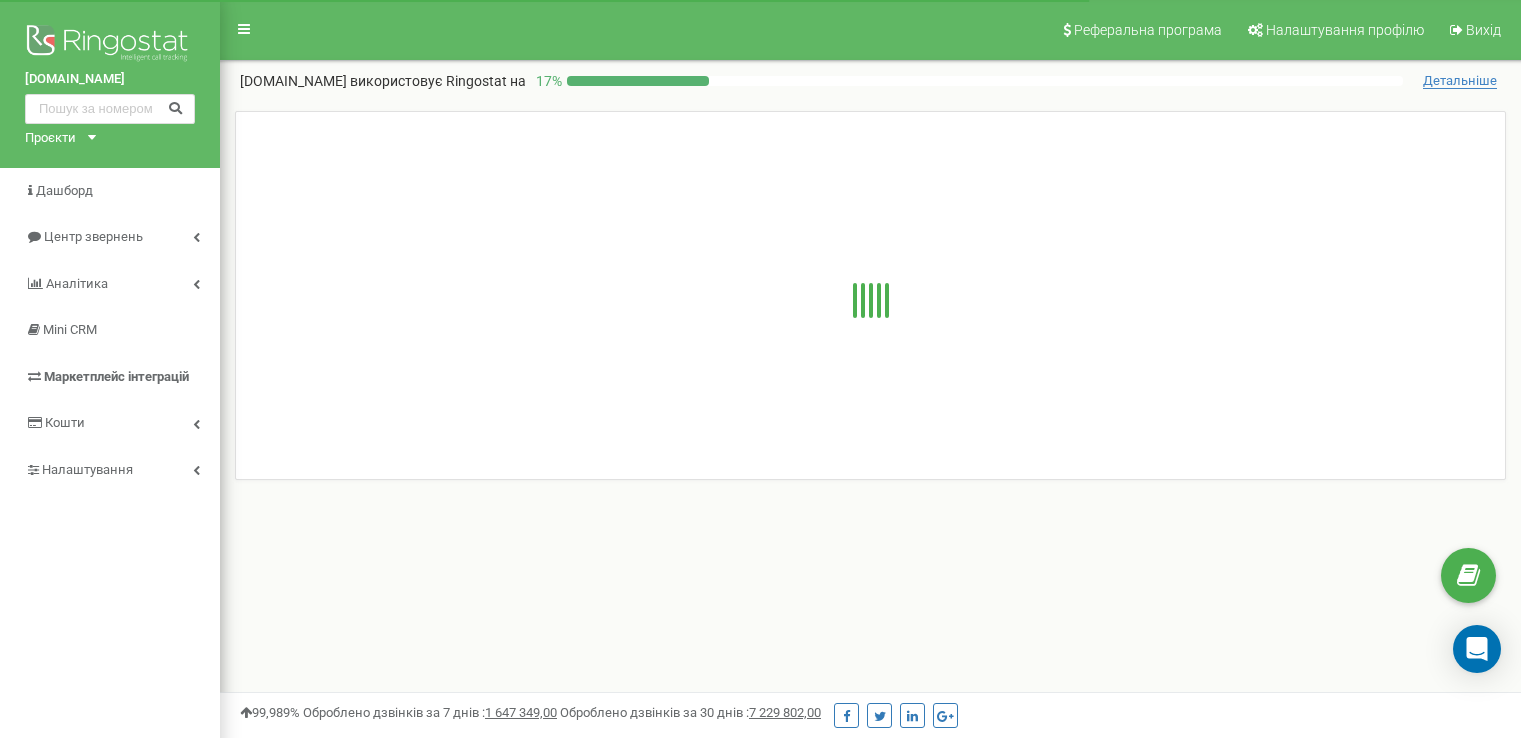 scroll, scrollTop: 0, scrollLeft: 0, axis: both 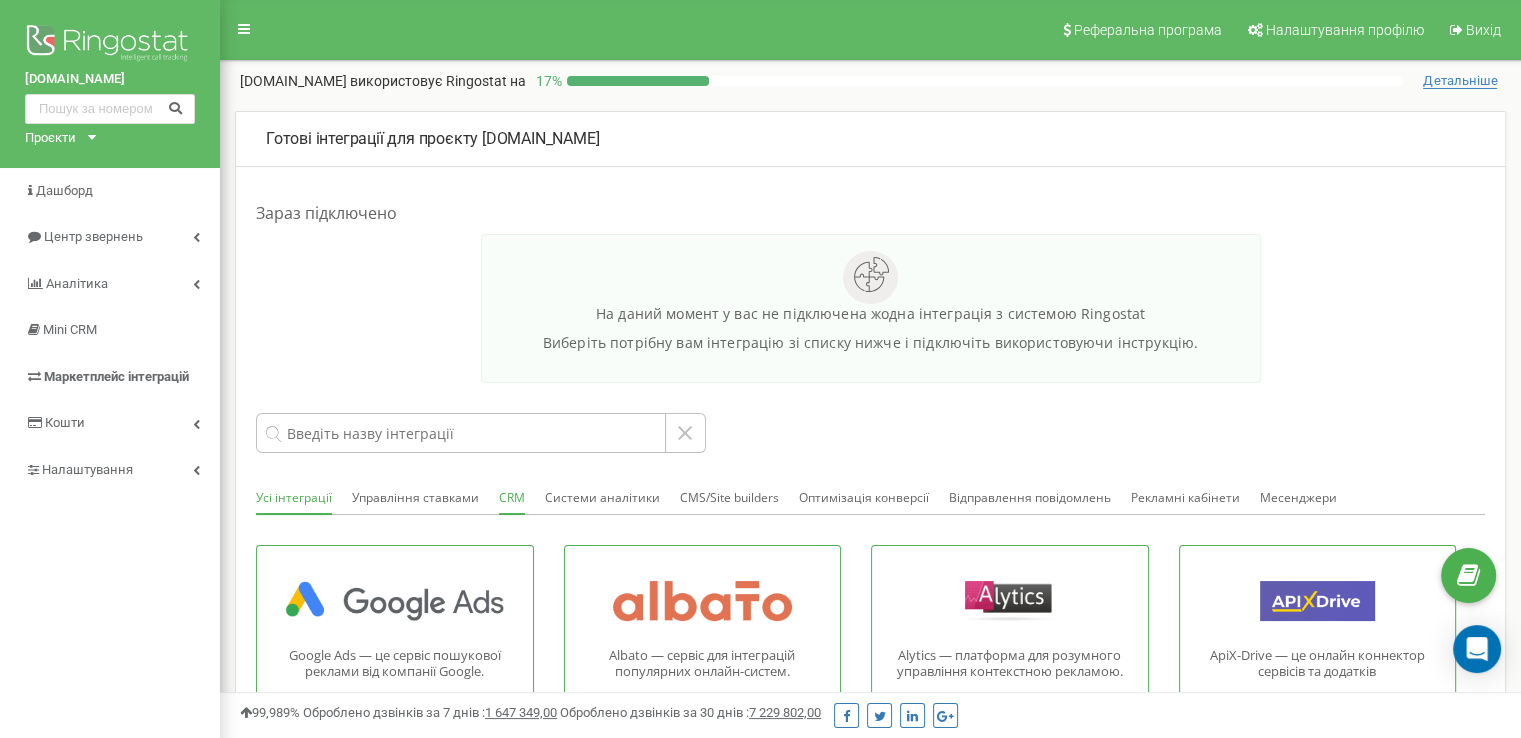 click on "CRM" at bounding box center (512, 499) 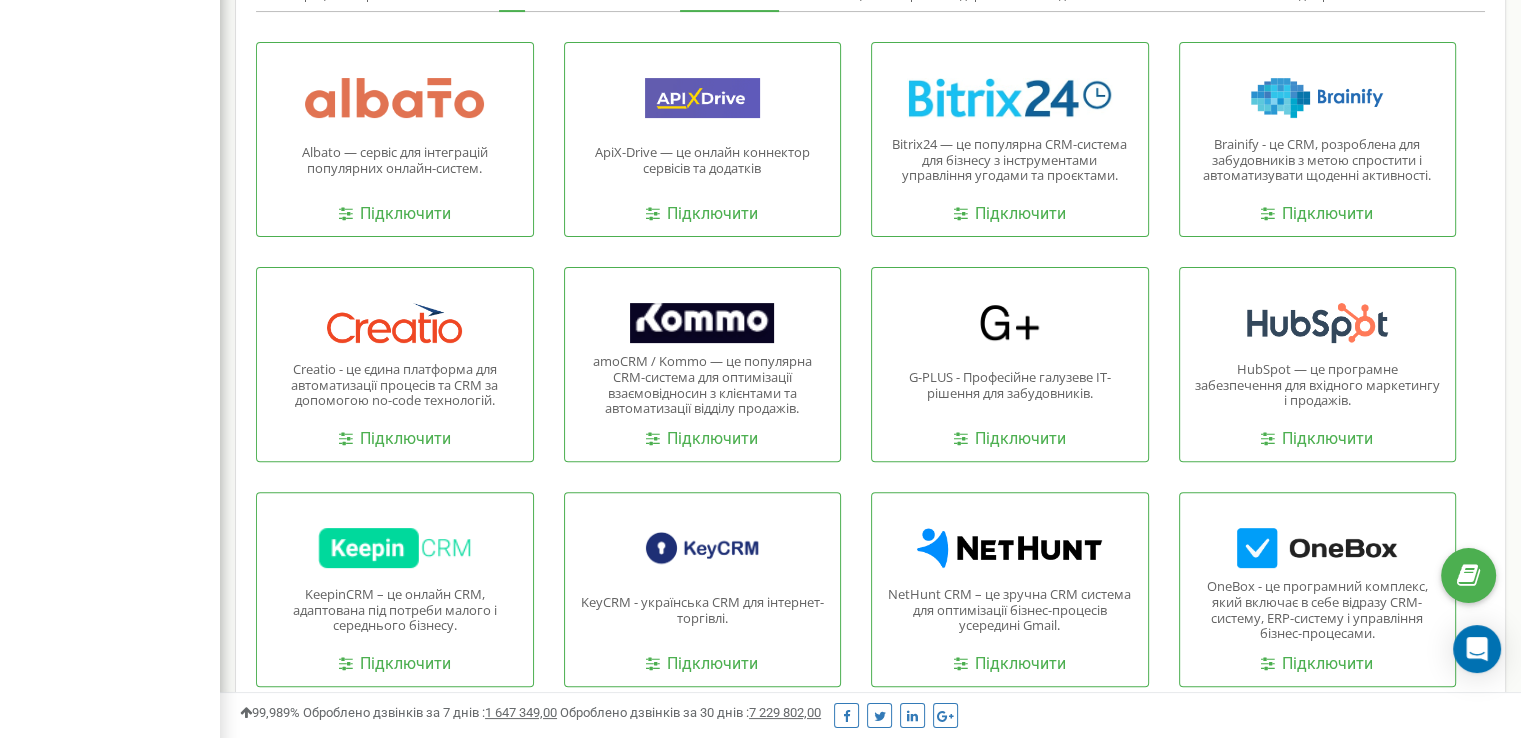 scroll, scrollTop: 502, scrollLeft: 0, axis: vertical 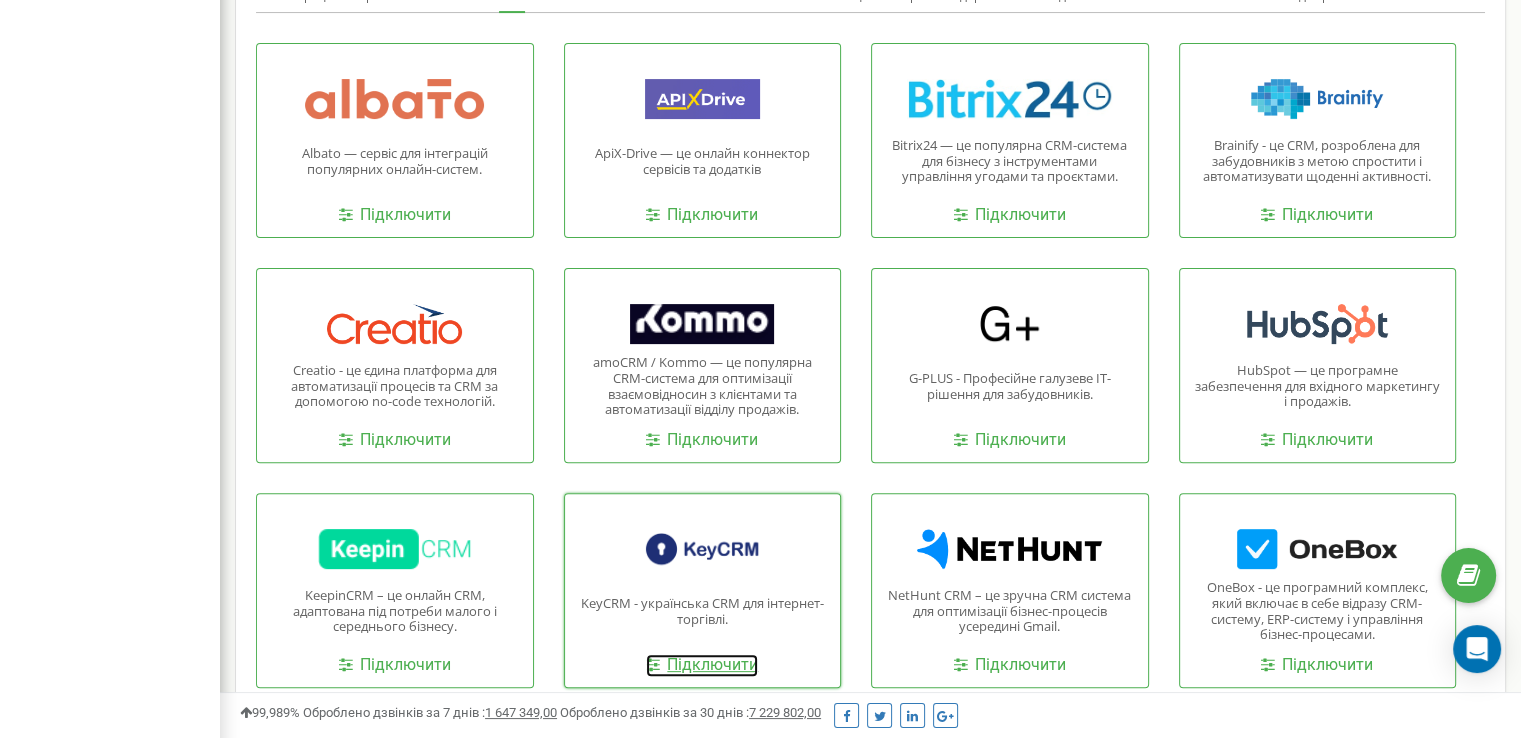 click on "Підключити" at bounding box center [702, 665] 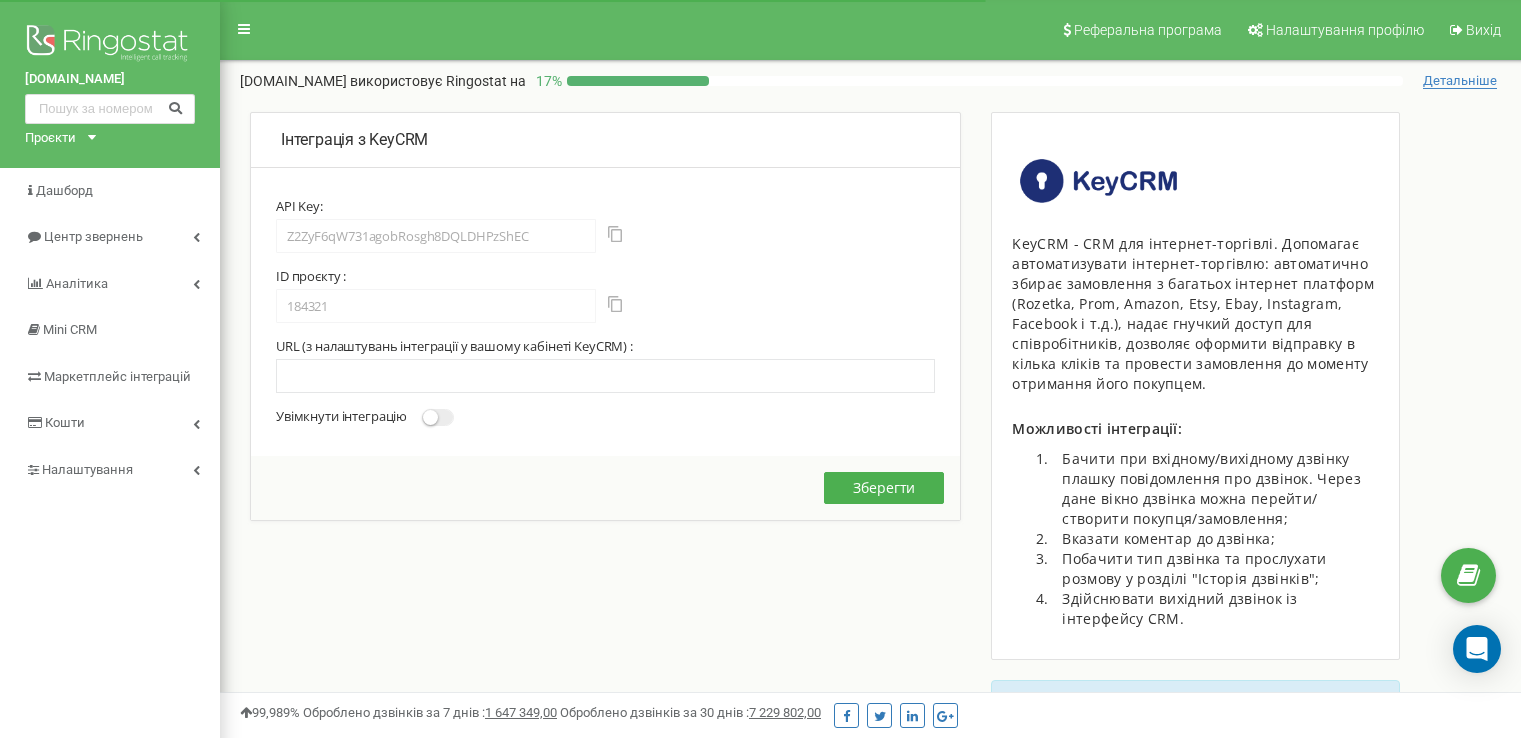 scroll, scrollTop: 0, scrollLeft: 0, axis: both 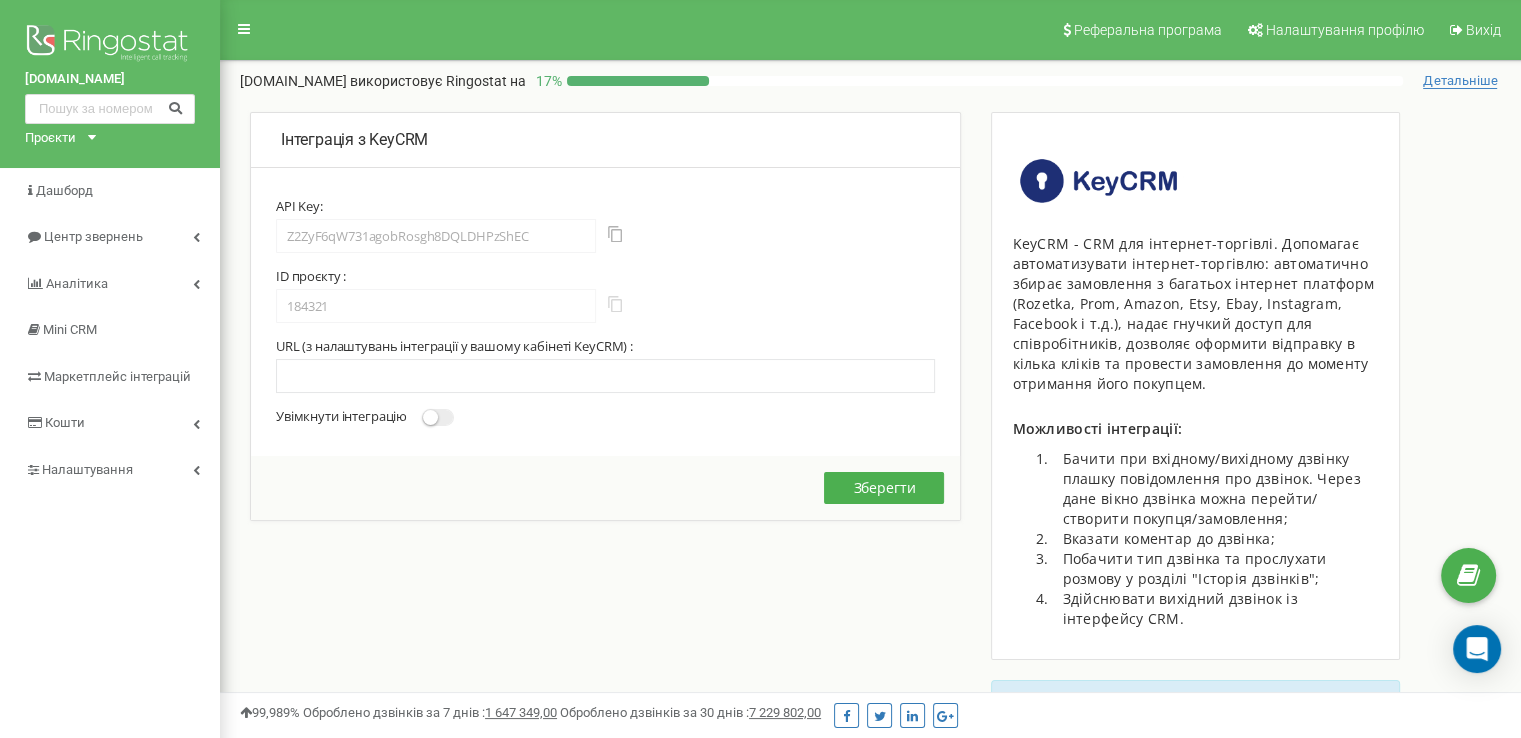click at bounding box center (615, 304) 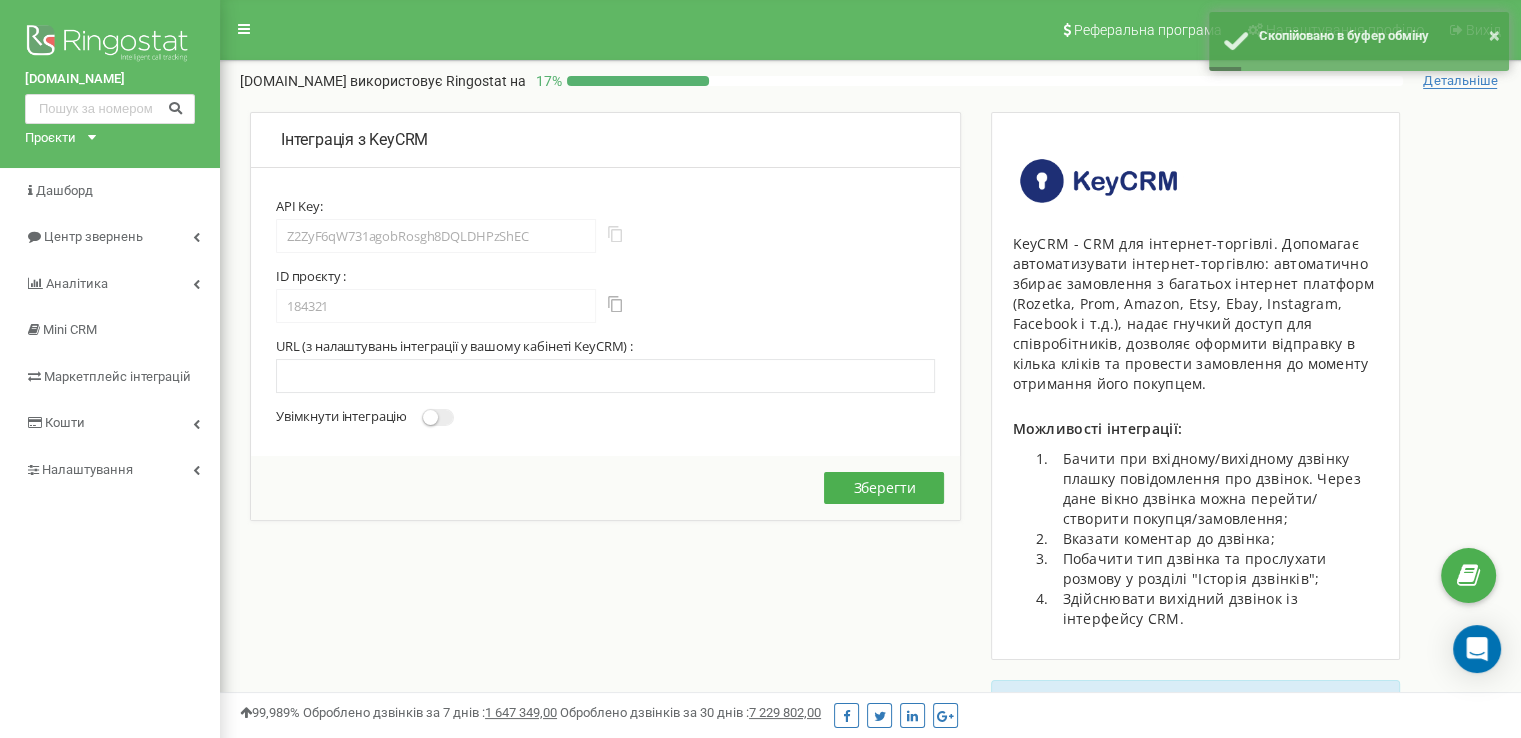 click at bounding box center (615, 234) 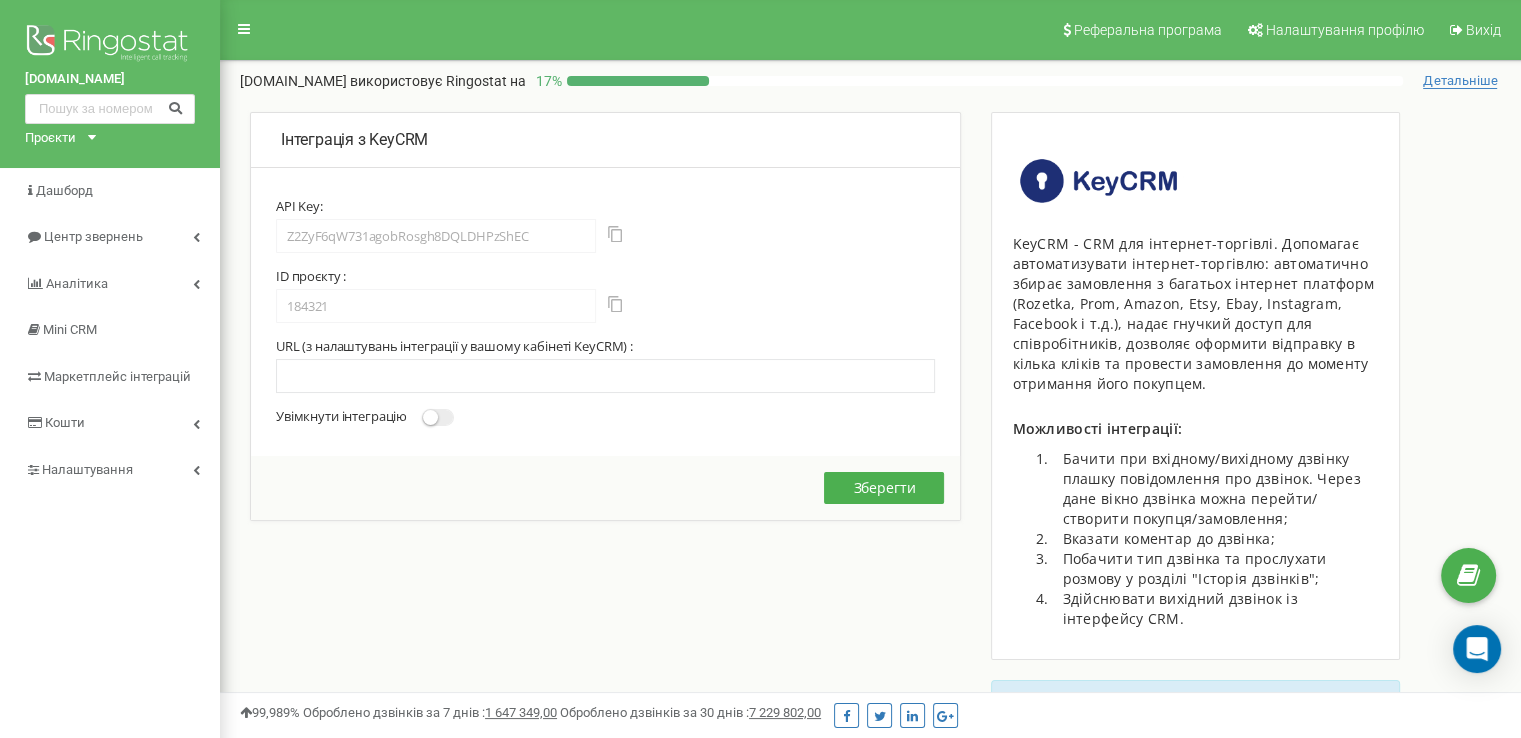 click on "URL (з налаштувань інтеграції у вашому кабінеті KeyCRM) :" at bounding box center (454, 346) 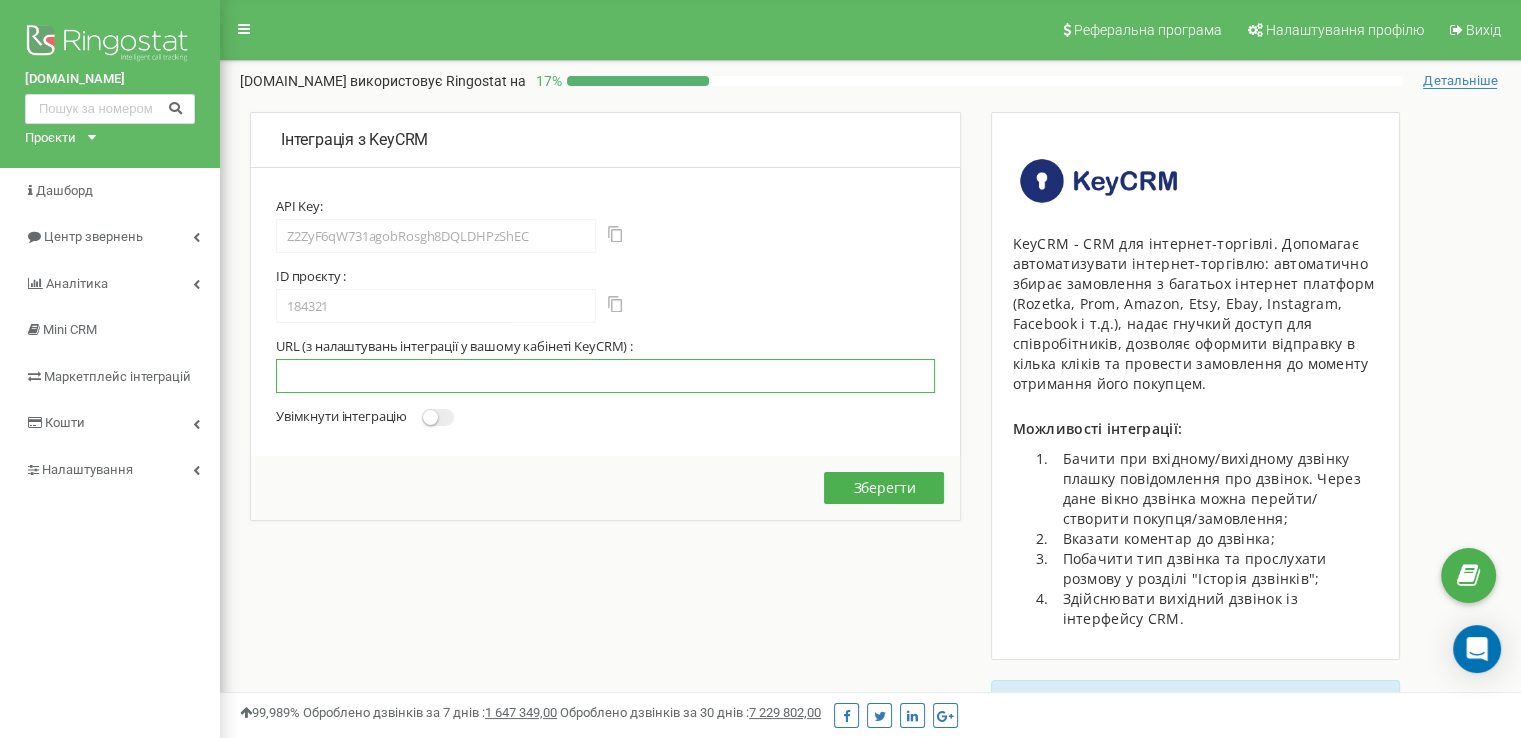 click at bounding box center [605, 376] 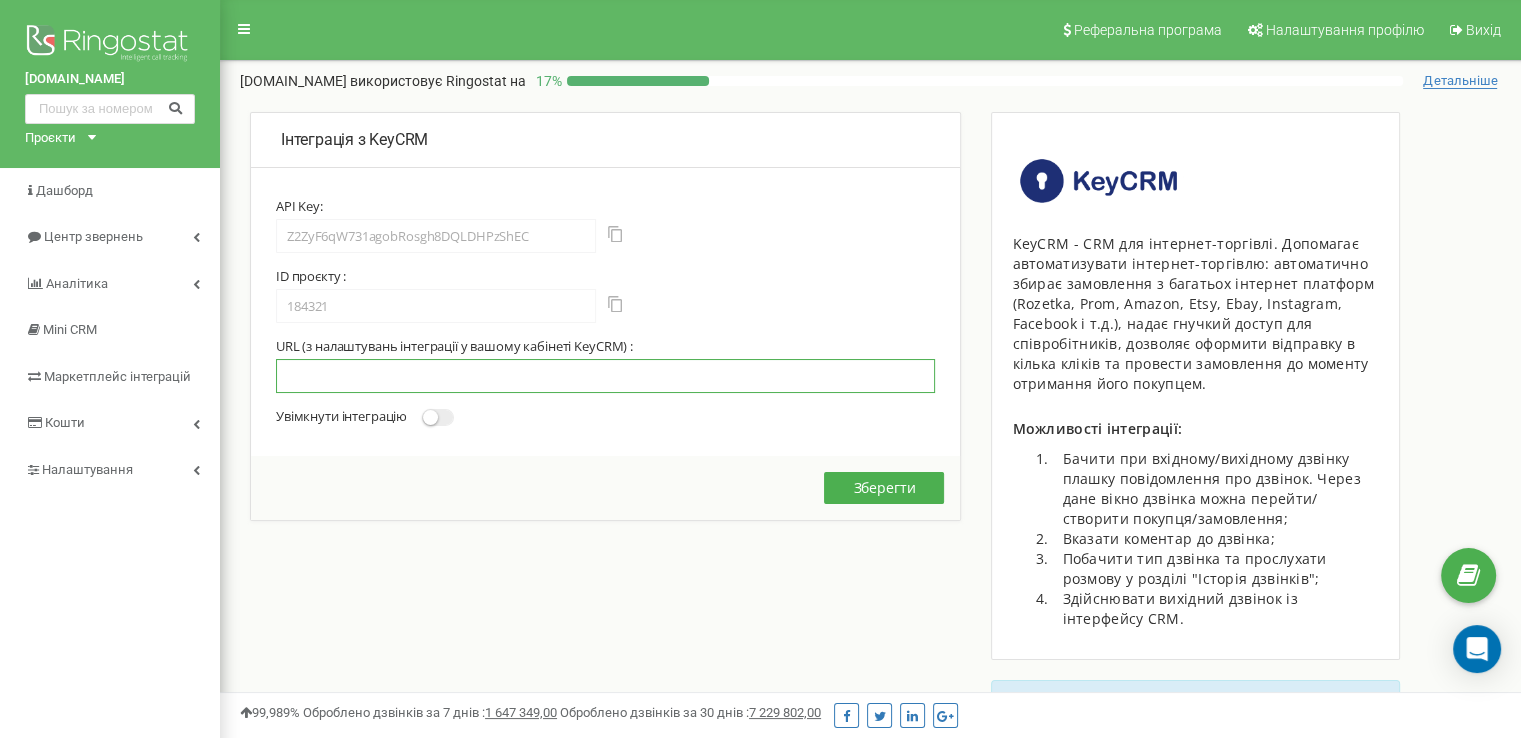 paste on "[URL][DOMAIN_NAME]" 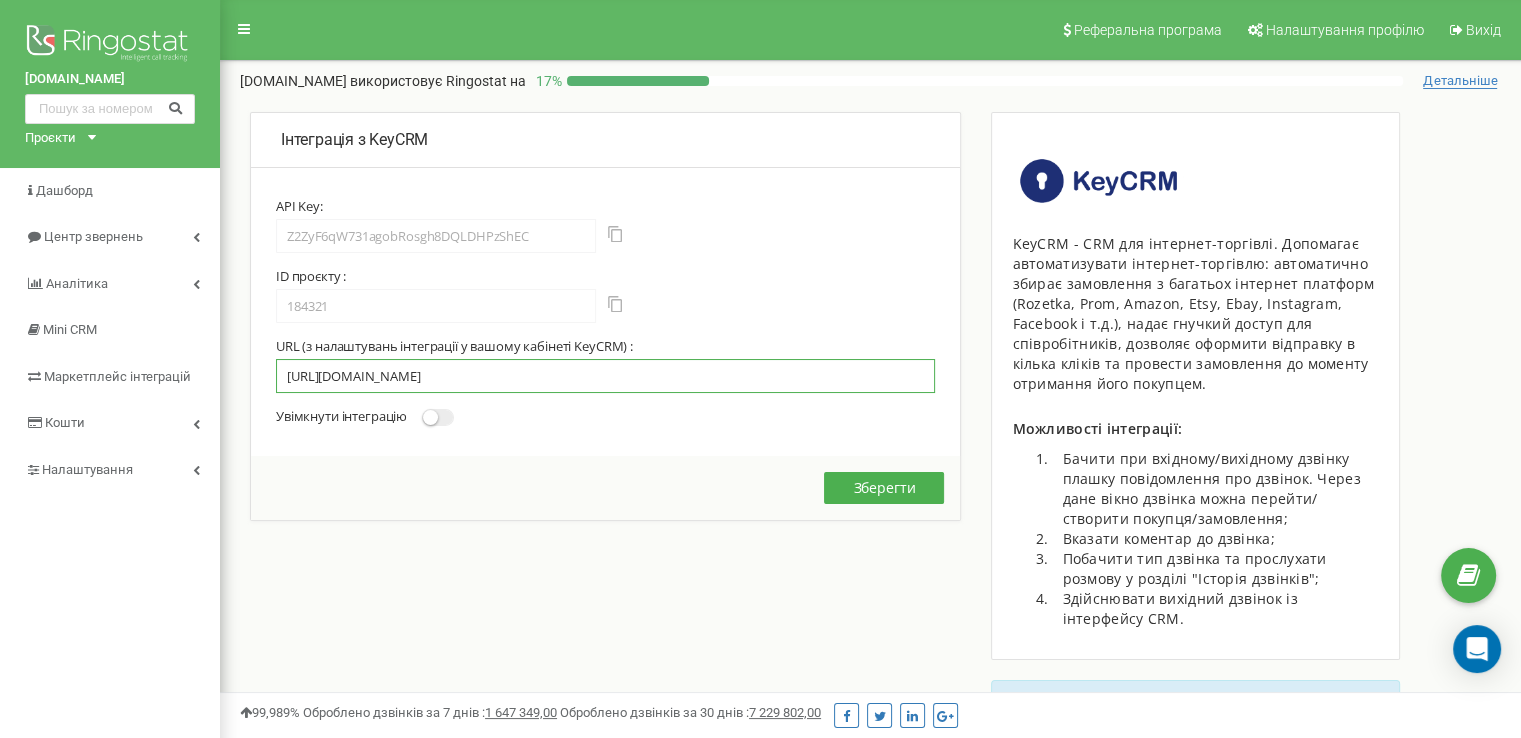 scroll, scrollTop: 0, scrollLeft: 109, axis: horizontal 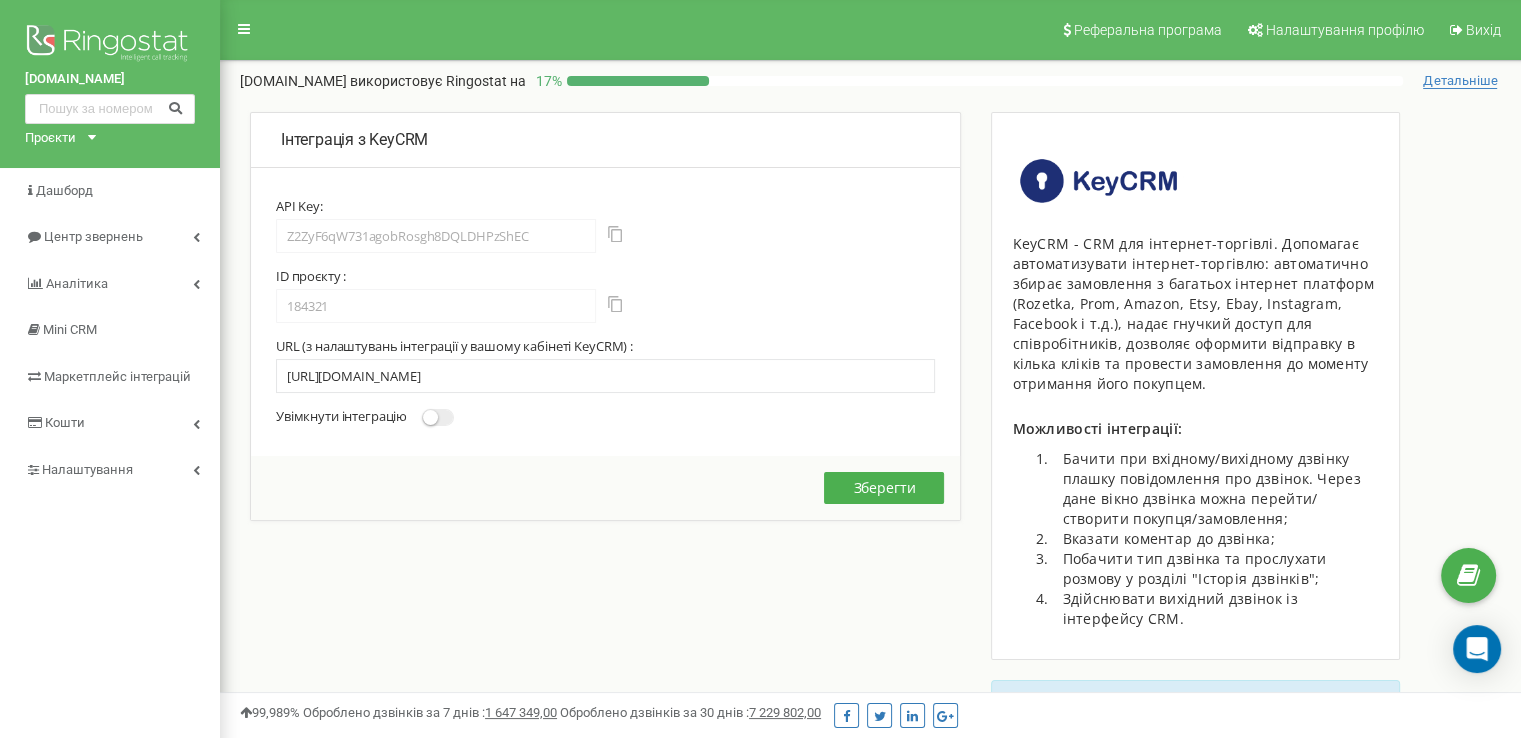 click at bounding box center [438, 417] 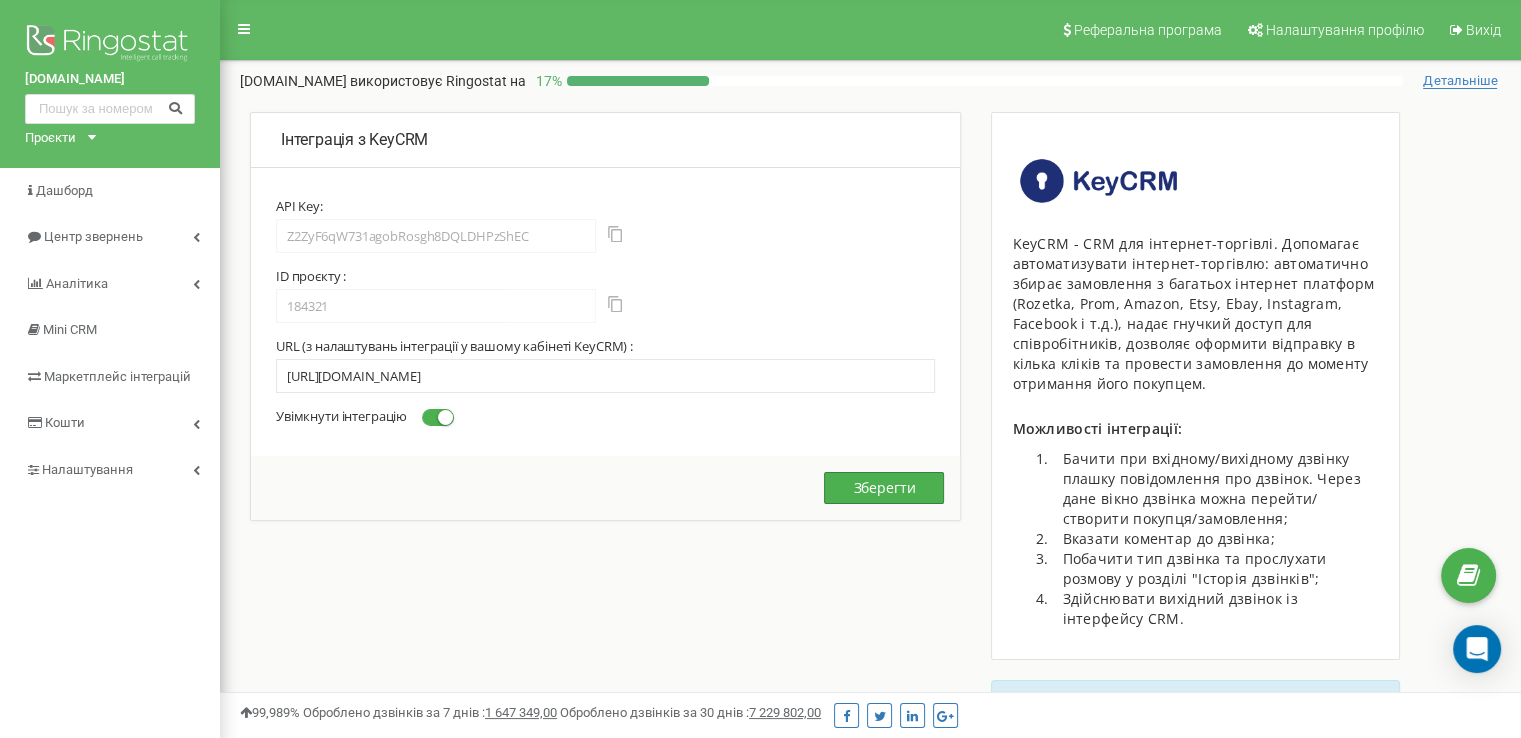 click on "Зберегти" at bounding box center (884, 488) 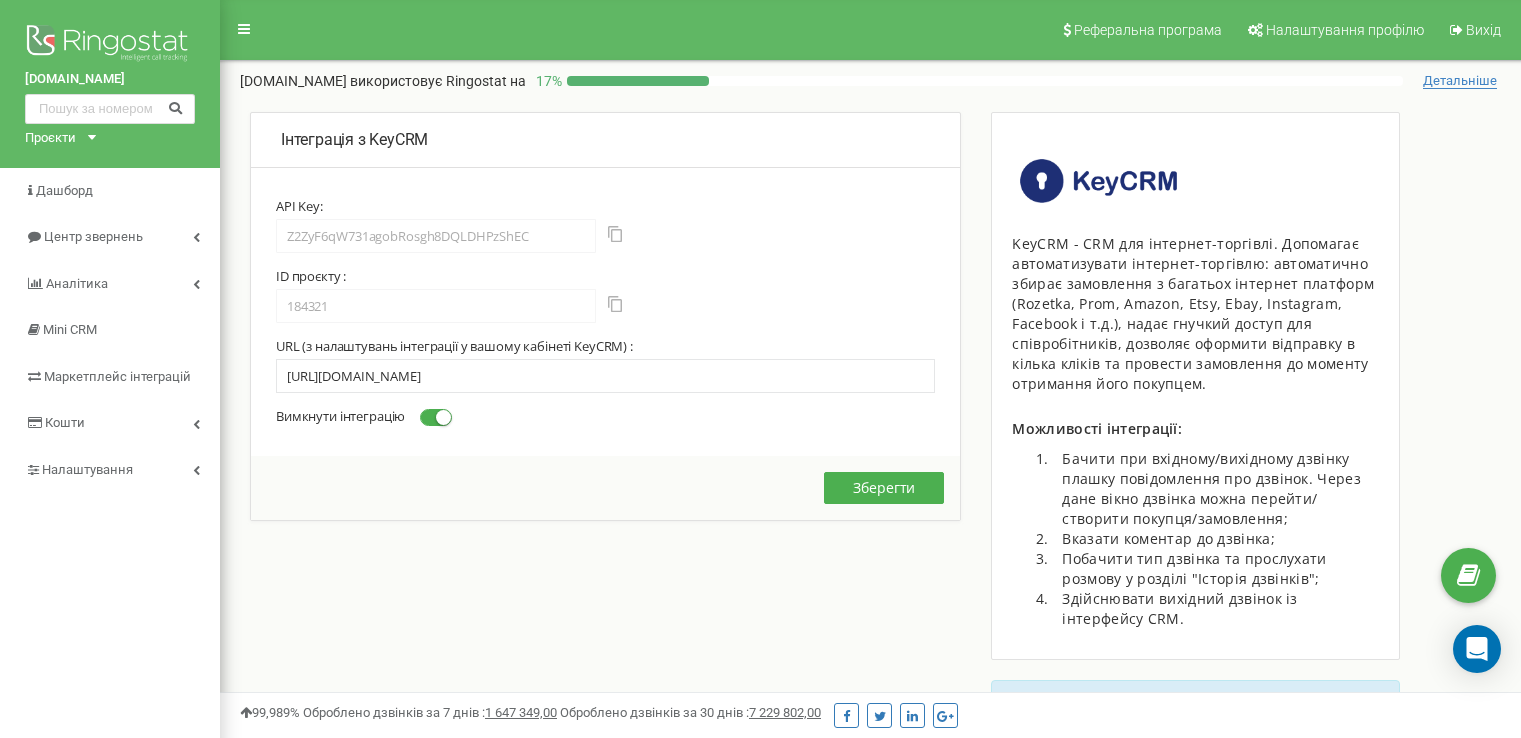 scroll, scrollTop: 0, scrollLeft: 0, axis: both 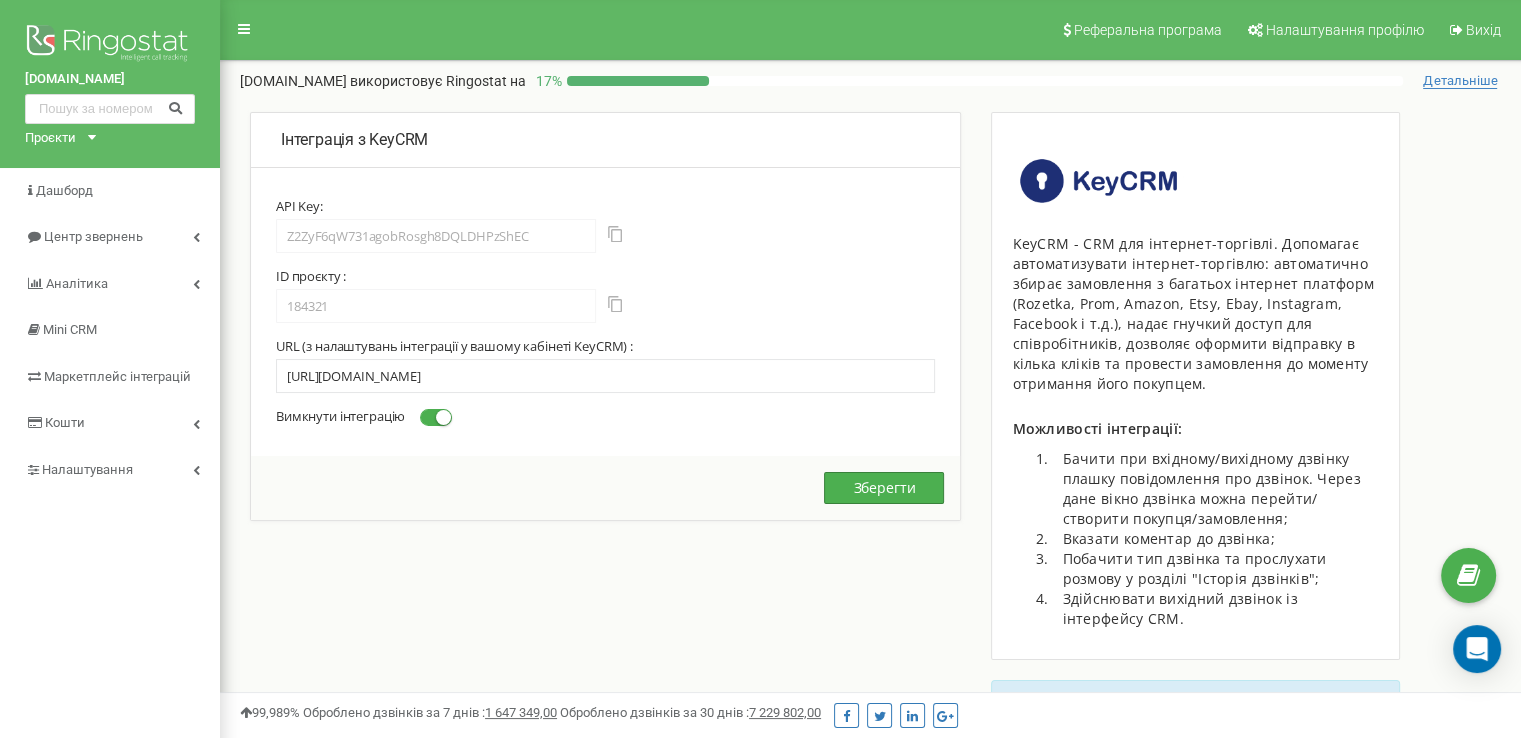 click on "Зберегти" at bounding box center (884, 488) 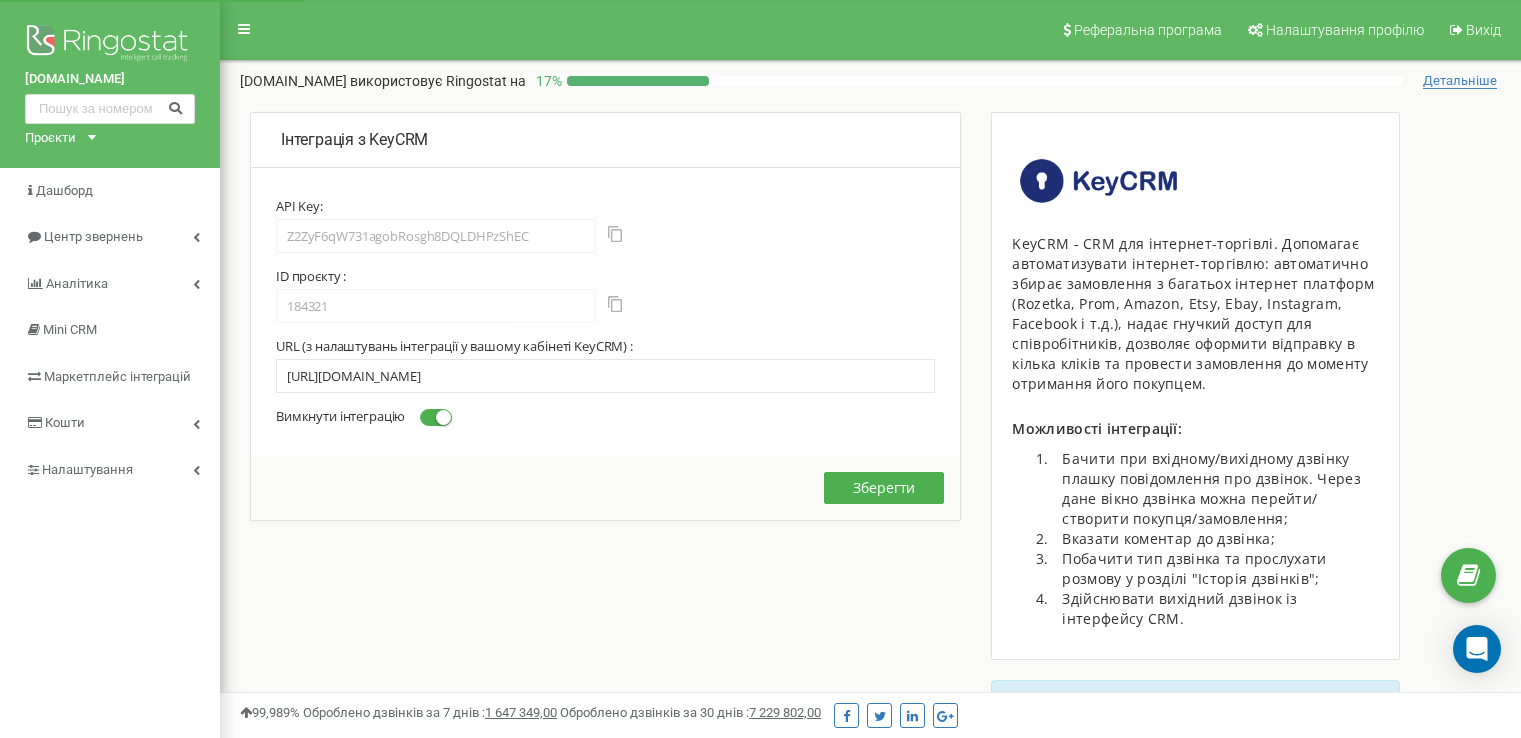 scroll, scrollTop: 28, scrollLeft: 0, axis: vertical 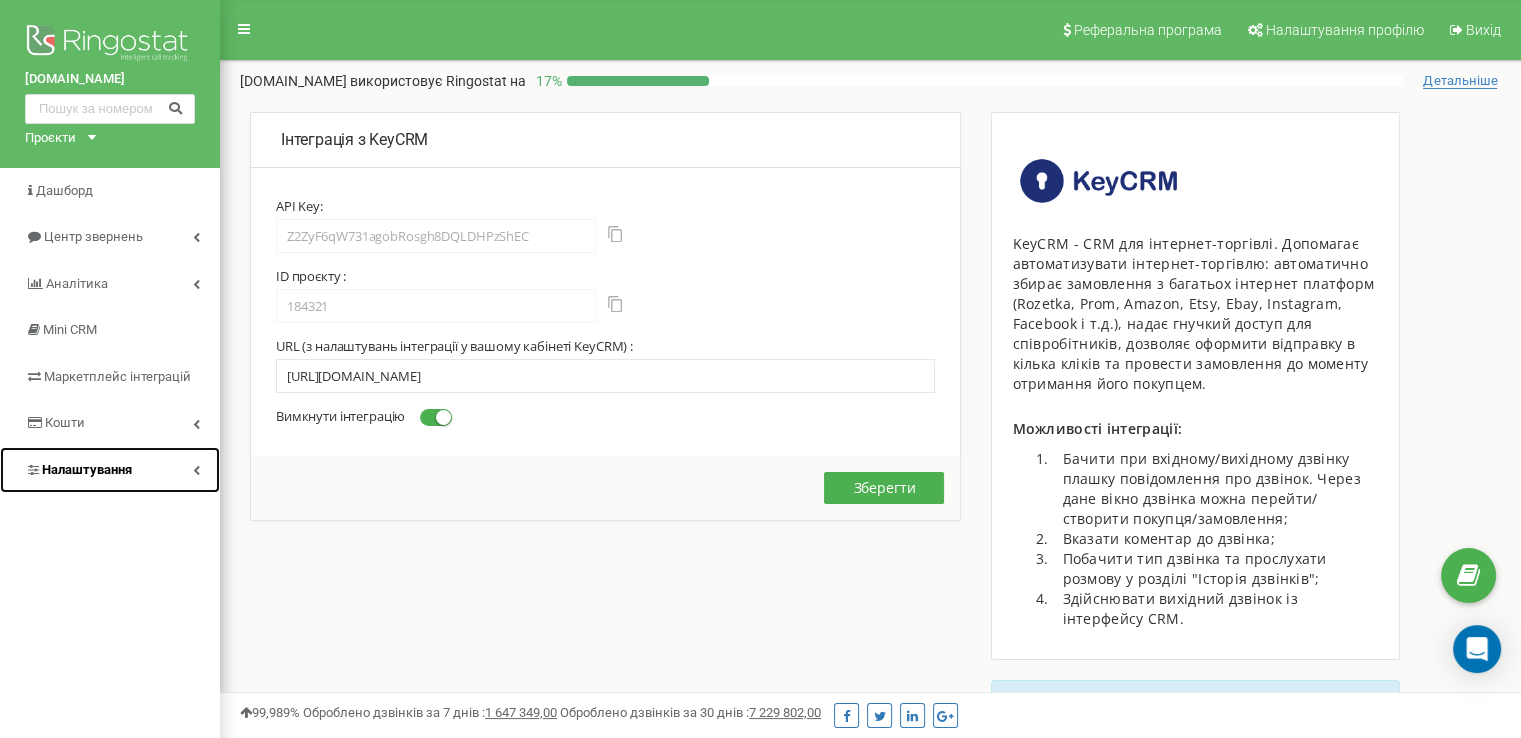 click on "Налаштування" at bounding box center [87, 469] 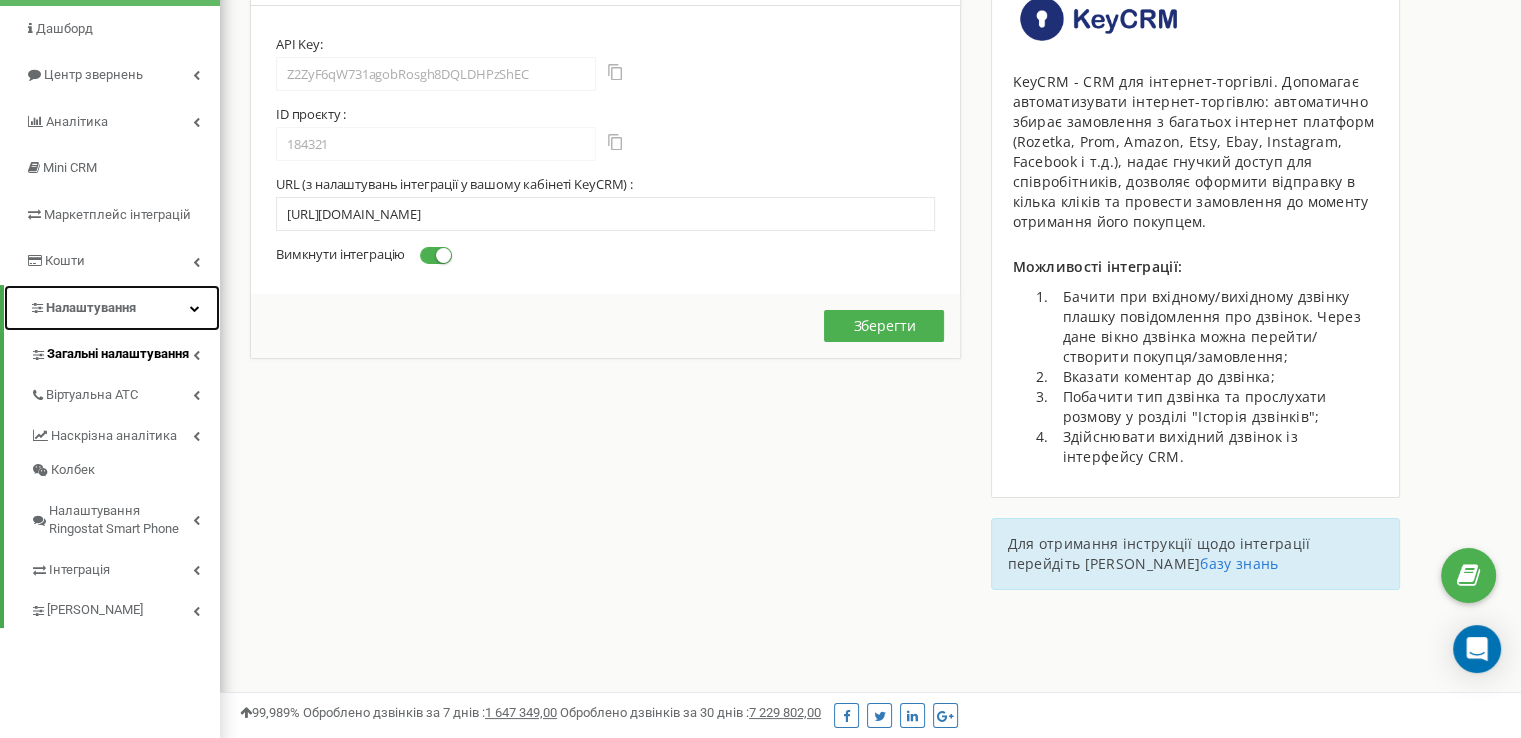scroll, scrollTop: 82, scrollLeft: 0, axis: vertical 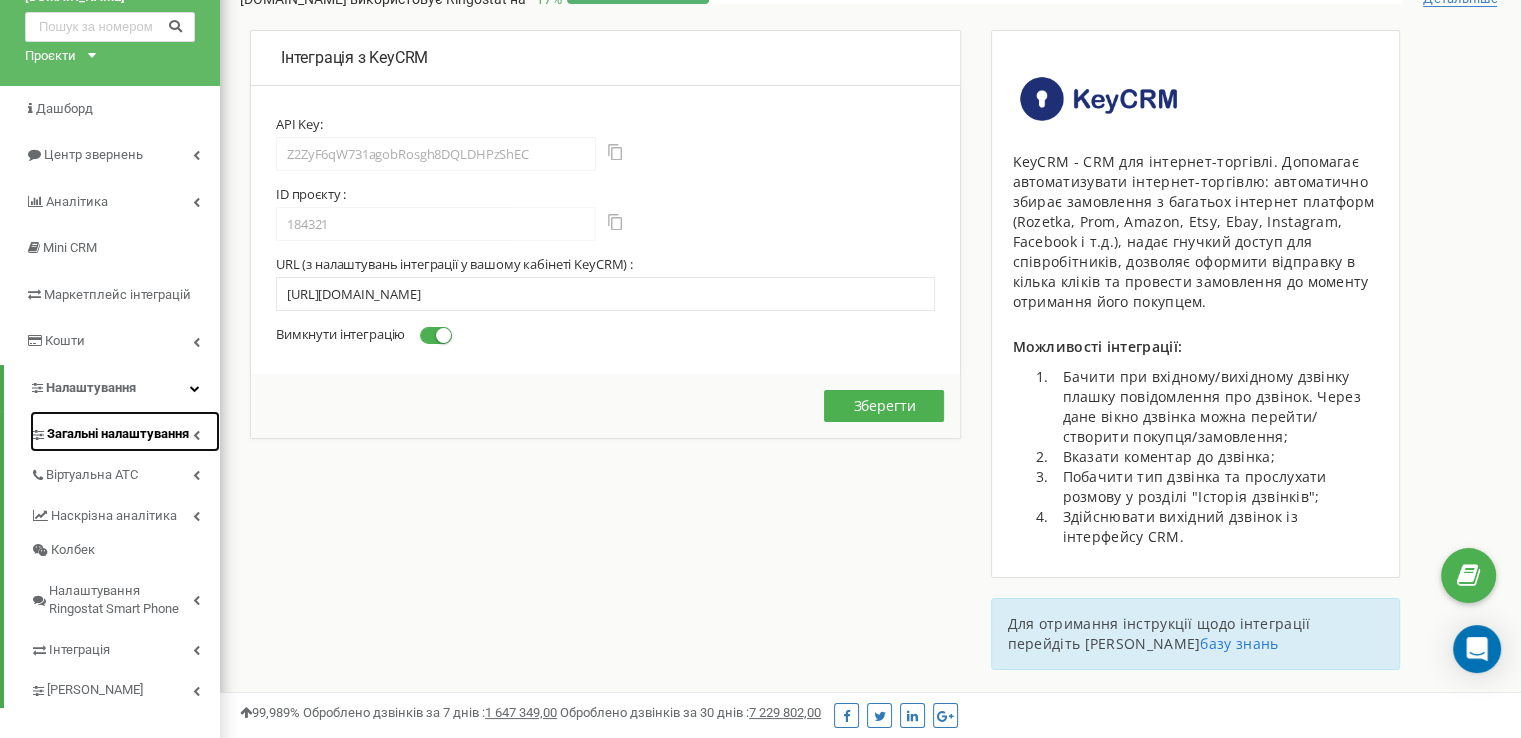 click on "Загальні налаштування" at bounding box center (118, 434) 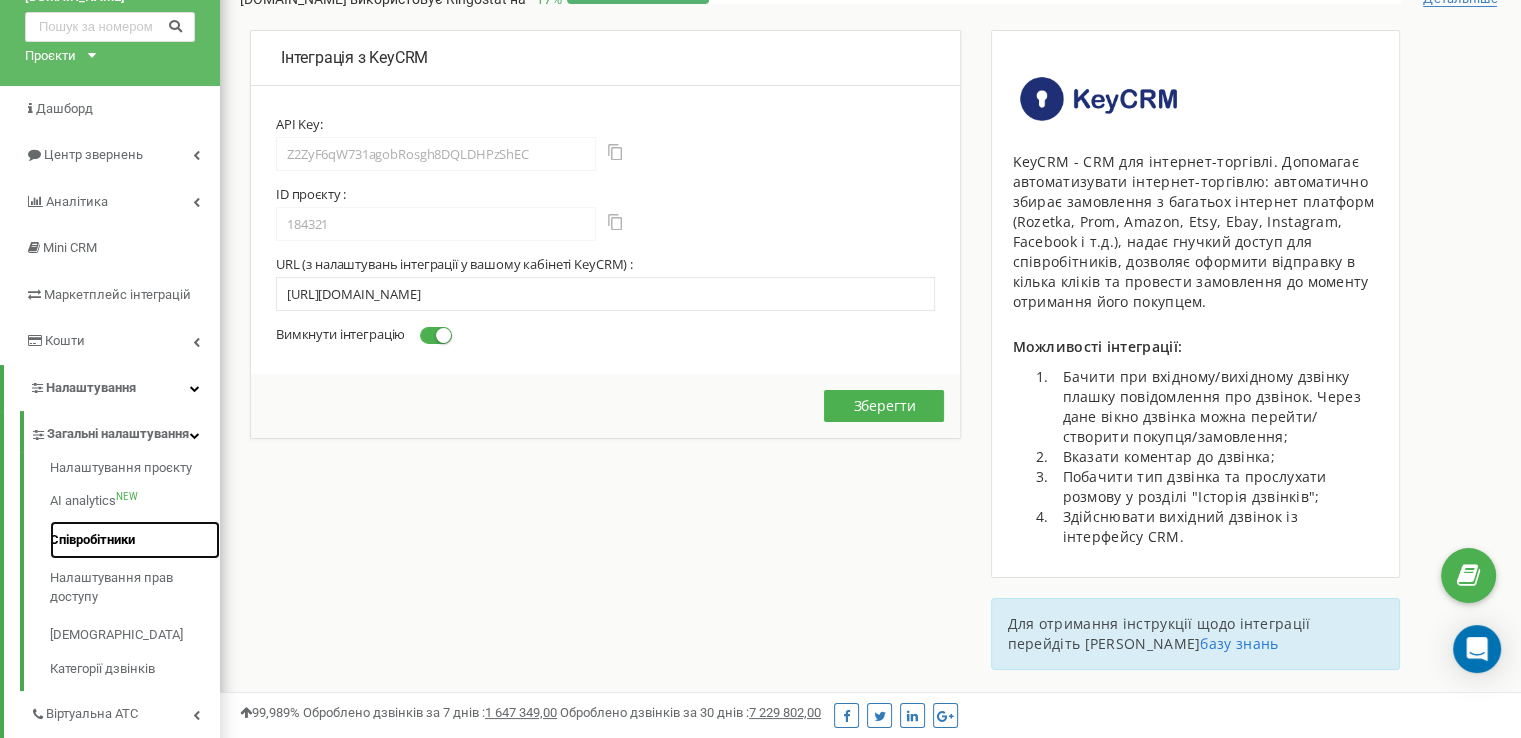 click on "Співробітники" at bounding box center [135, 540] 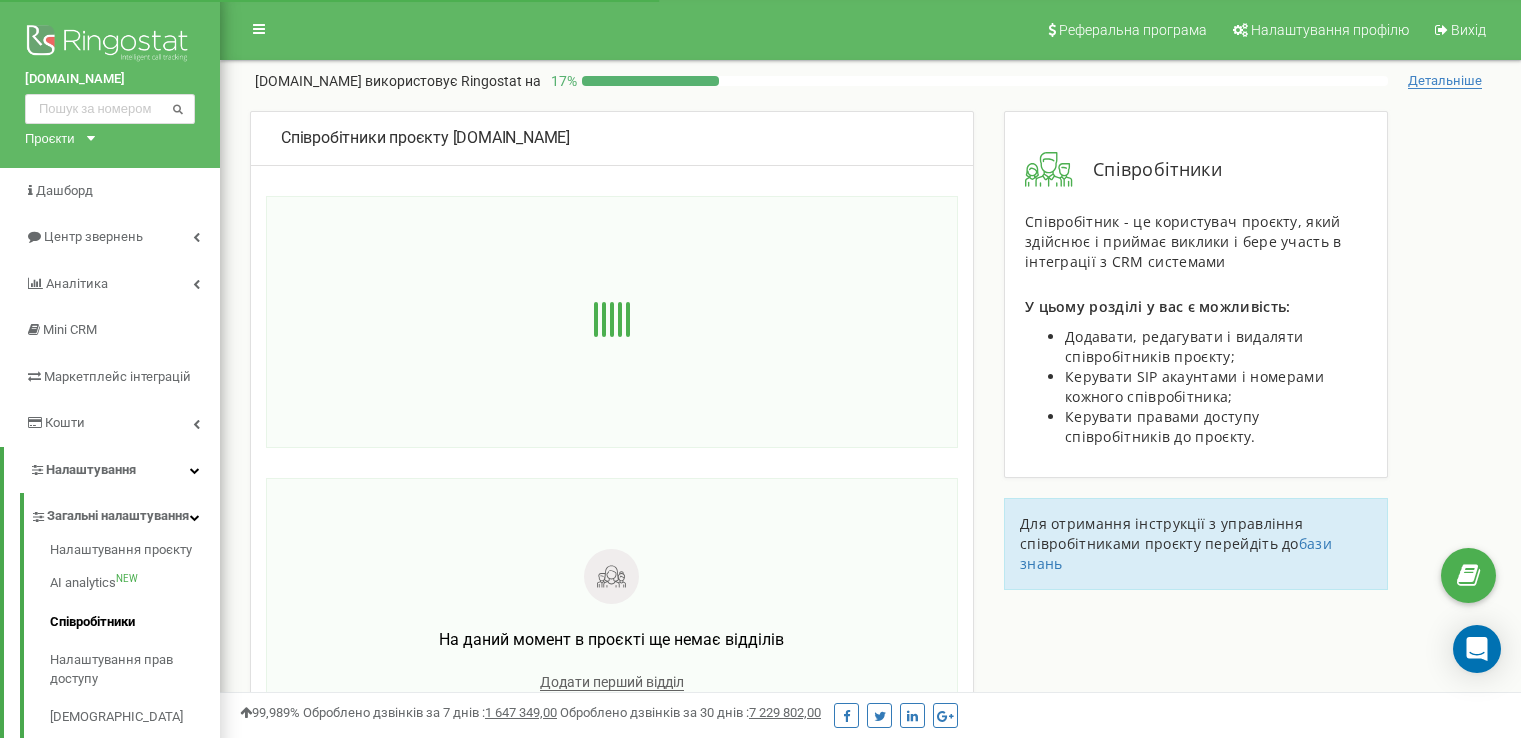 scroll, scrollTop: 0, scrollLeft: 0, axis: both 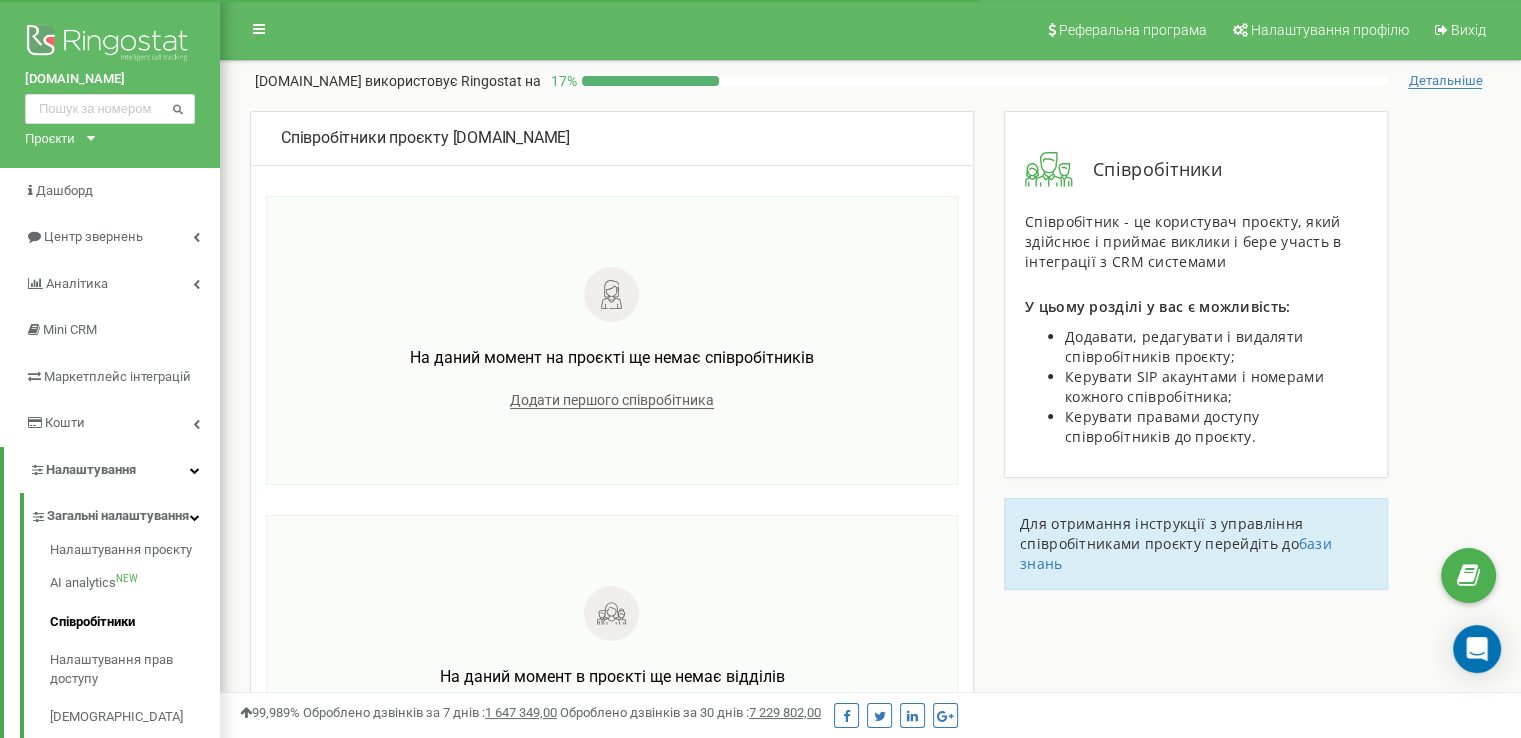 click on "На даний момент на проєкті ще немає співробітників" at bounding box center (612, 366) 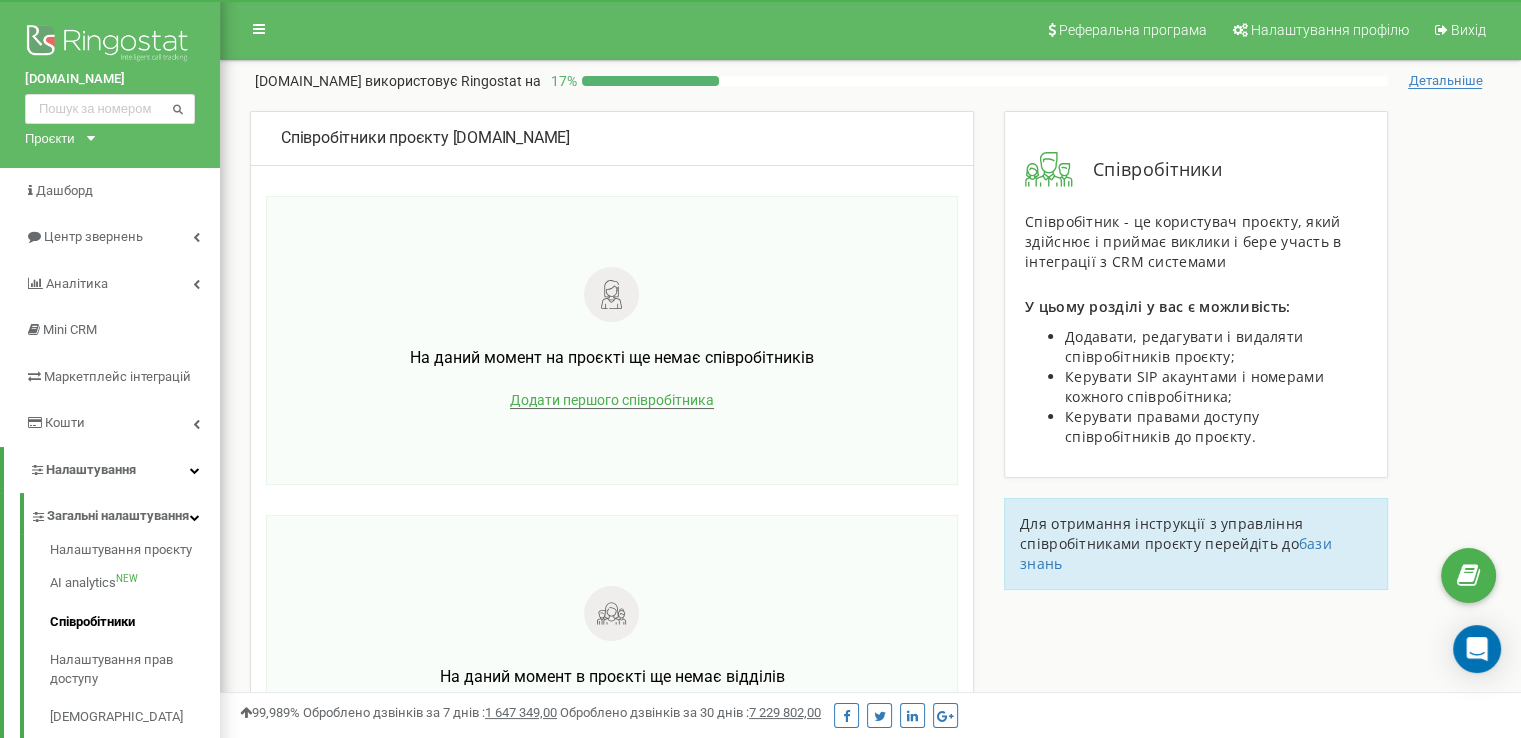 click on "Додати першого співробітника" at bounding box center (612, 400) 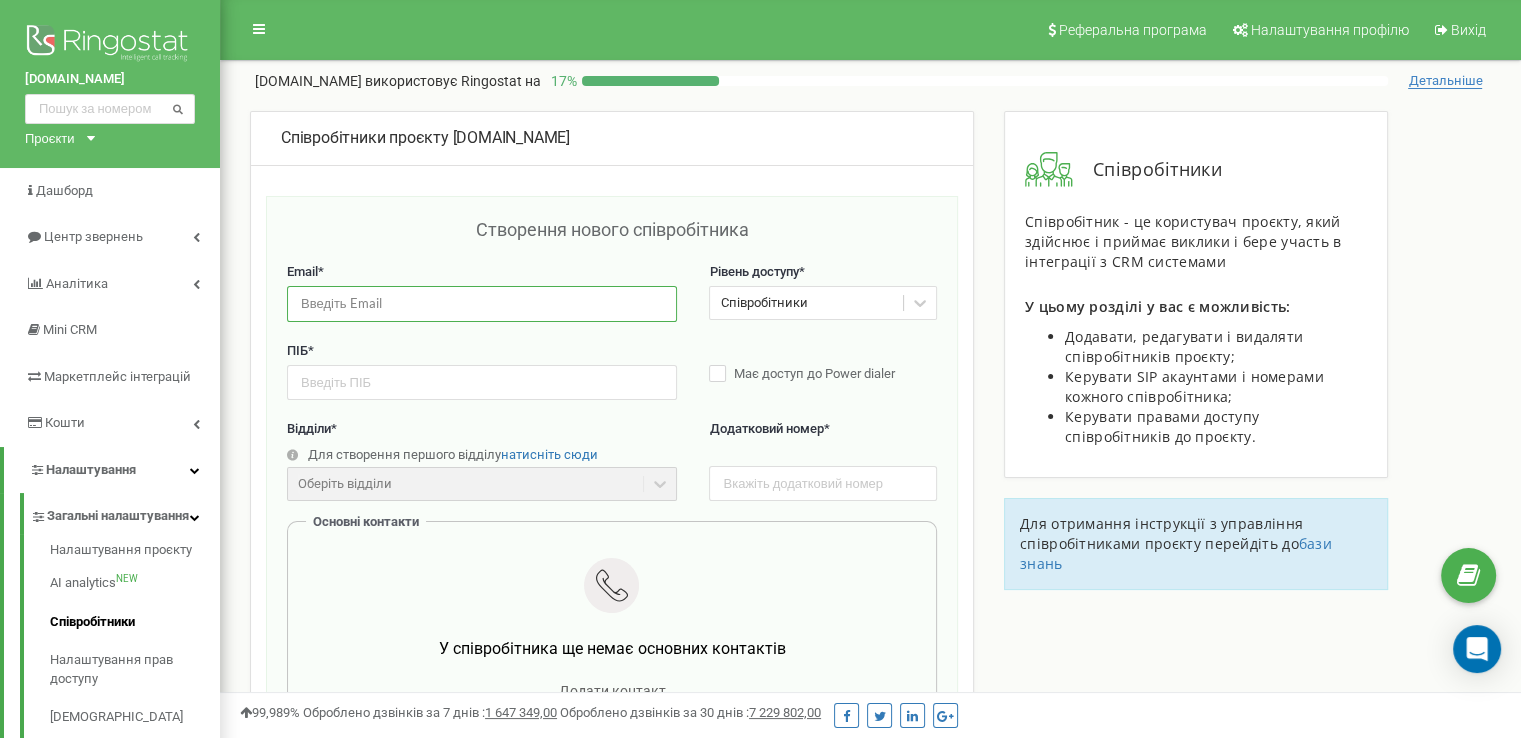 click at bounding box center (482, 303) 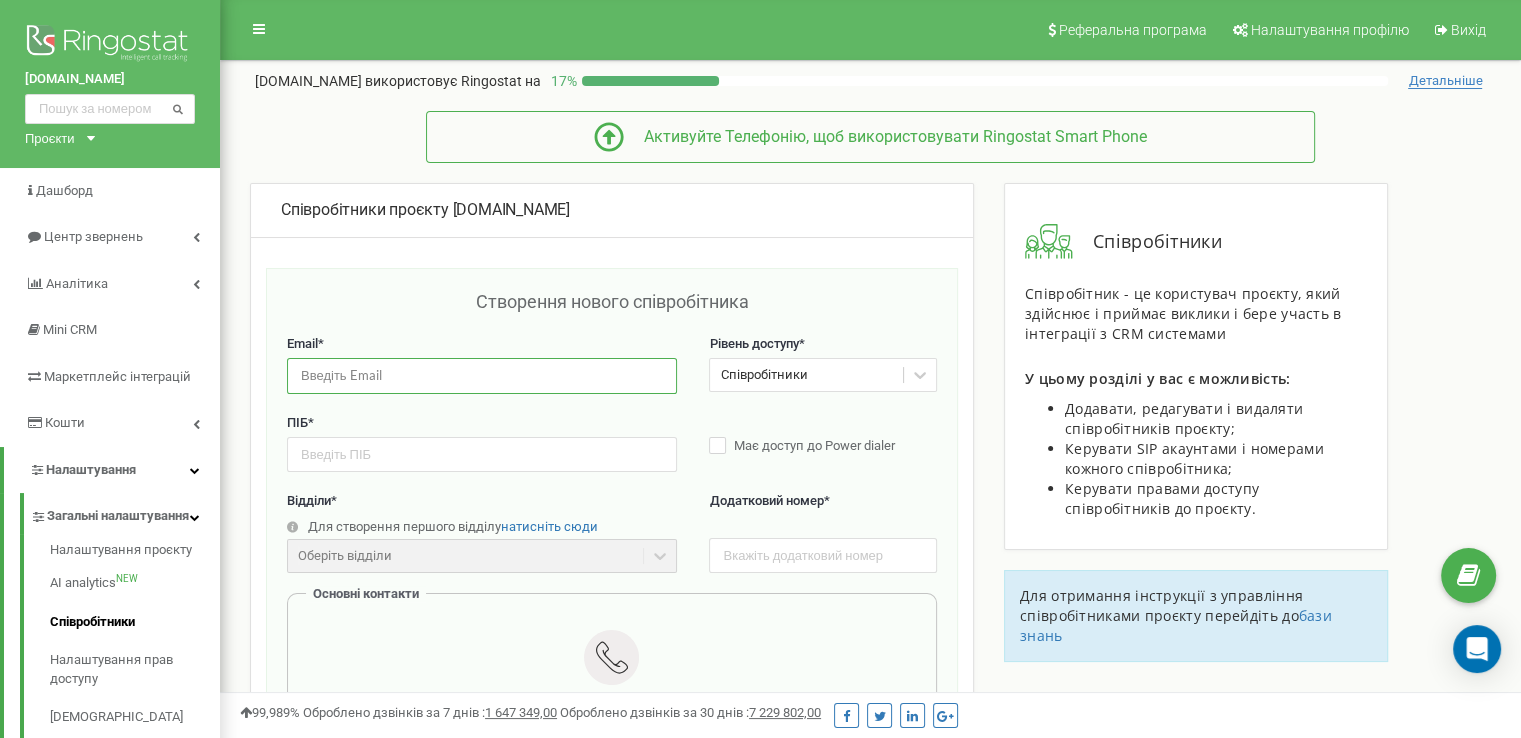 paste on "k24.andrusenko@gmail.com" 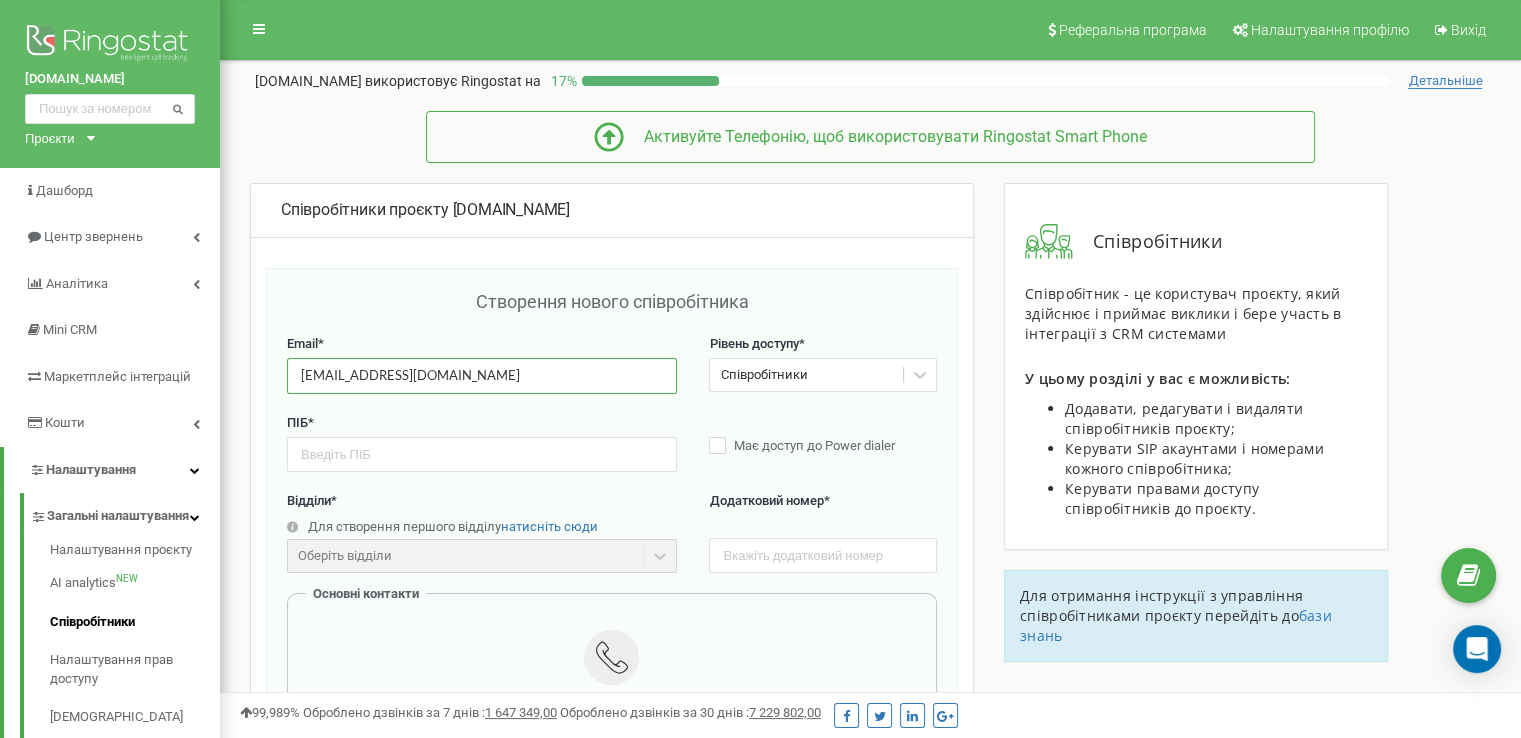 type on "k24.andrusenko@gmail.com" 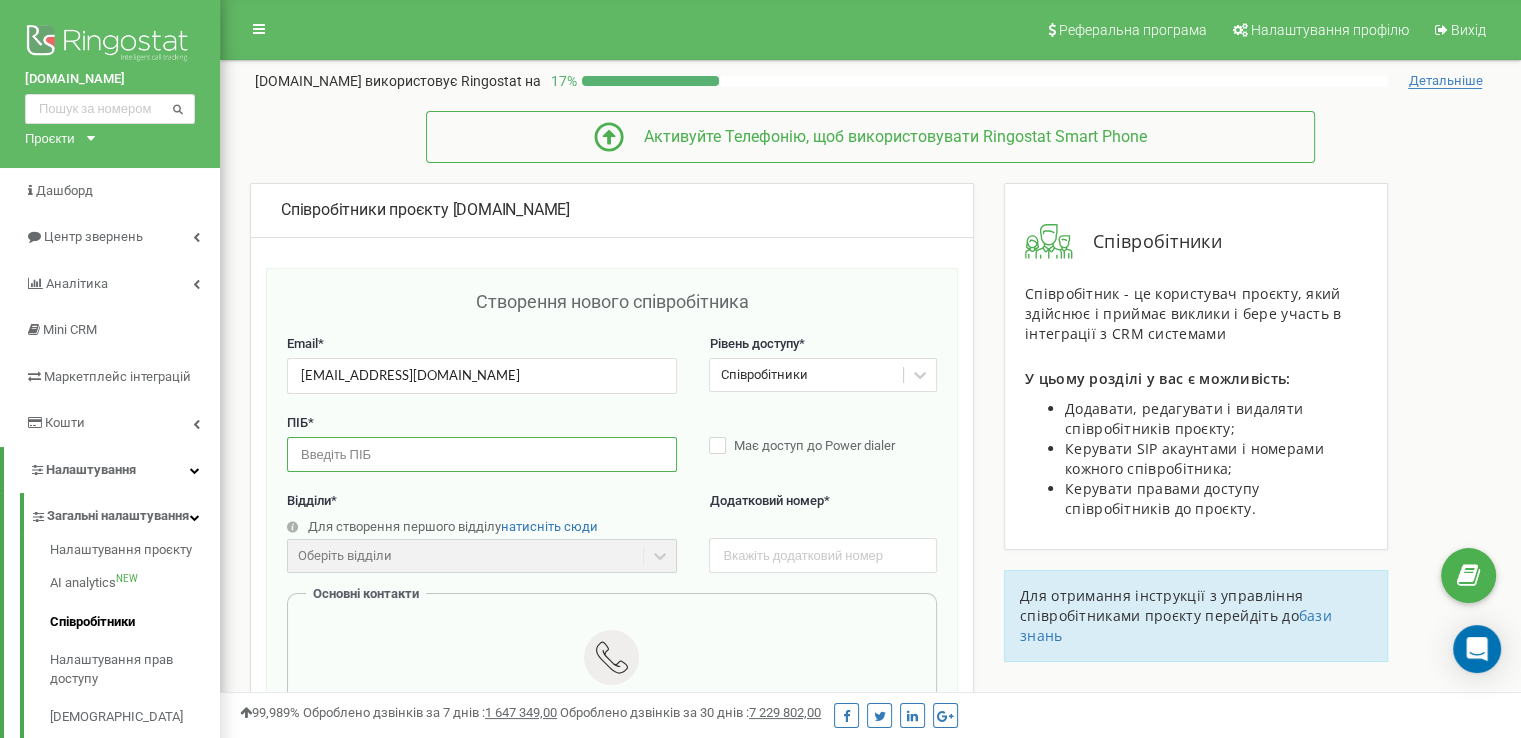 click at bounding box center (482, 454) 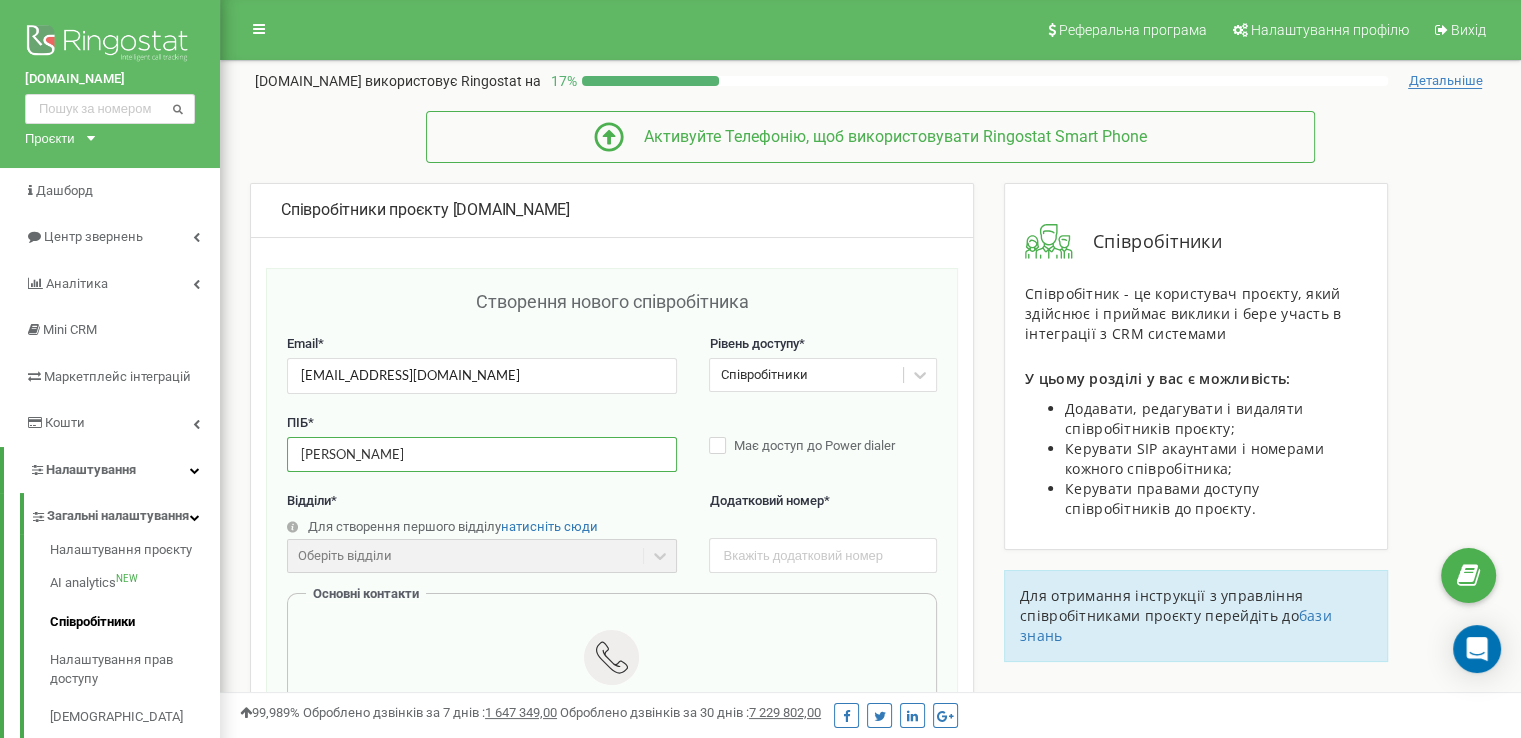 type on "Олексій Андрусенко" 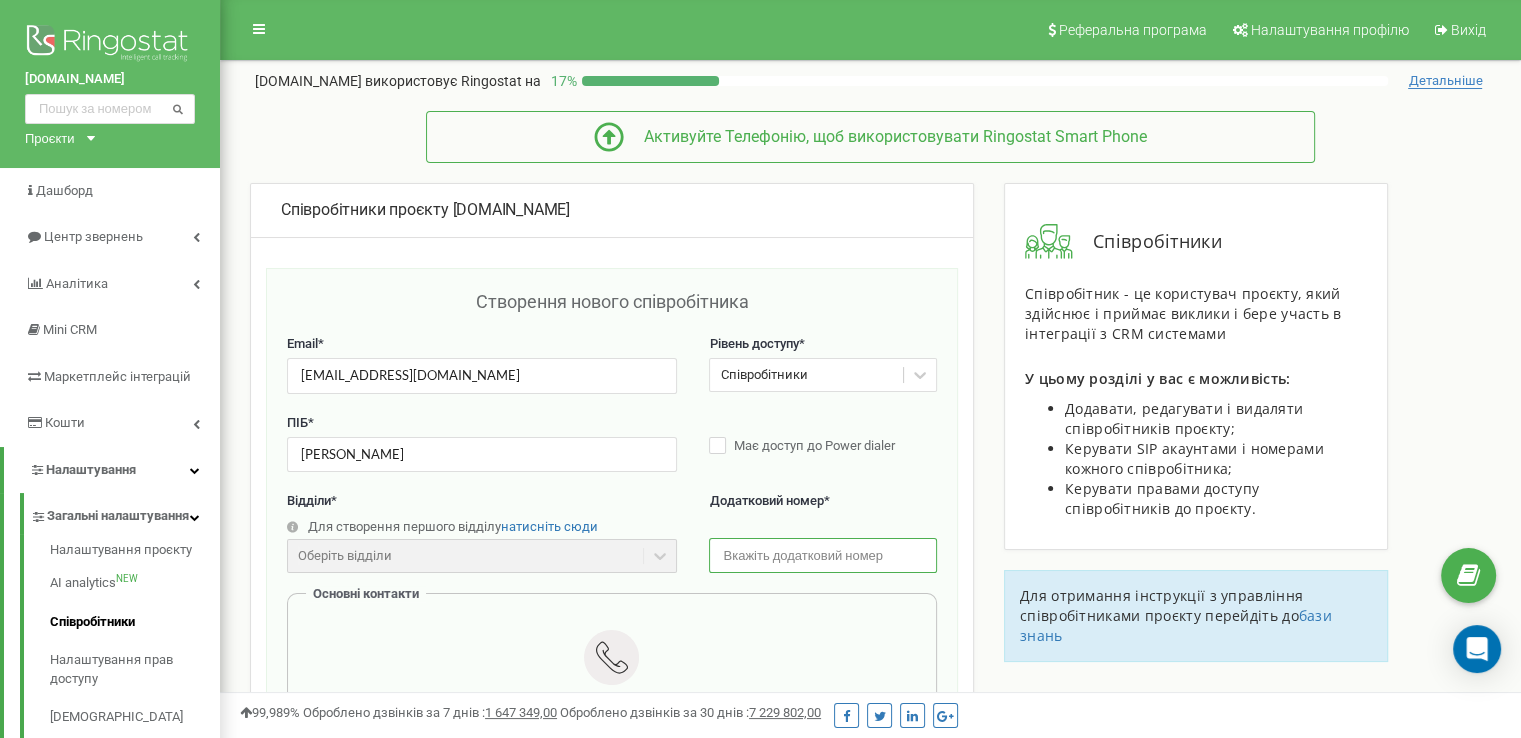 click at bounding box center [822, 555] 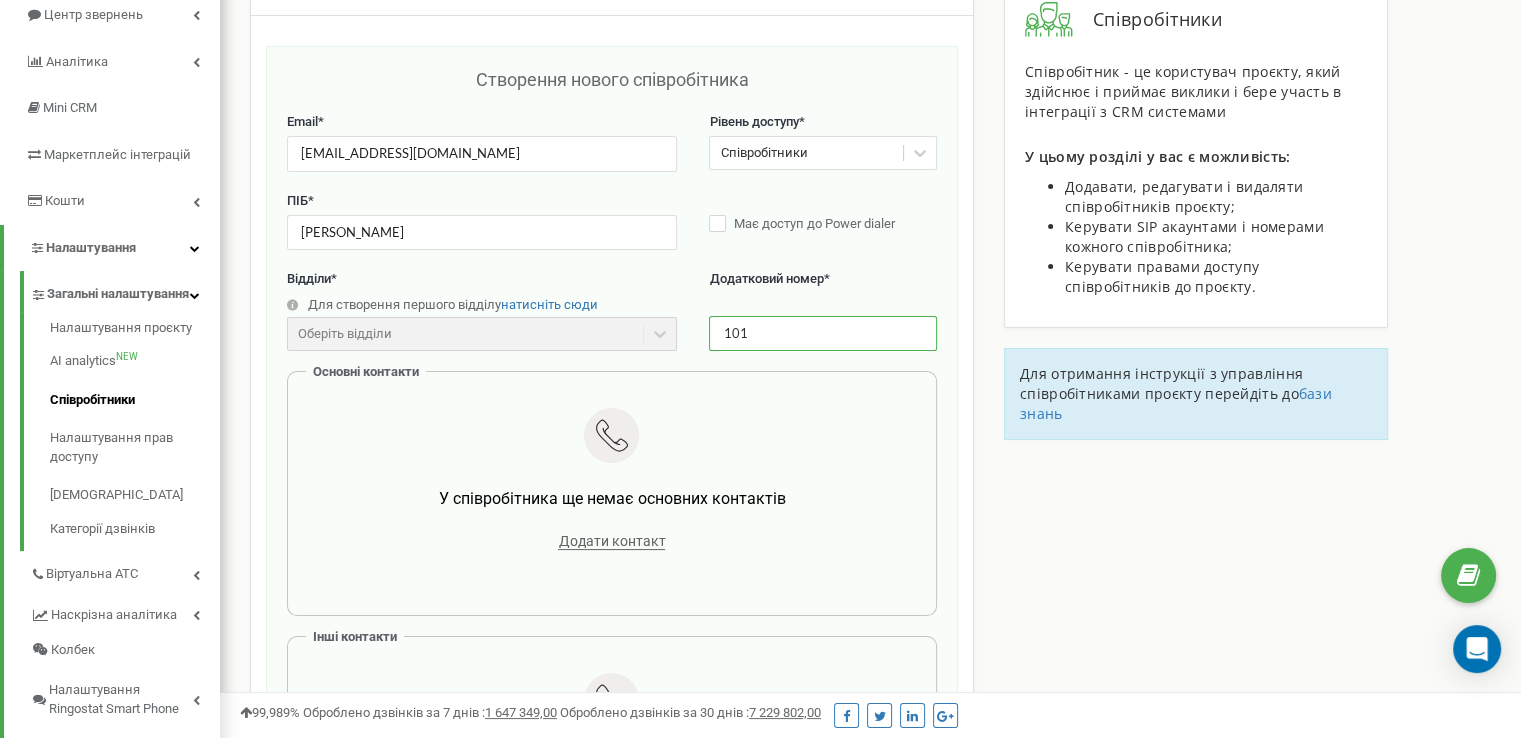 scroll, scrollTop: 212, scrollLeft: 0, axis: vertical 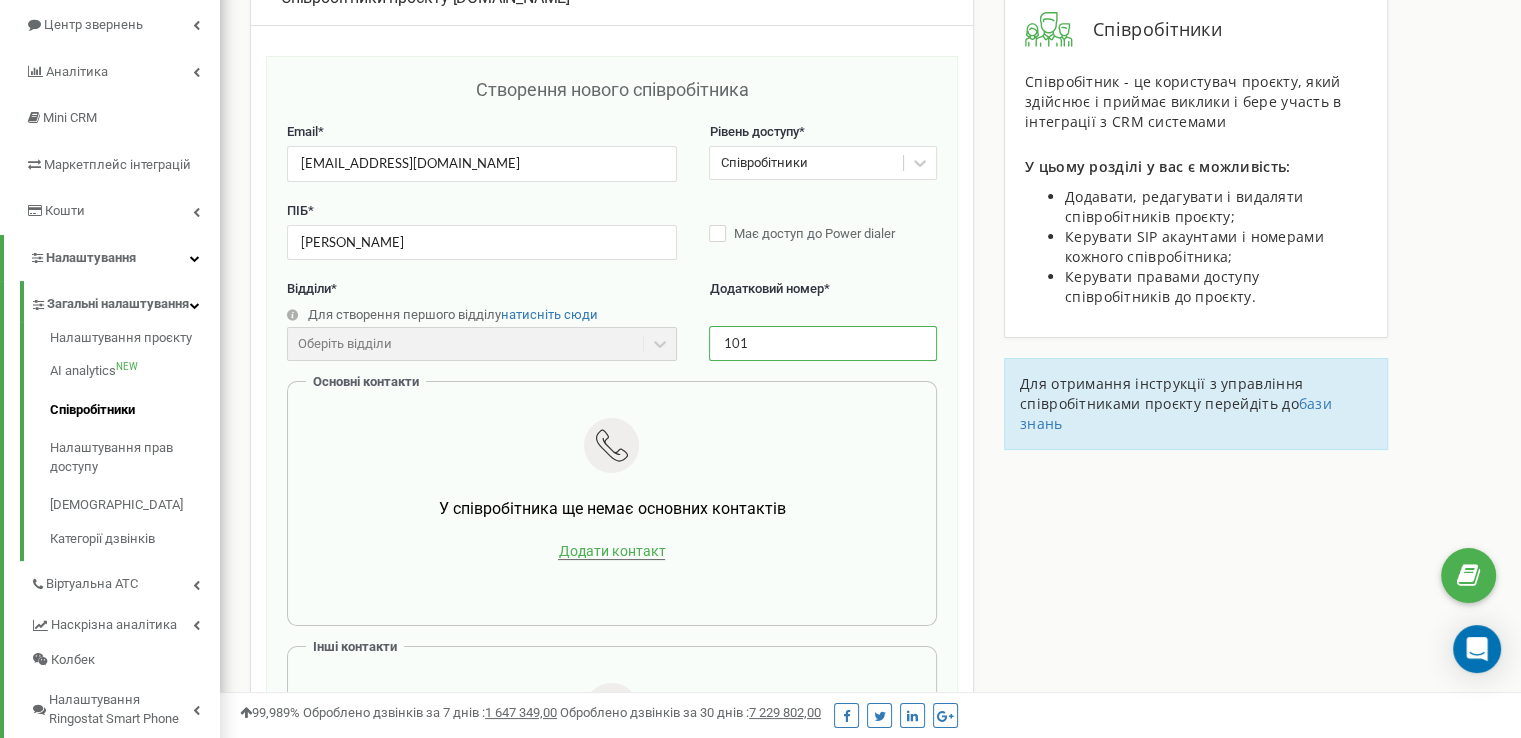 type on "101" 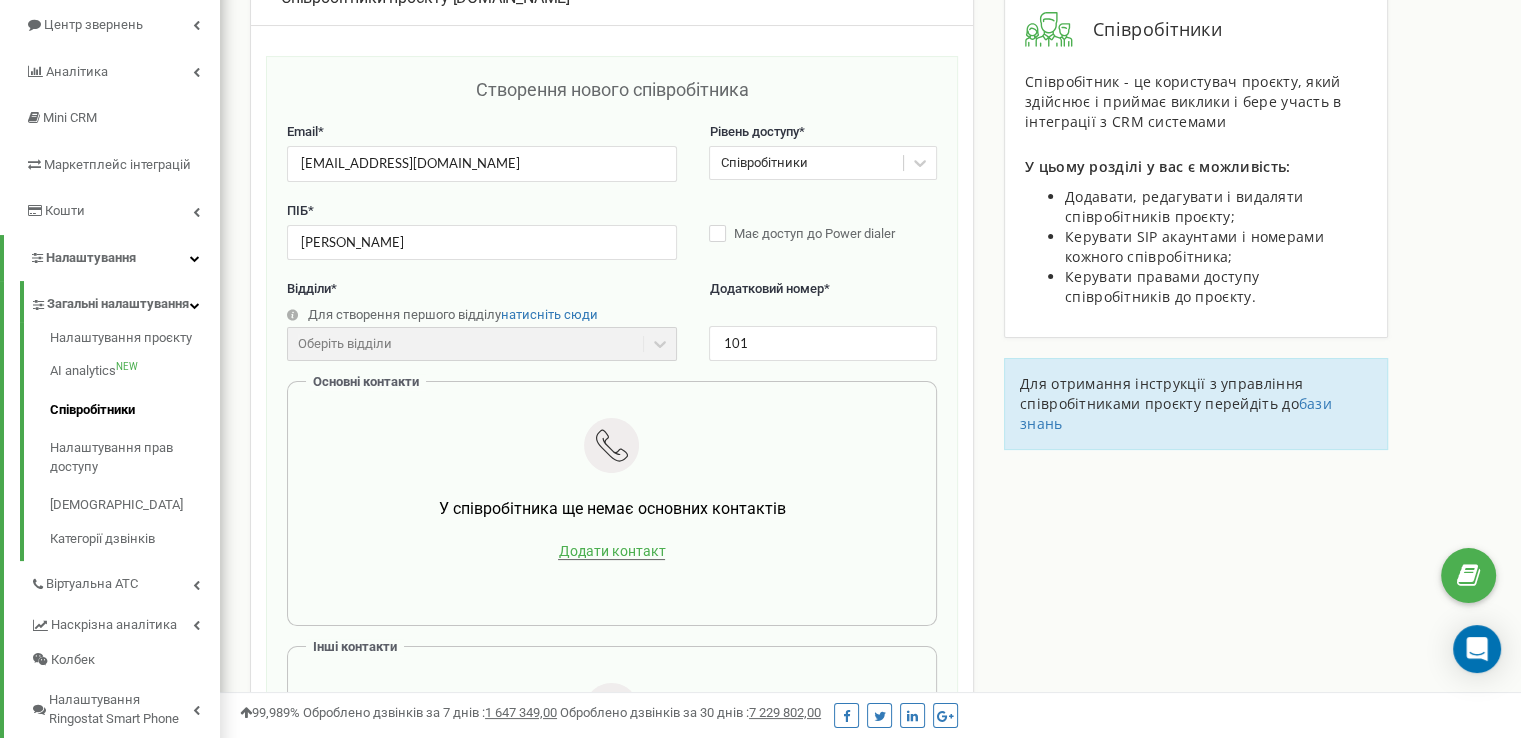 click on "Додати контакт" at bounding box center (611, 551) 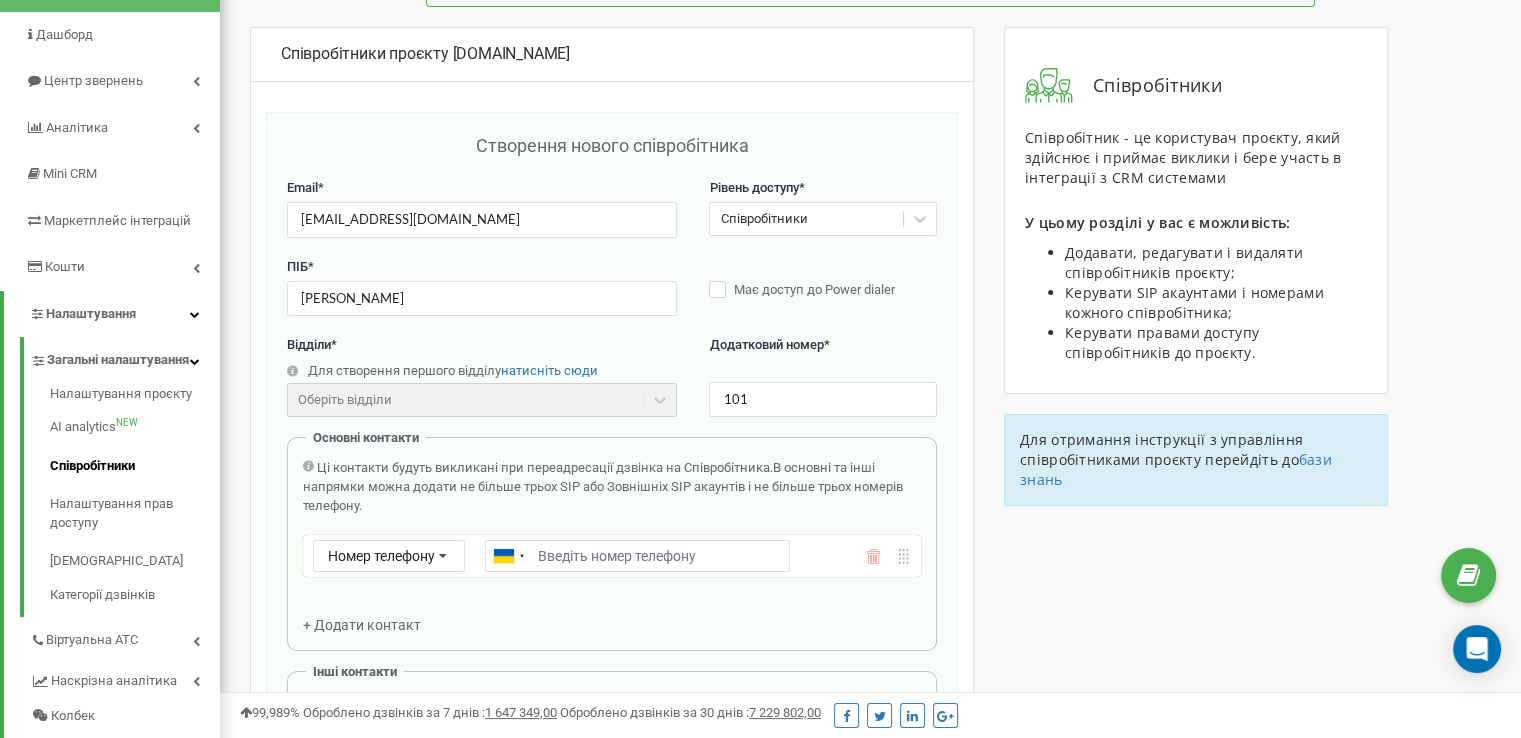 scroll, scrollTop: 152, scrollLeft: 0, axis: vertical 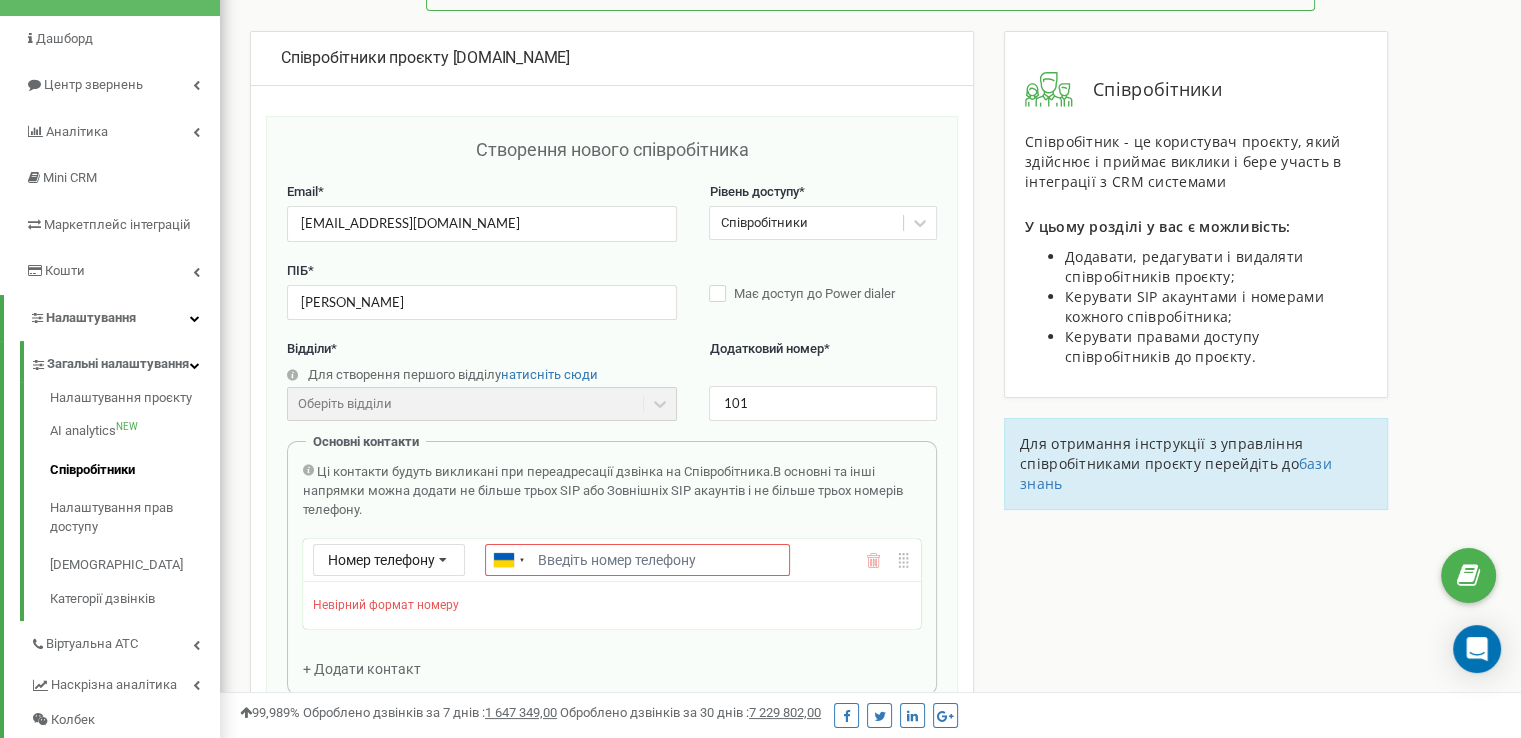 click 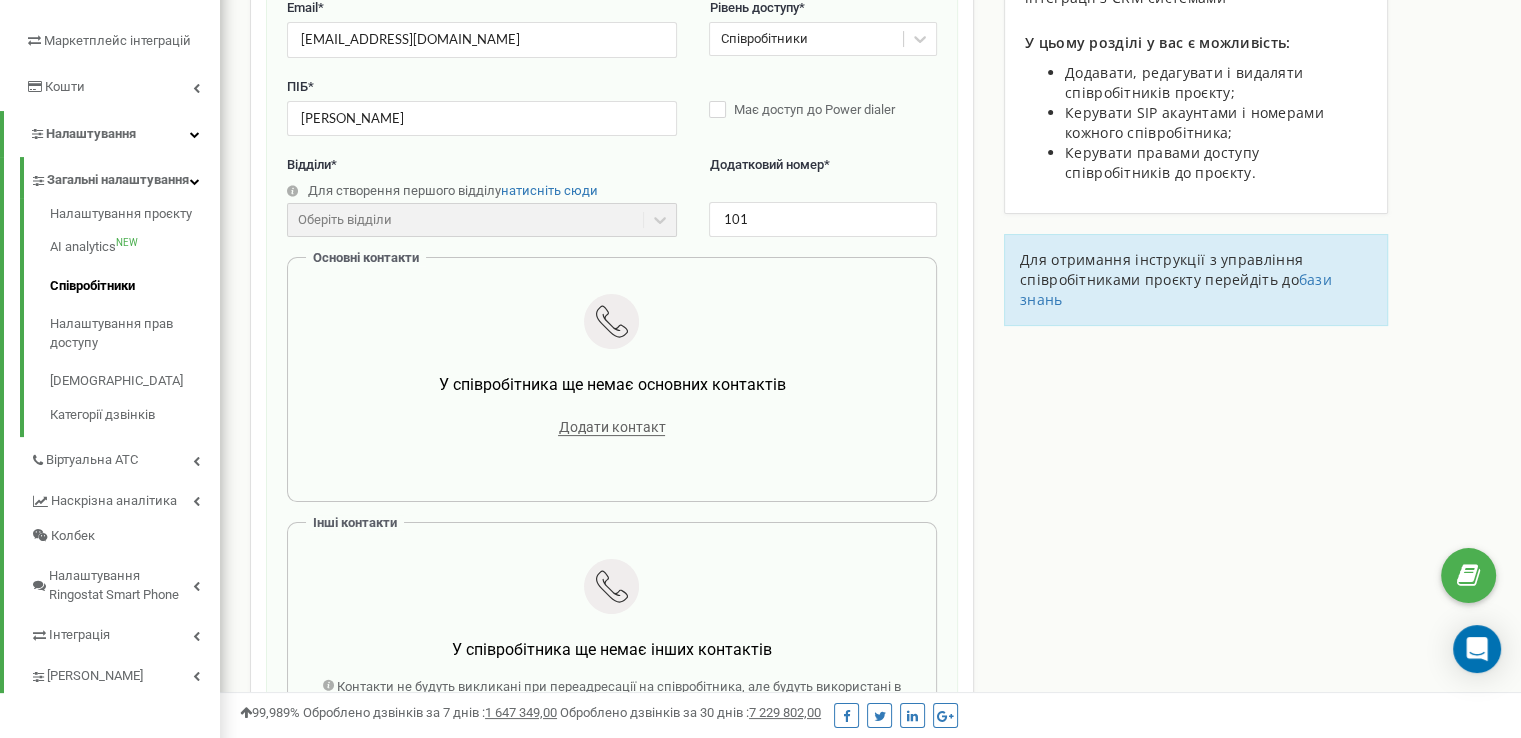 scroll, scrollTop: 391, scrollLeft: 0, axis: vertical 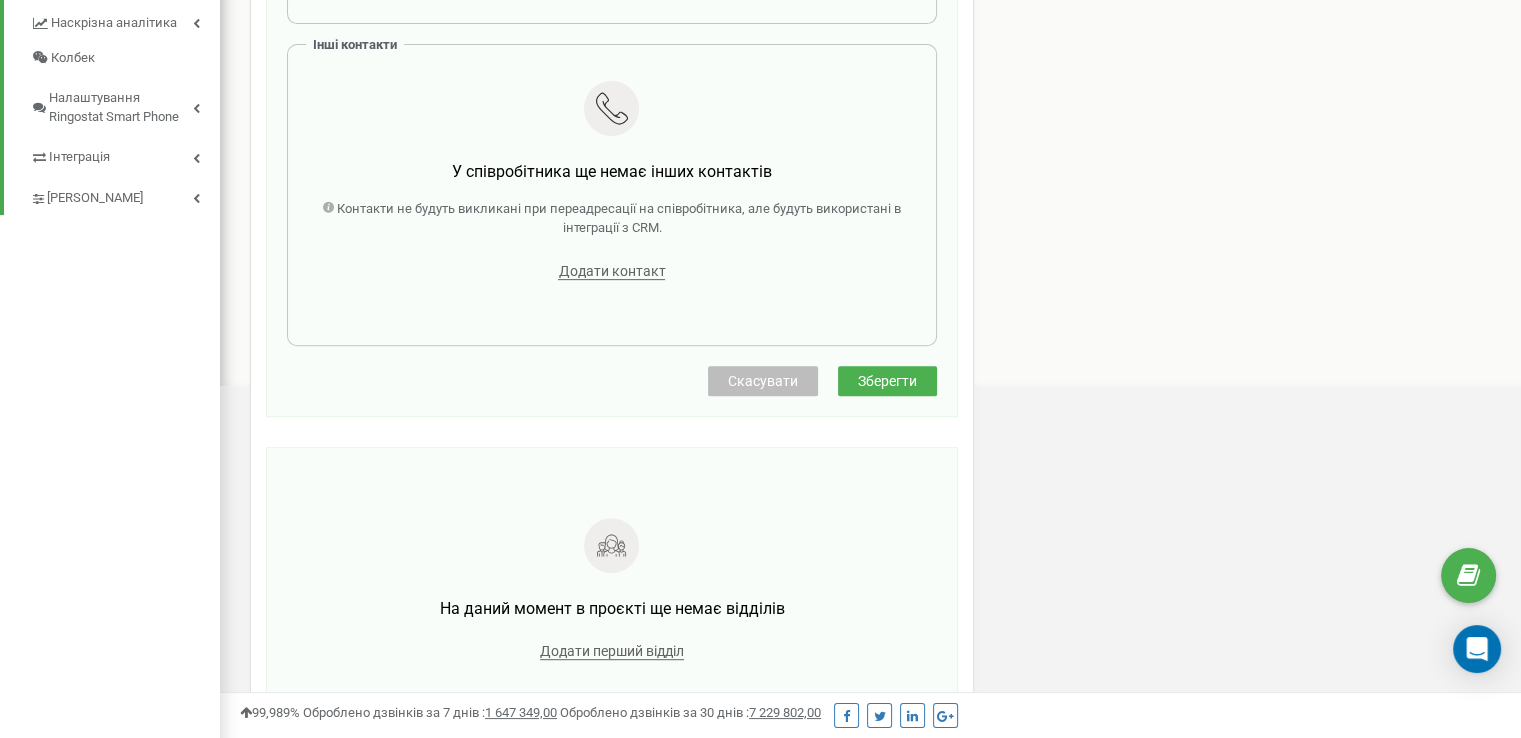 click on "Зберегти" at bounding box center [887, 381] 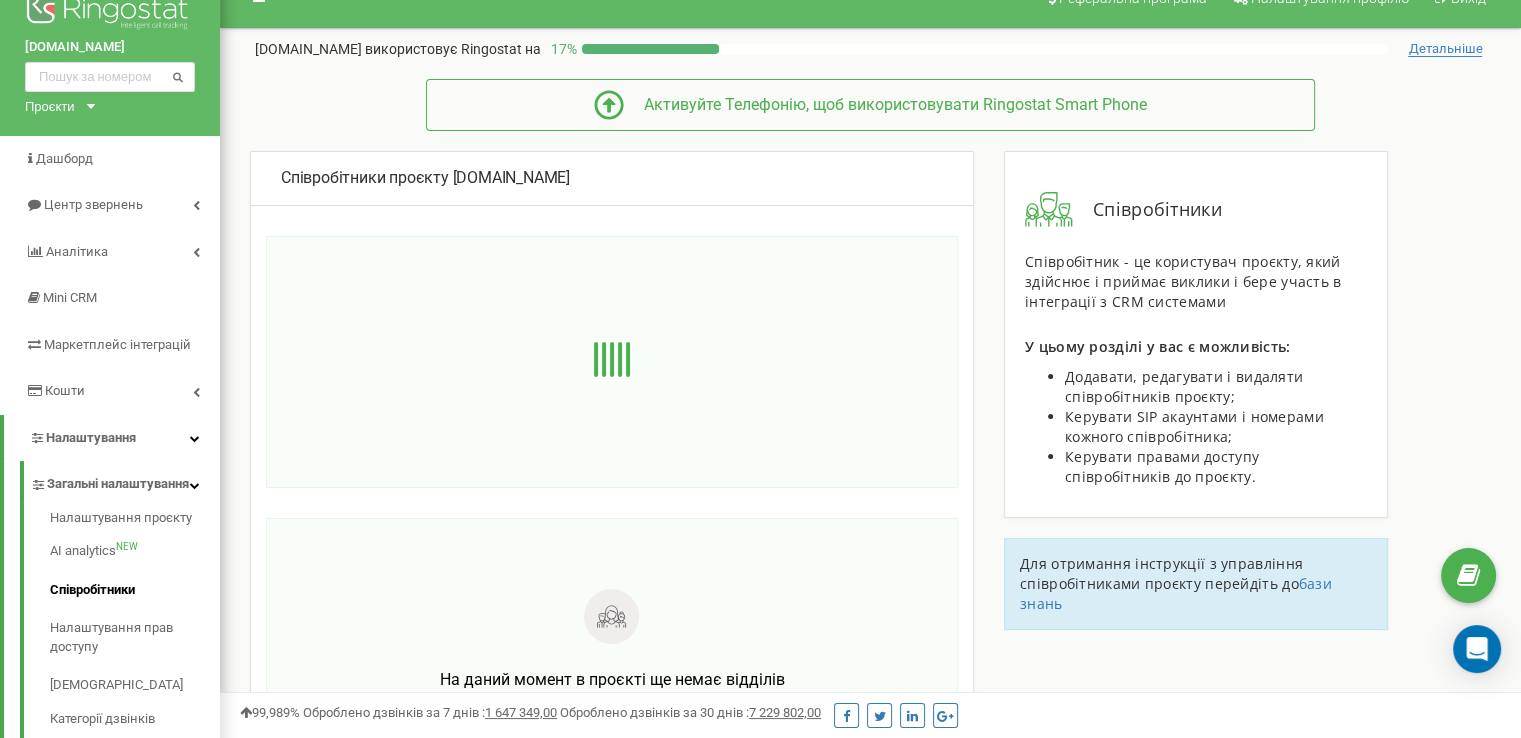 scroll, scrollTop: 0, scrollLeft: 0, axis: both 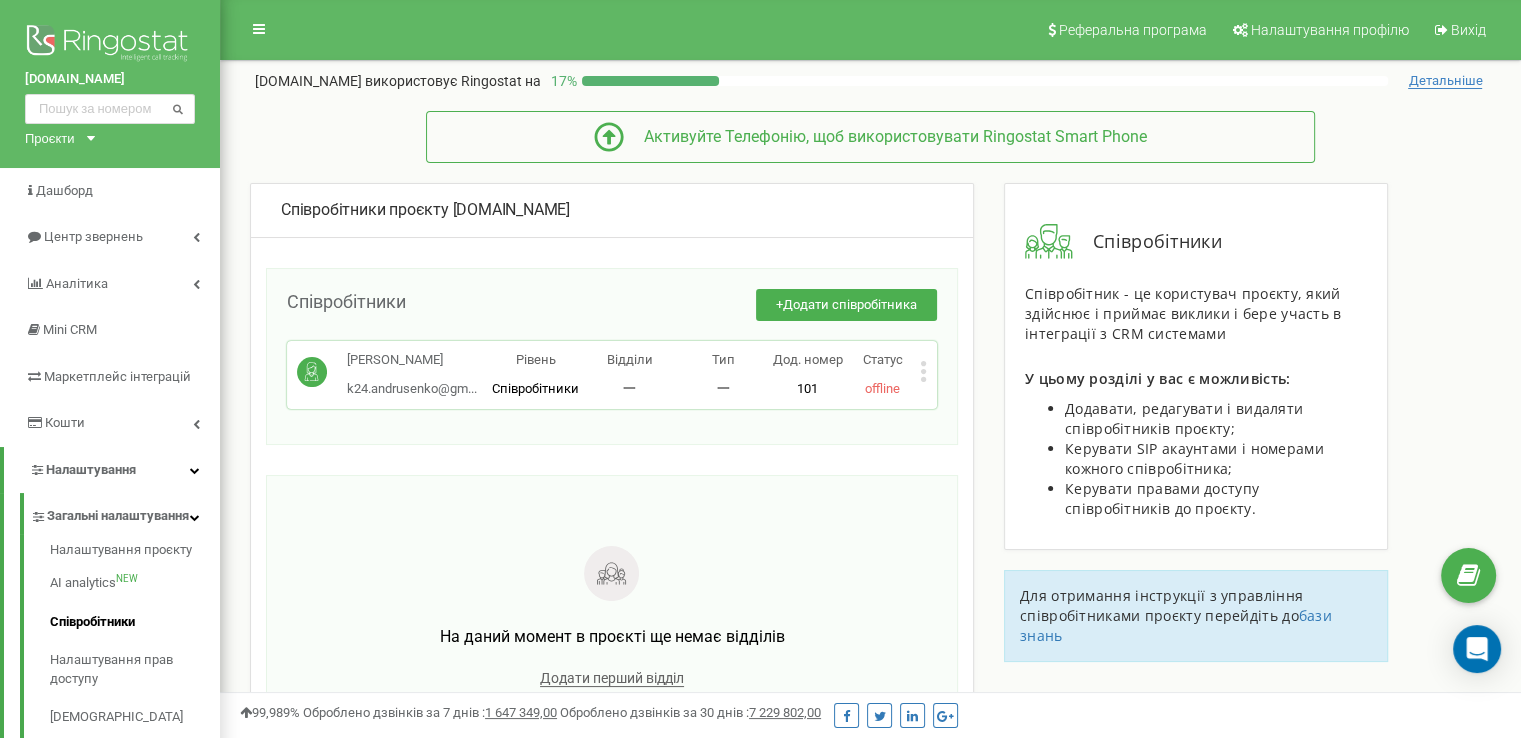 drag, startPoint x: 399, startPoint y: 357, endPoint x: 405, endPoint y: 337, distance: 20.880613 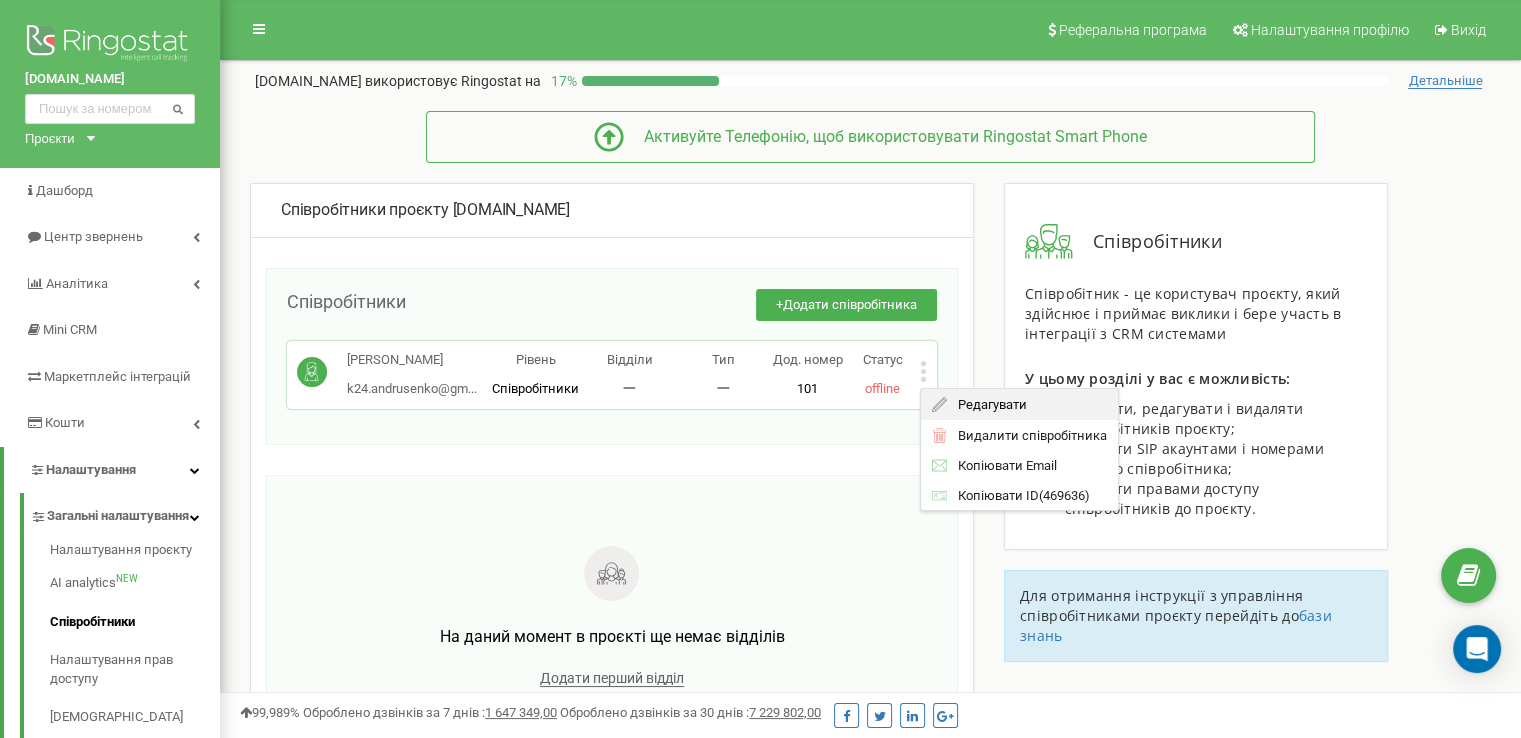 click on "Редагувати" at bounding box center [986, 404] 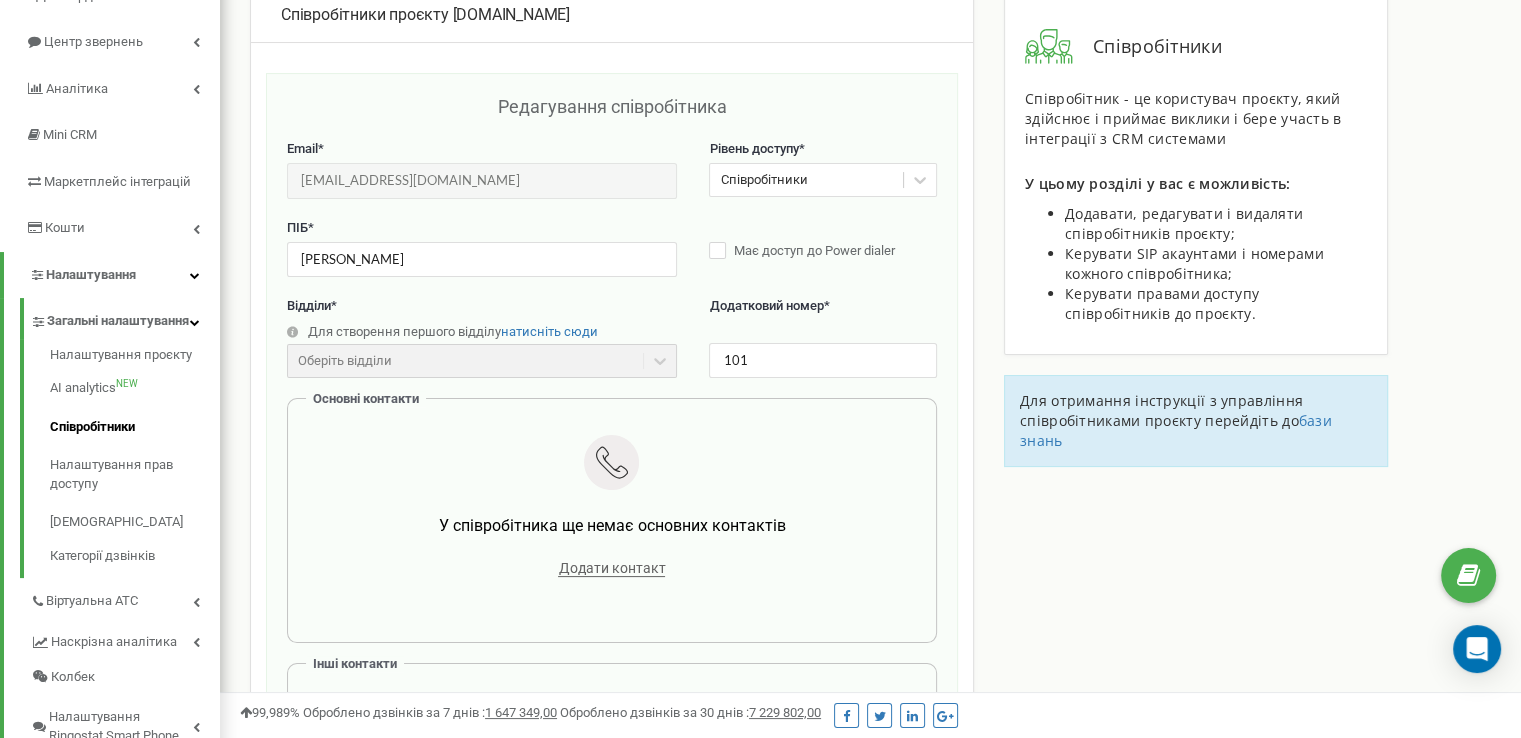 scroll, scrollTop: 200, scrollLeft: 0, axis: vertical 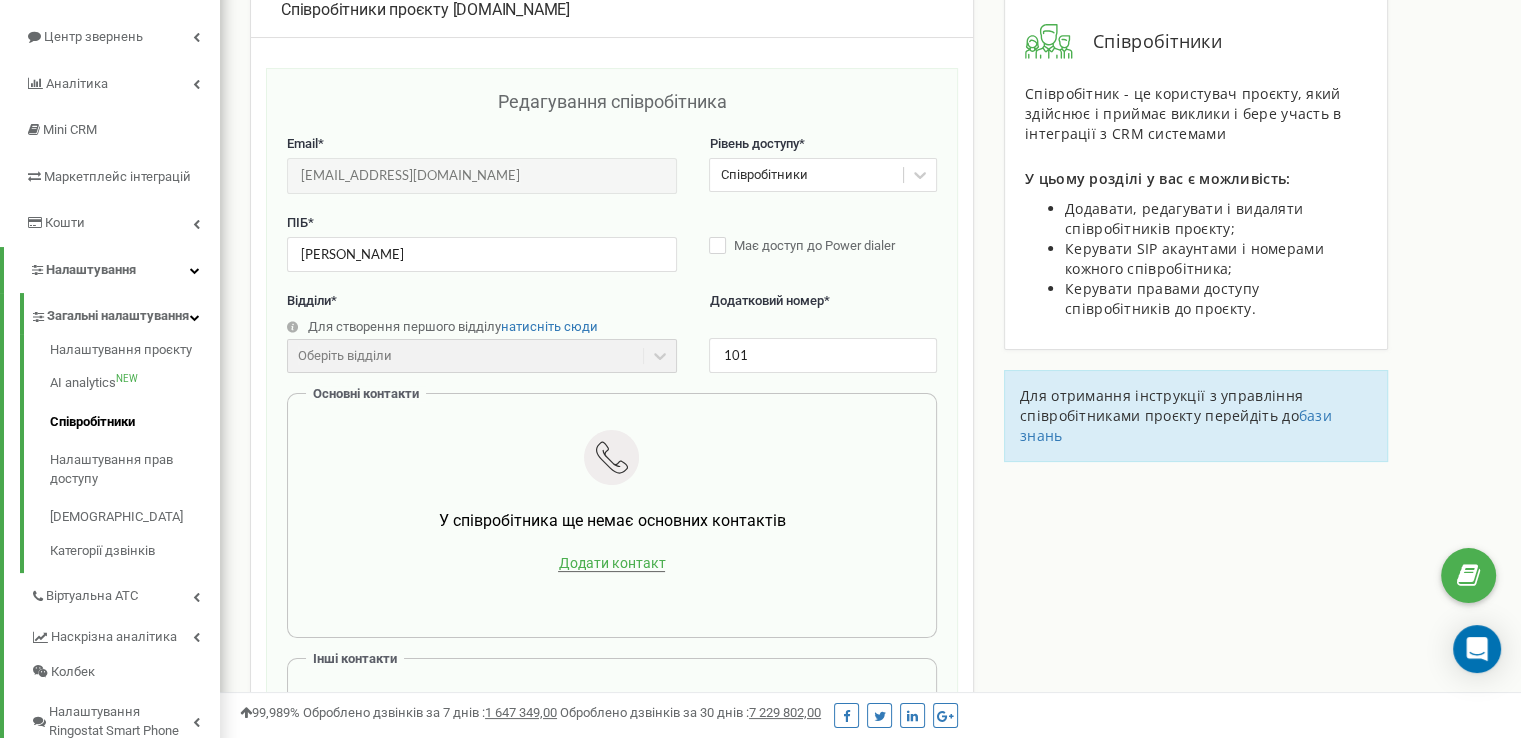 click on "Додати контакт" at bounding box center (611, 563) 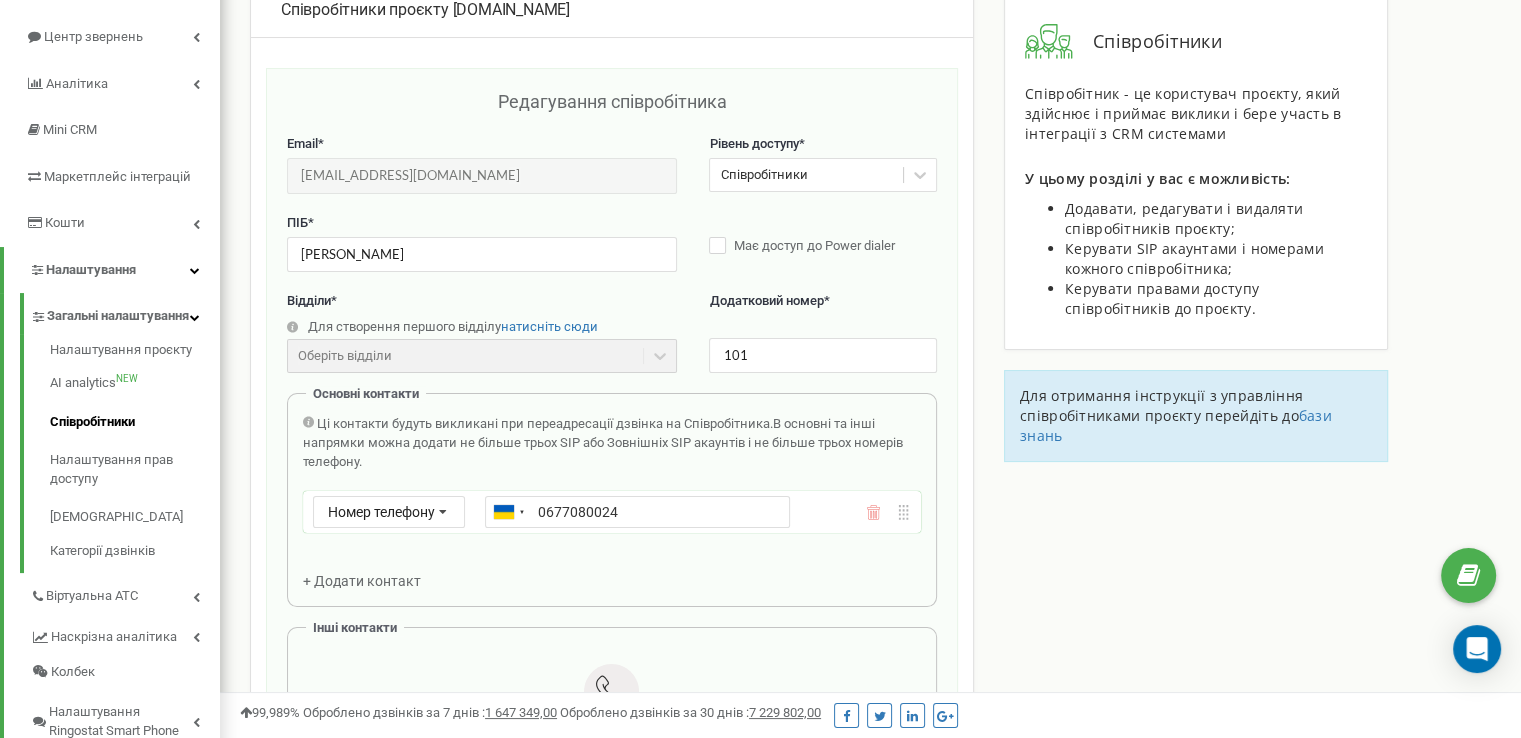 click on "0677080024" at bounding box center (637, 512) 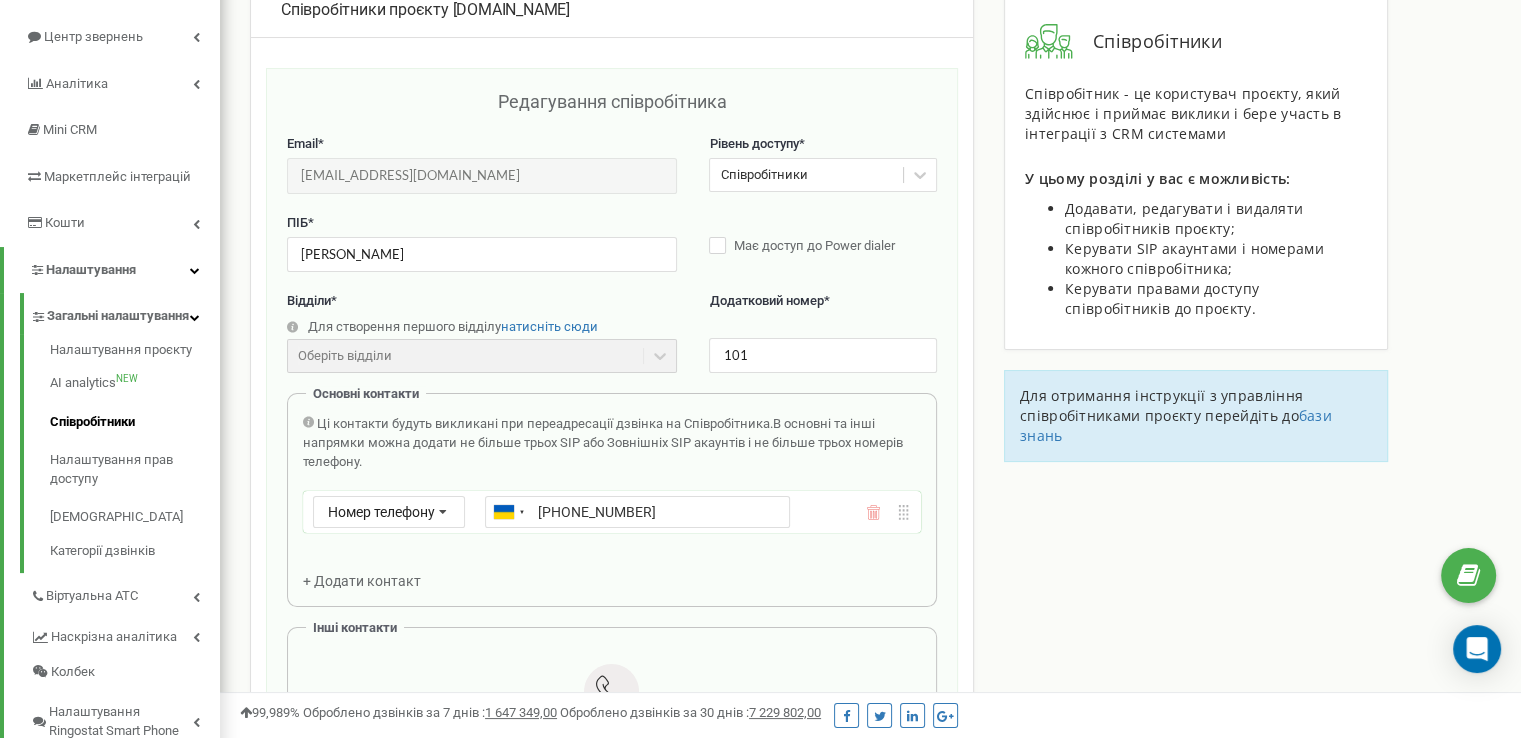 type on "+380677080024" 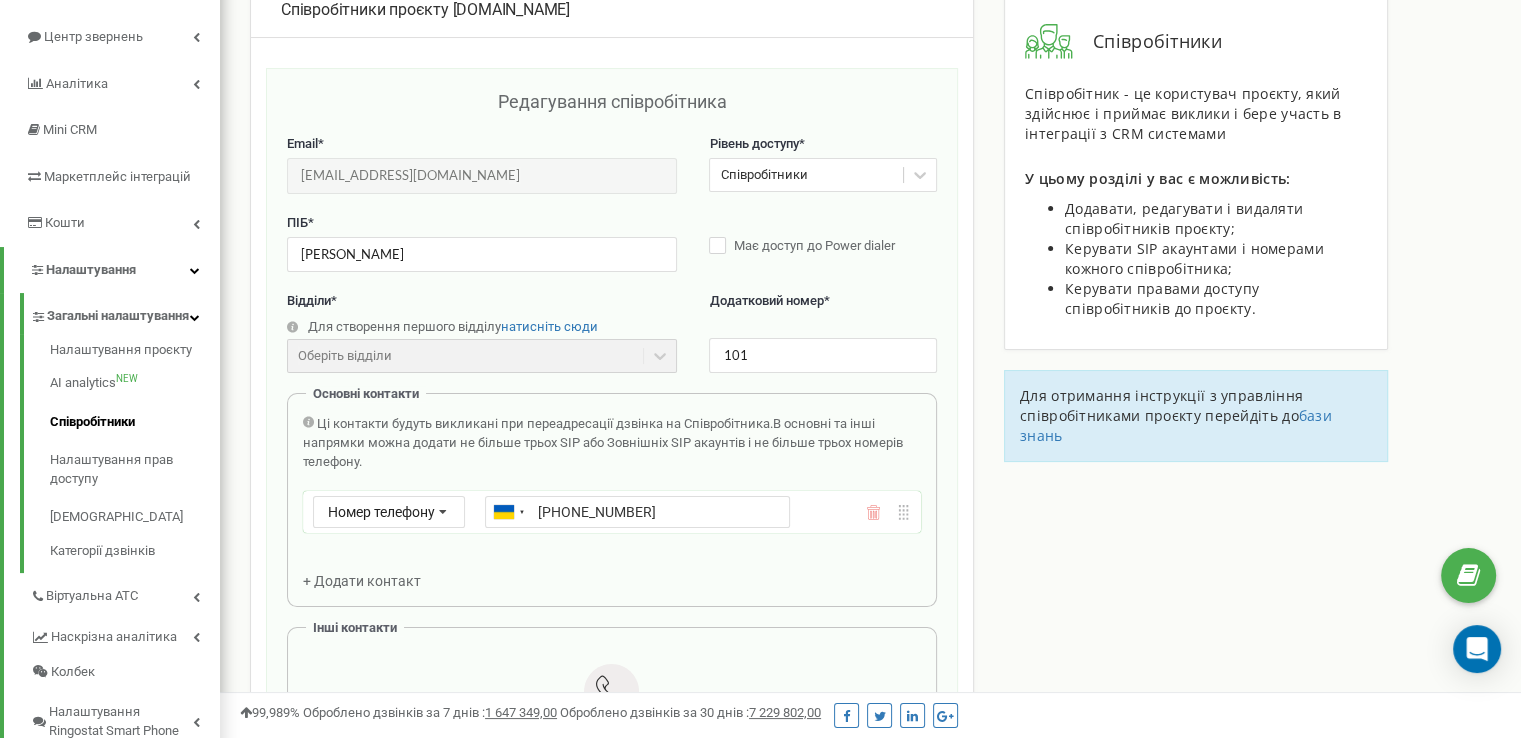 click on "Співробітники проєкту    k24.ltd Редагування співробітника Email * k24.andrusenko@gmail.com Email недоступний для редагування. Ви можете створити нового співробітника і переприв'язати до нього SIP акаунти в розділі "SIP акаунти". Рівень доступу * Співробітники ПІБ * Олексій Андрусенко   Має доступ до Power dialer Відділи * Для створення першого відділу   натисніть сюди Оберіть відділи Відділи ще не створені Додатковий номер * 101 Основні контакти Ці контакти будуть викликані при переадресації дзвінка на Співробітника.  Номер телефону Номер телефону SIP Зовнішній SIP Ukraine (Україна) + 380 + 93 + 1" at bounding box center [870, 731] 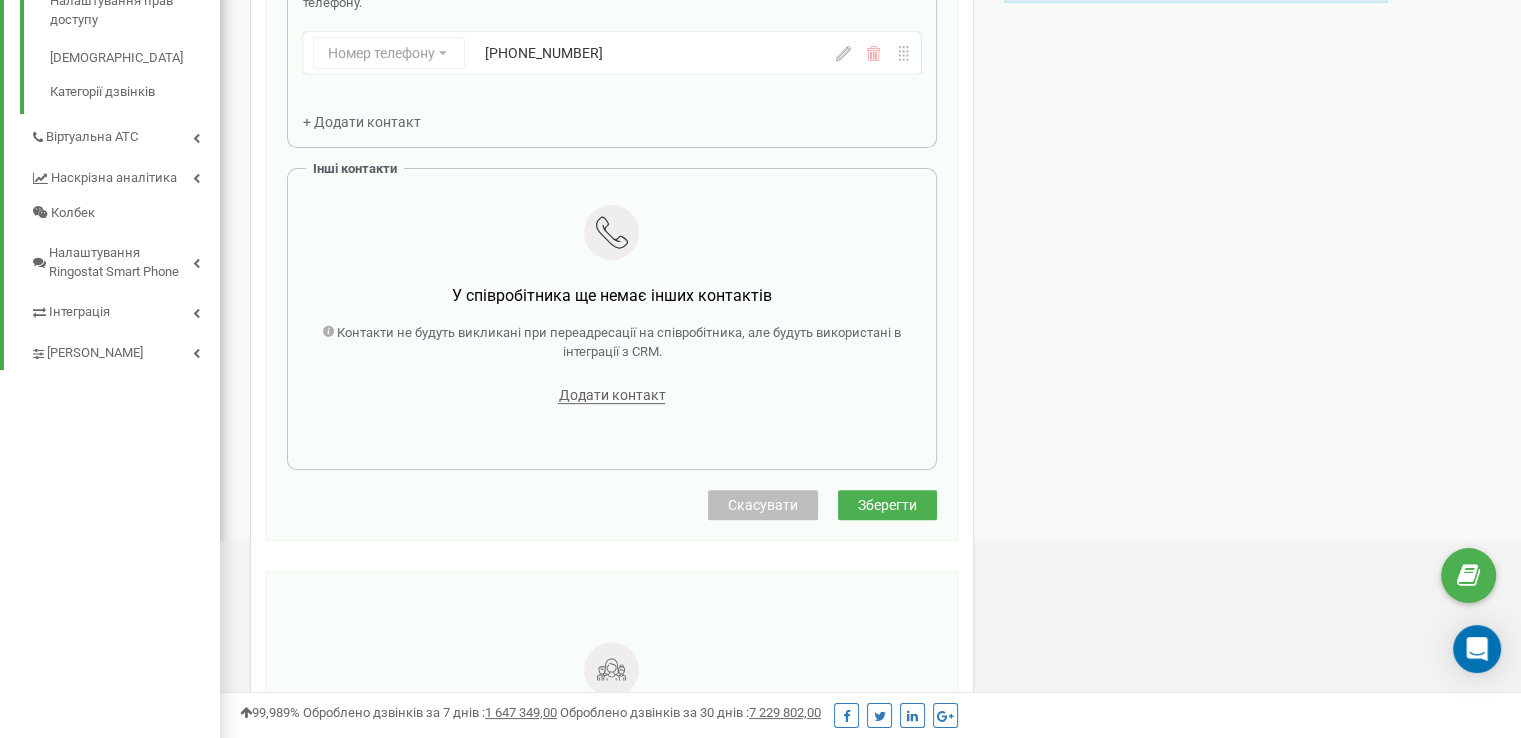 click on "Зберегти" at bounding box center (887, 505) 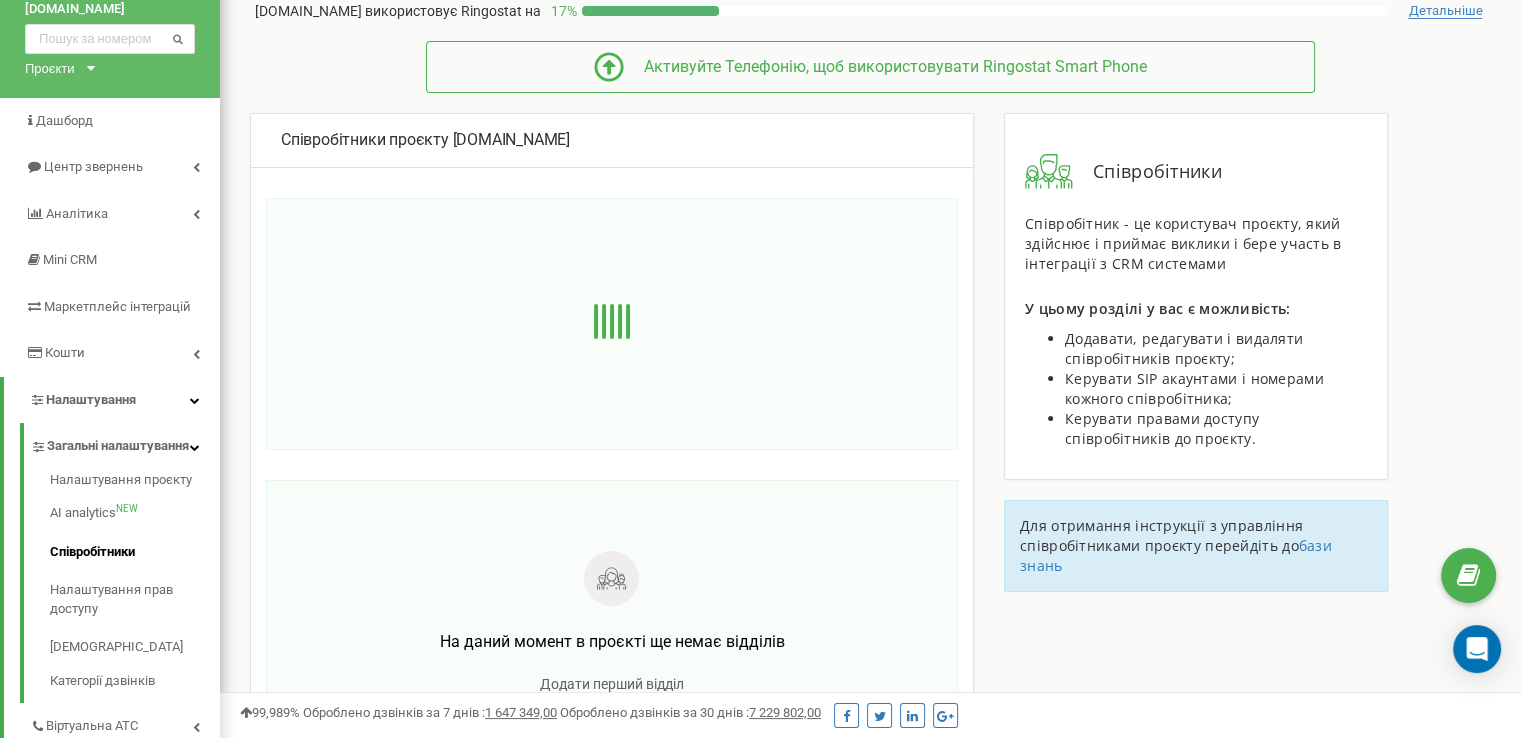 scroll, scrollTop: 0, scrollLeft: 0, axis: both 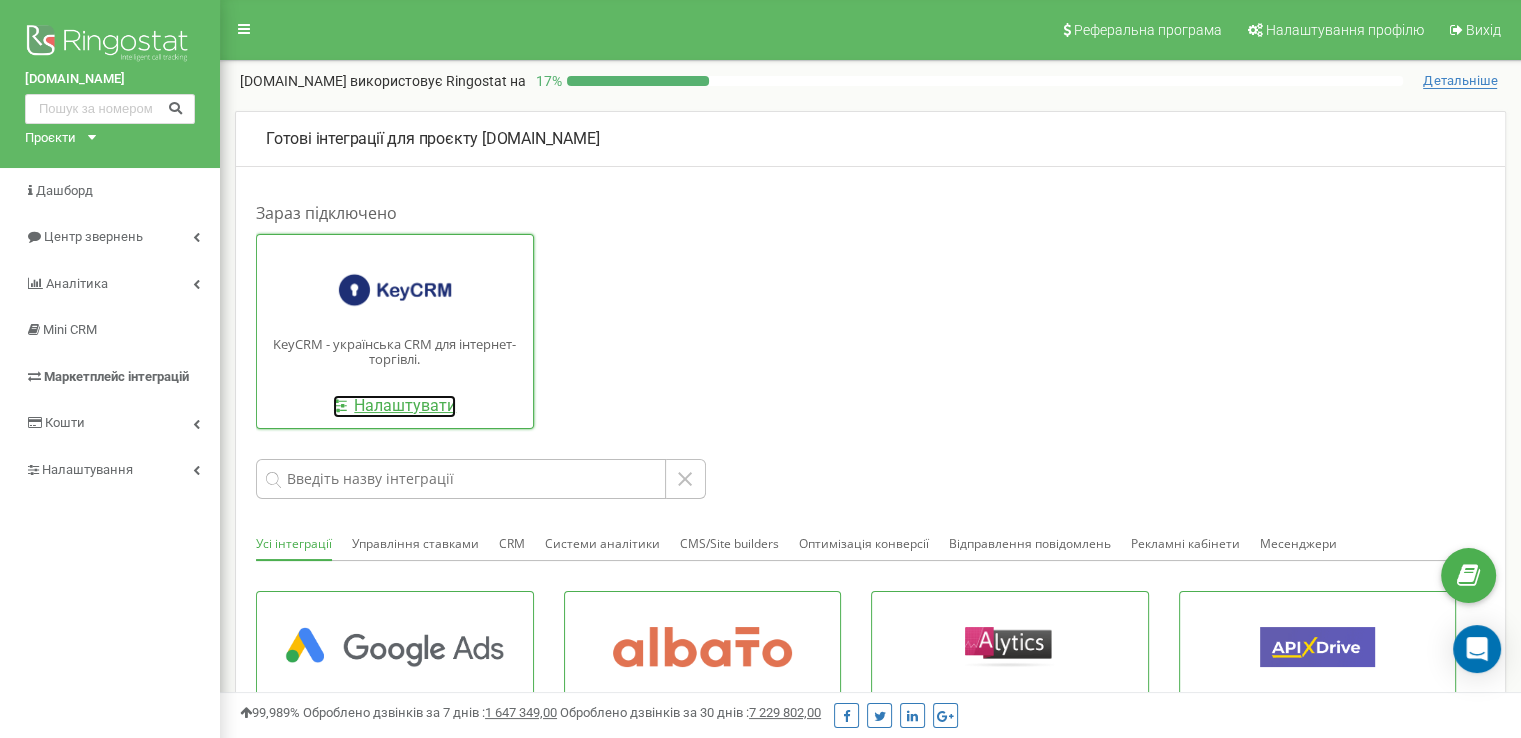 click on "Налаштувати" at bounding box center [394, 406] 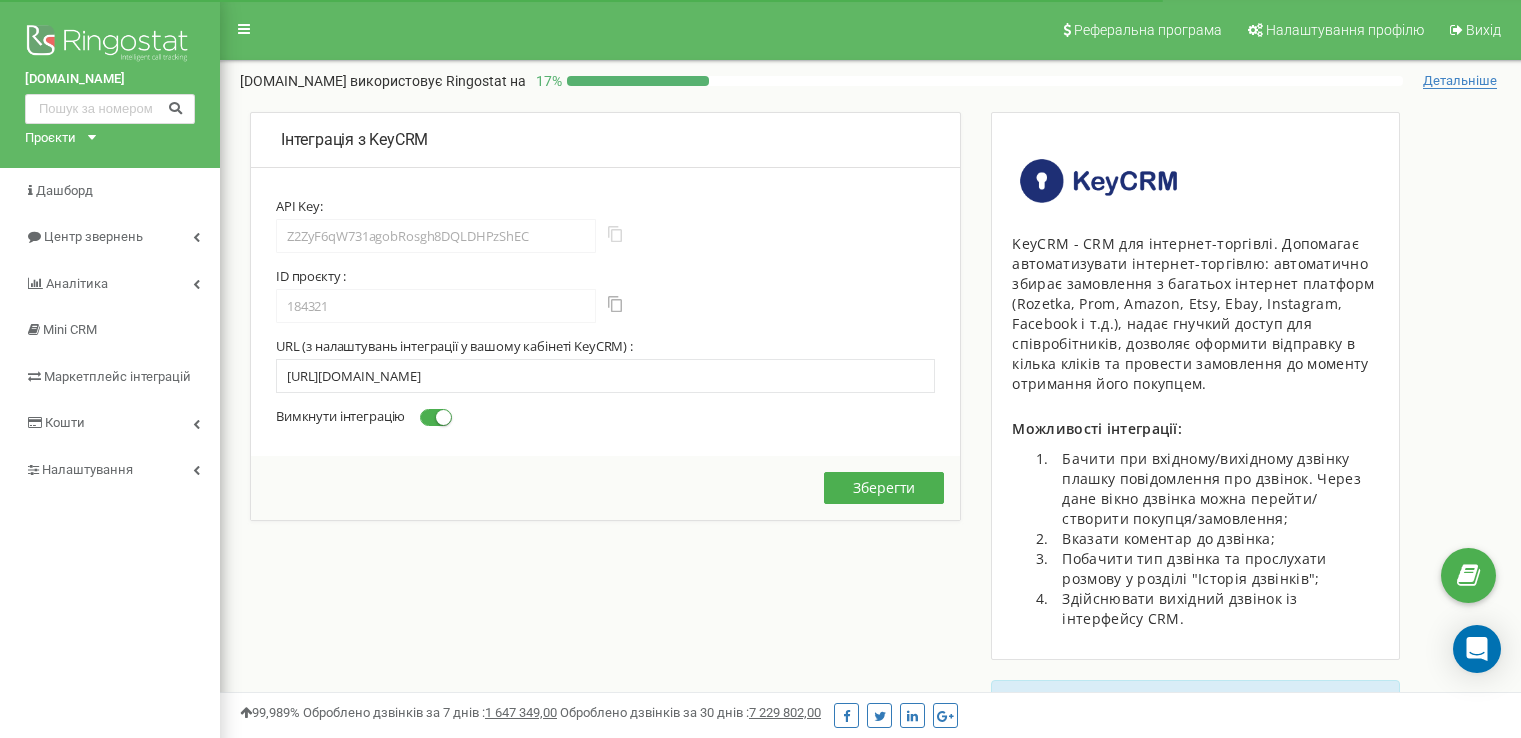 scroll, scrollTop: 0, scrollLeft: 0, axis: both 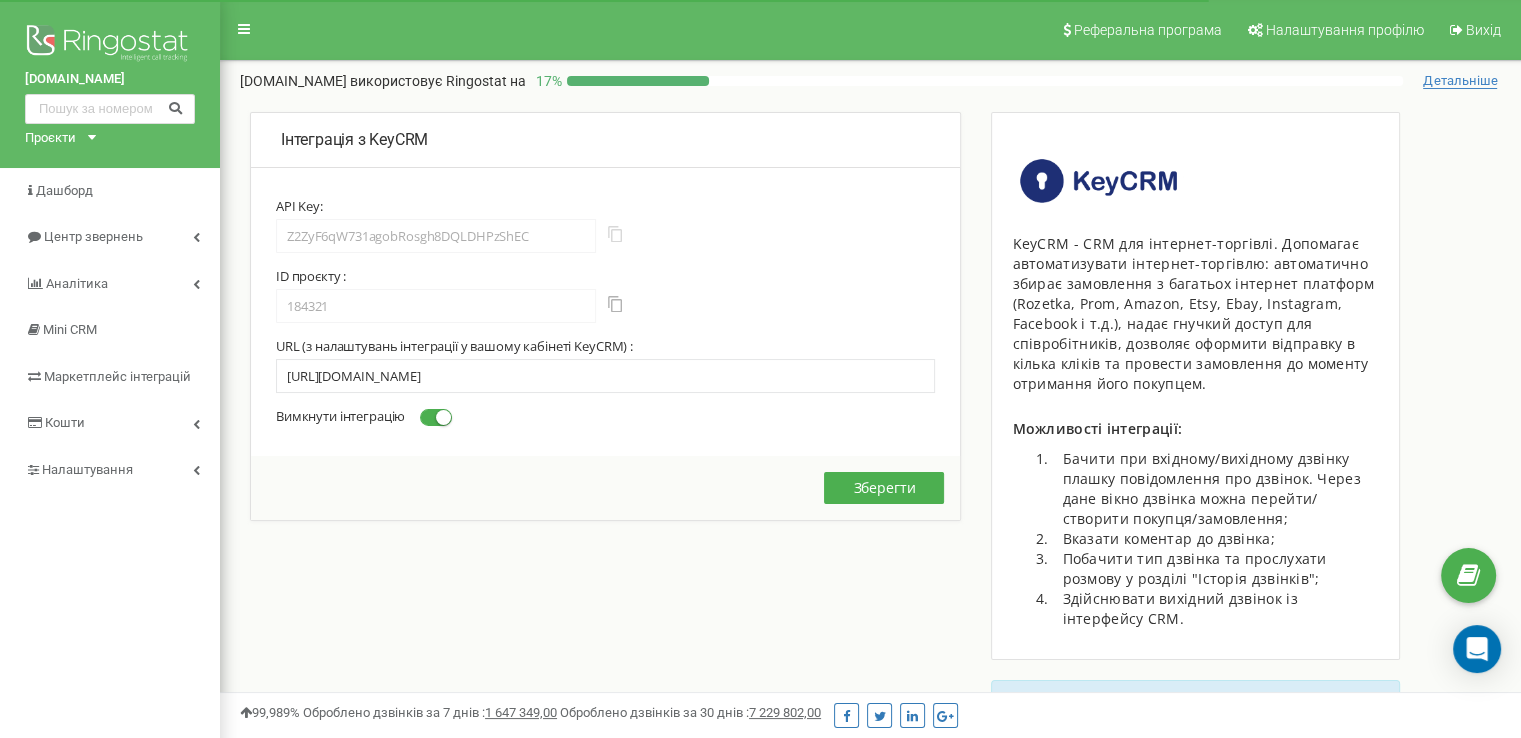 click at bounding box center (615, 234) 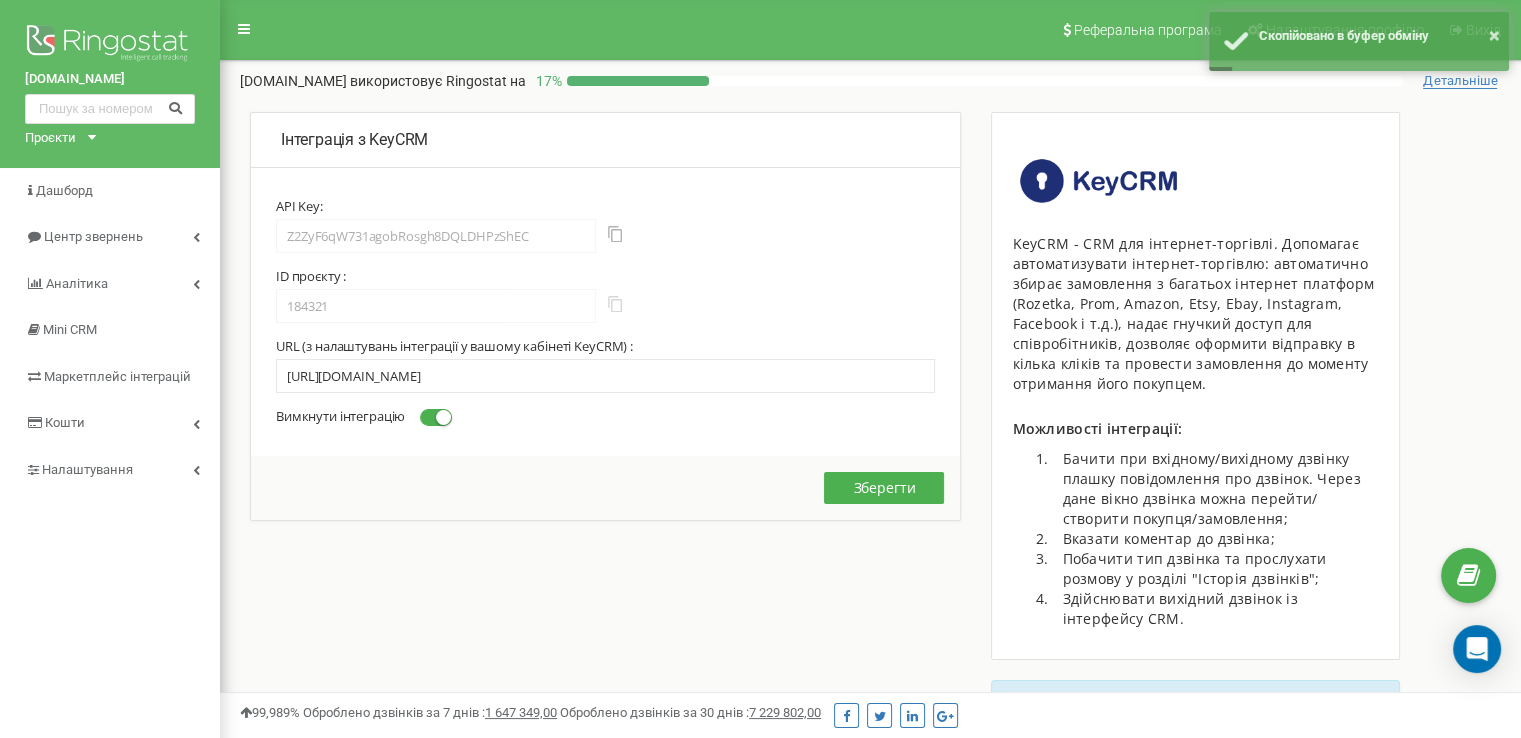 click at bounding box center (615, 304) 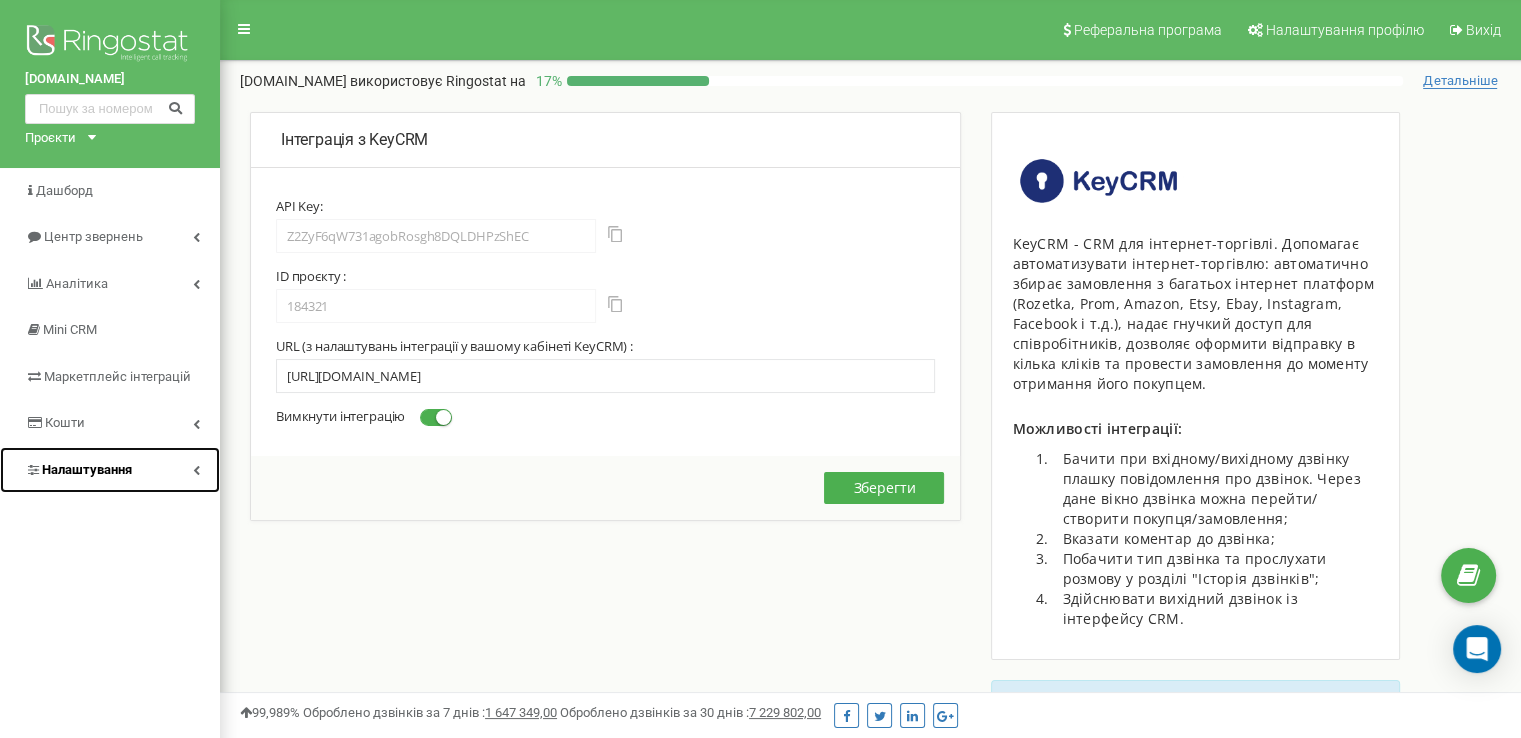 click on "Налаштування" at bounding box center [110, 470] 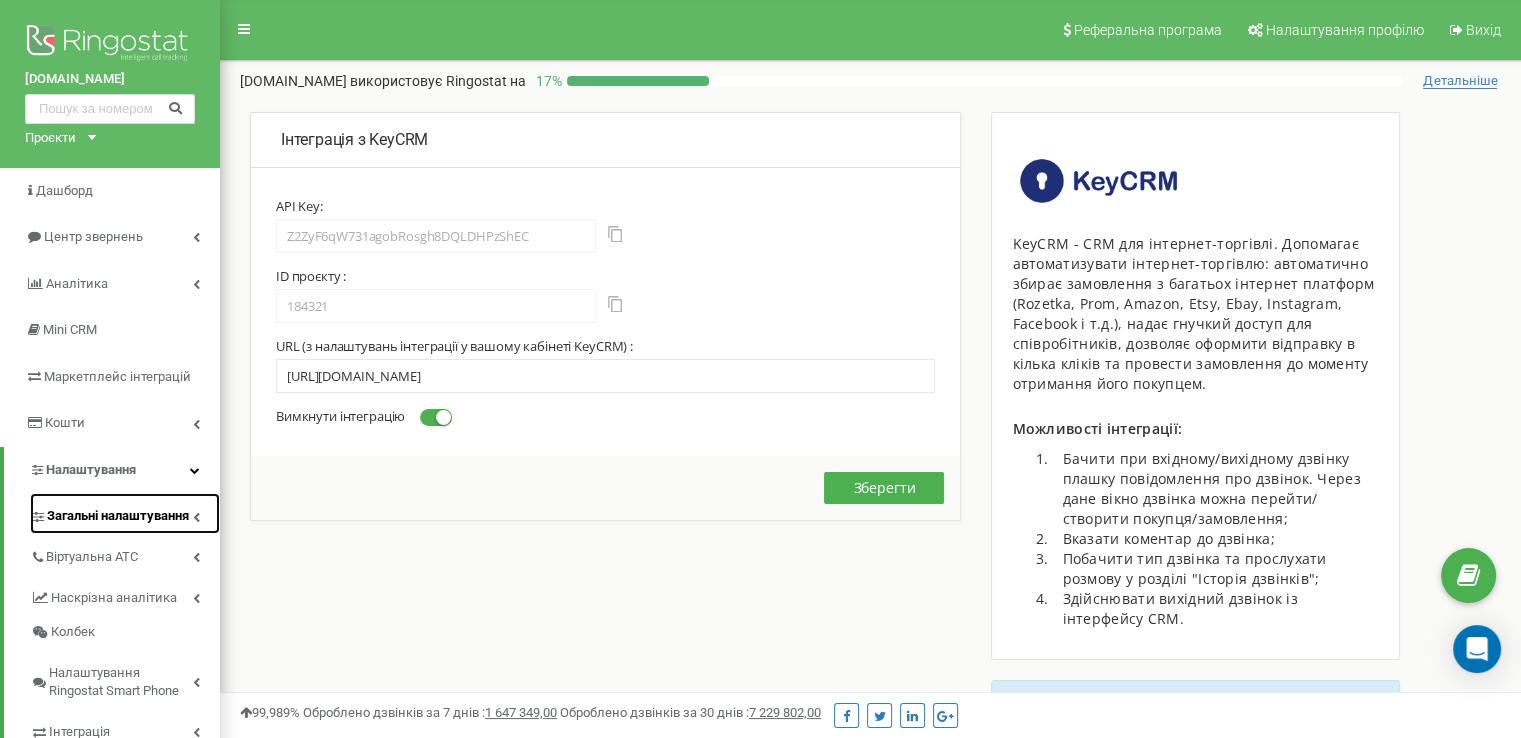 click on "Загальні налаштування" at bounding box center [118, 516] 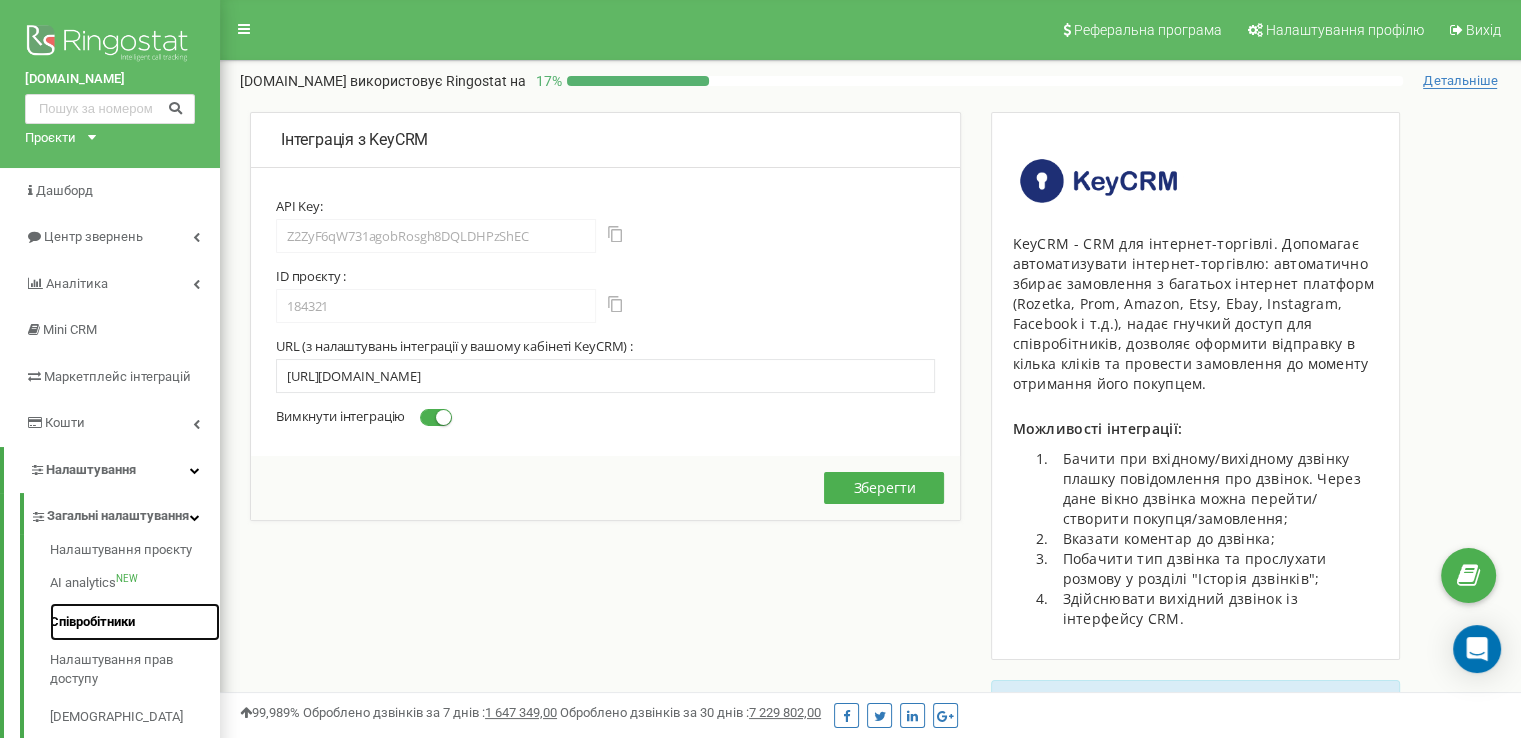 click on "Співробітники" at bounding box center (135, 622) 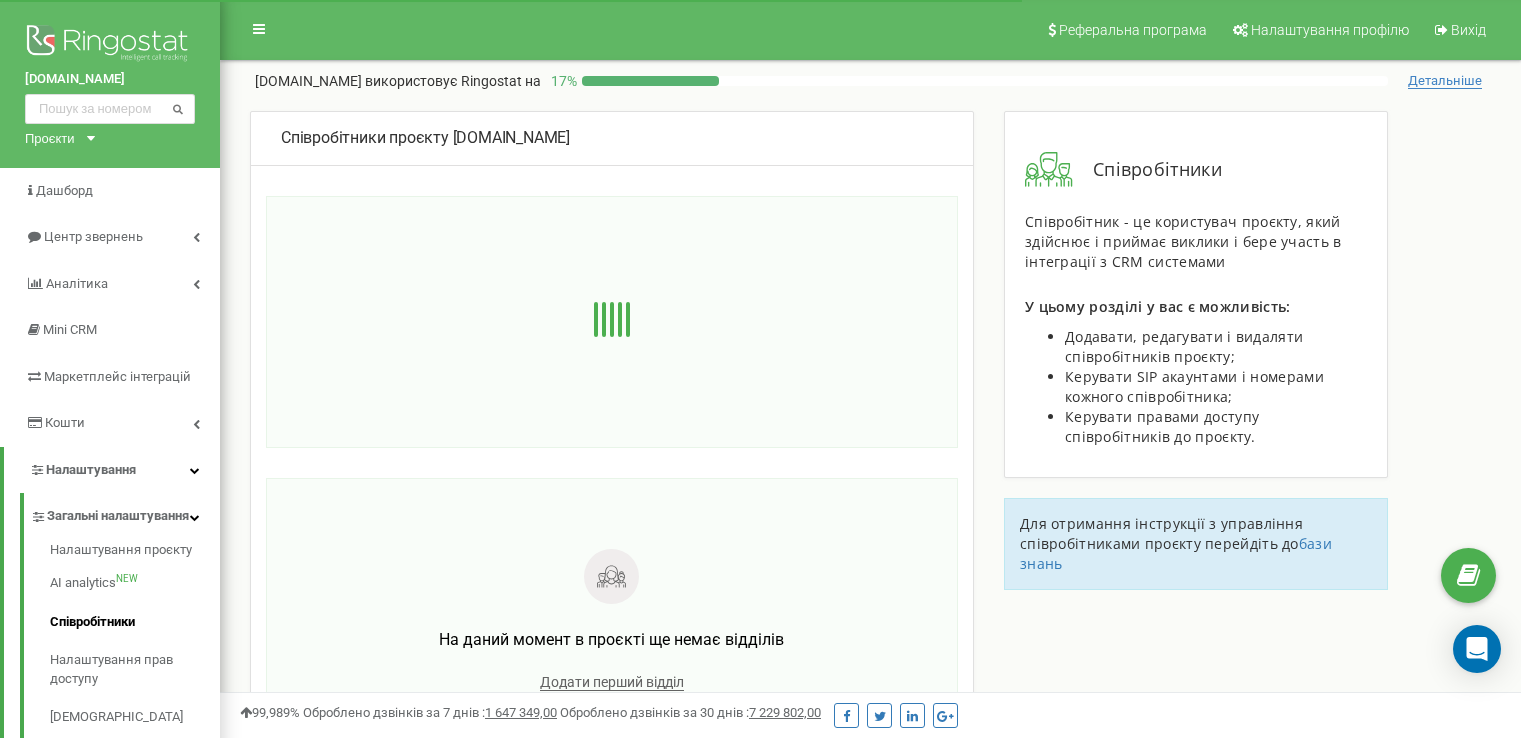 scroll, scrollTop: 0, scrollLeft: 0, axis: both 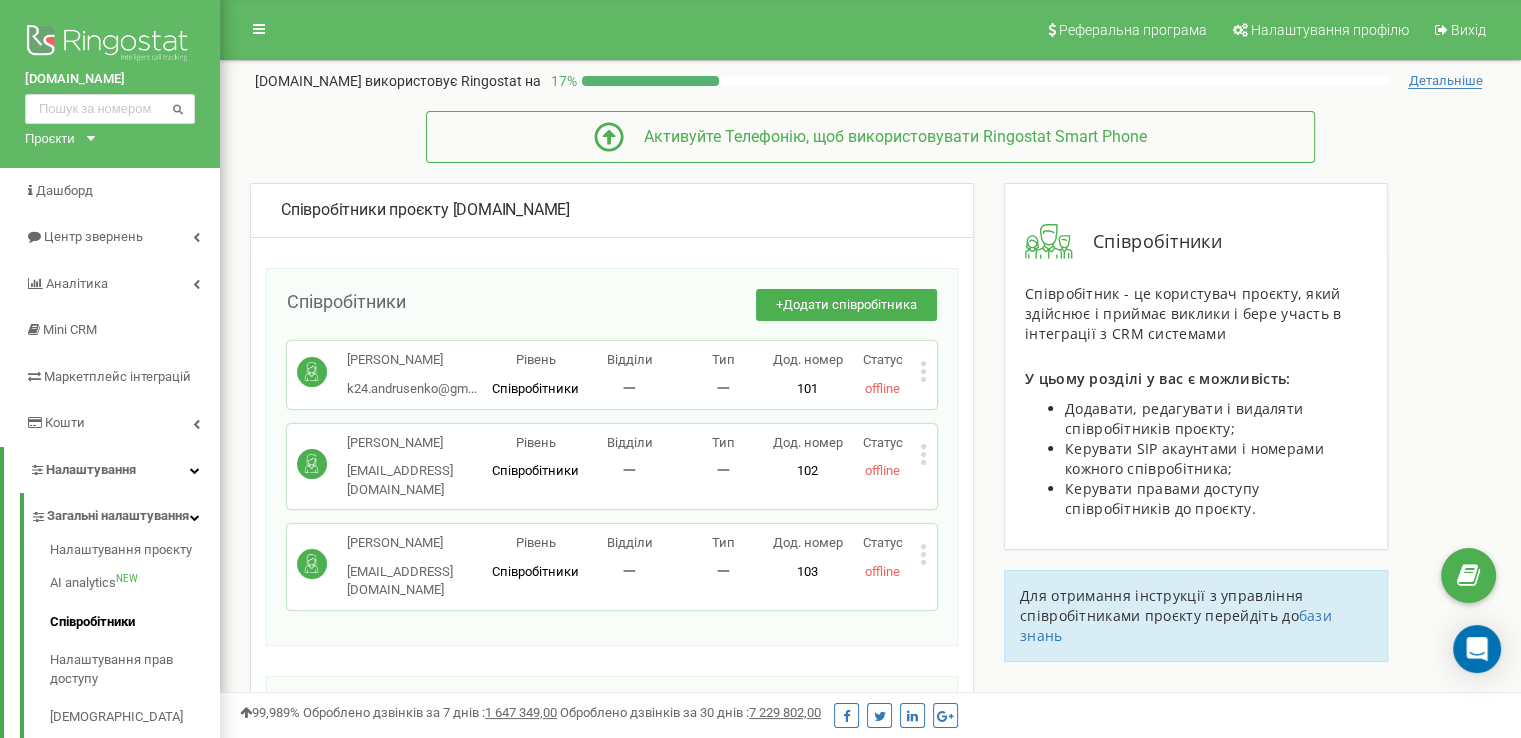 click on "Олексій Андрусенко k24.andrusenko@gm... k24.andrusenko@gmail.com Рівень Співробітники Відділи 一 Тип 一 Дод. номер 101 Статус offline Редагувати   Видалити співробітника Копіювати Email Копіювати ID ( 469636 )" at bounding box center [612, 374] 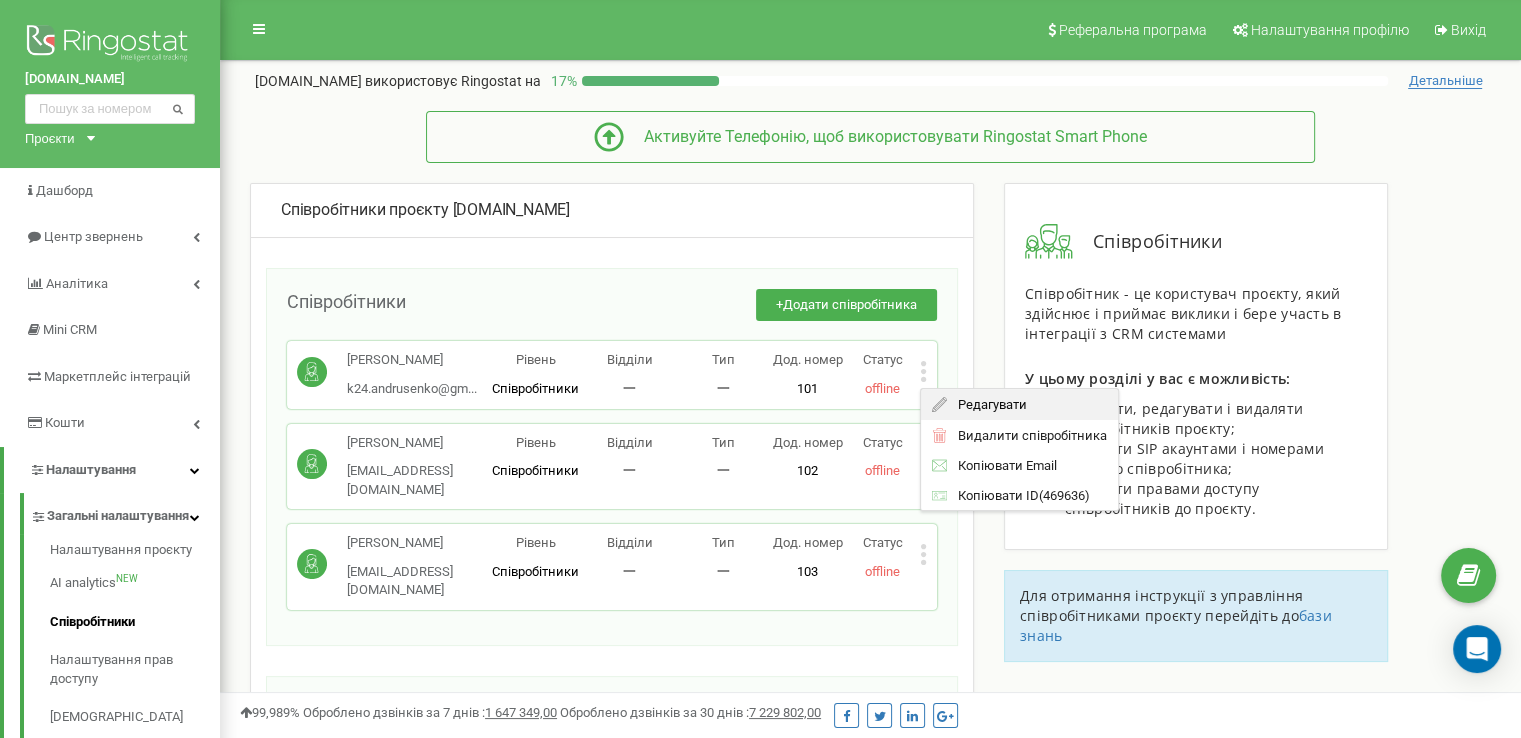 click on "Редагувати" at bounding box center [1019, 404] 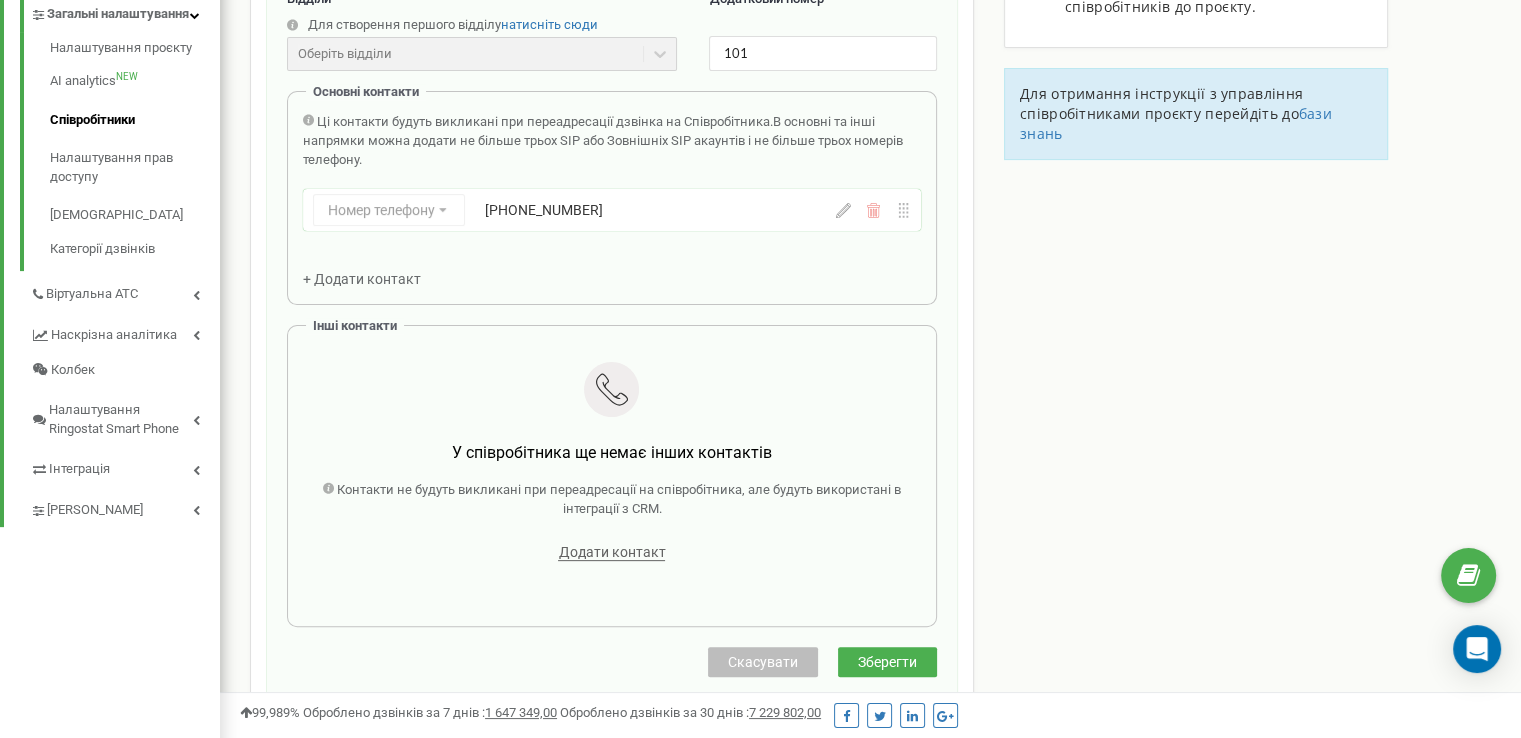 scroll, scrollTop: 503, scrollLeft: 0, axis: vertical 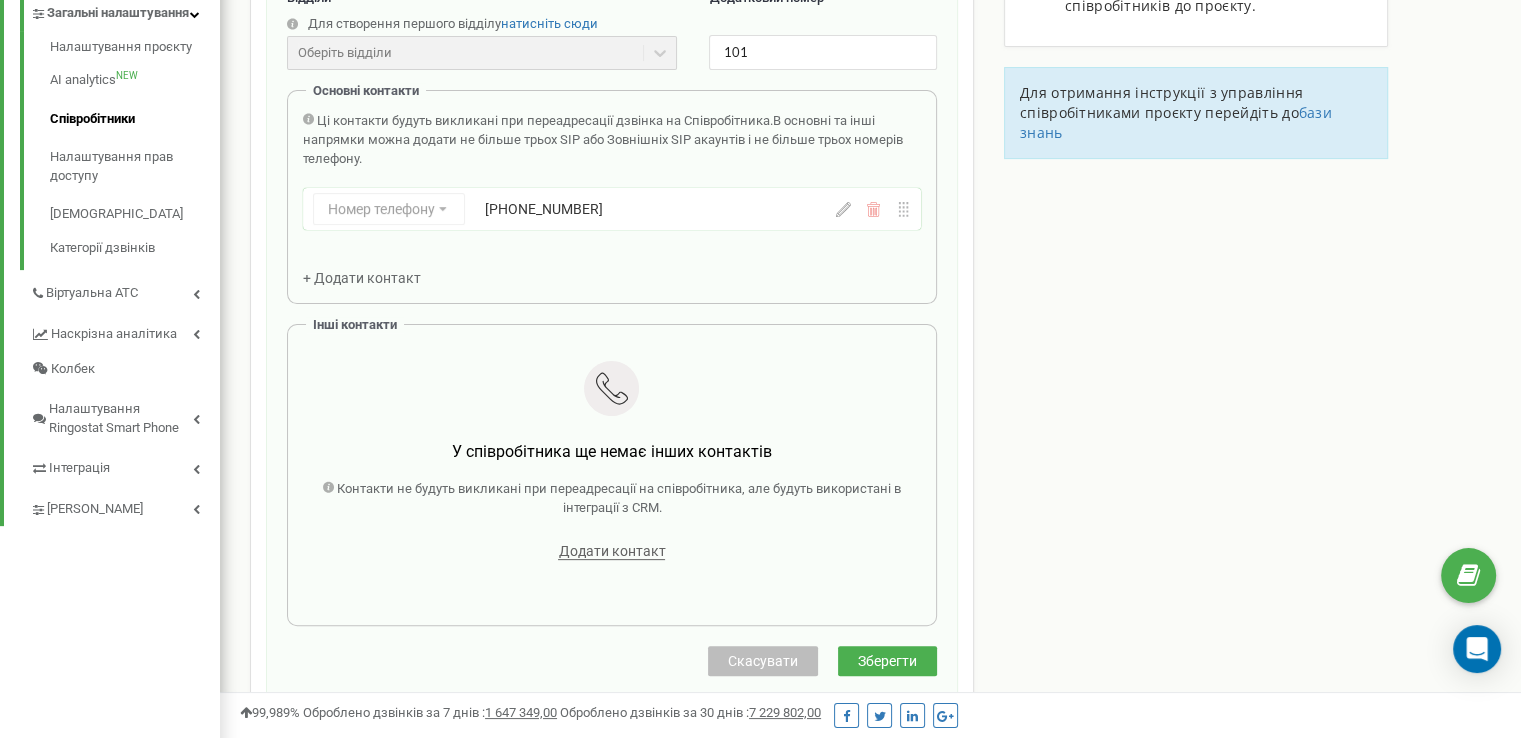 click on "Номер телефону Номер телефону SIP Зовнішній SIP +380677080024" at bounding box center (567, 209) 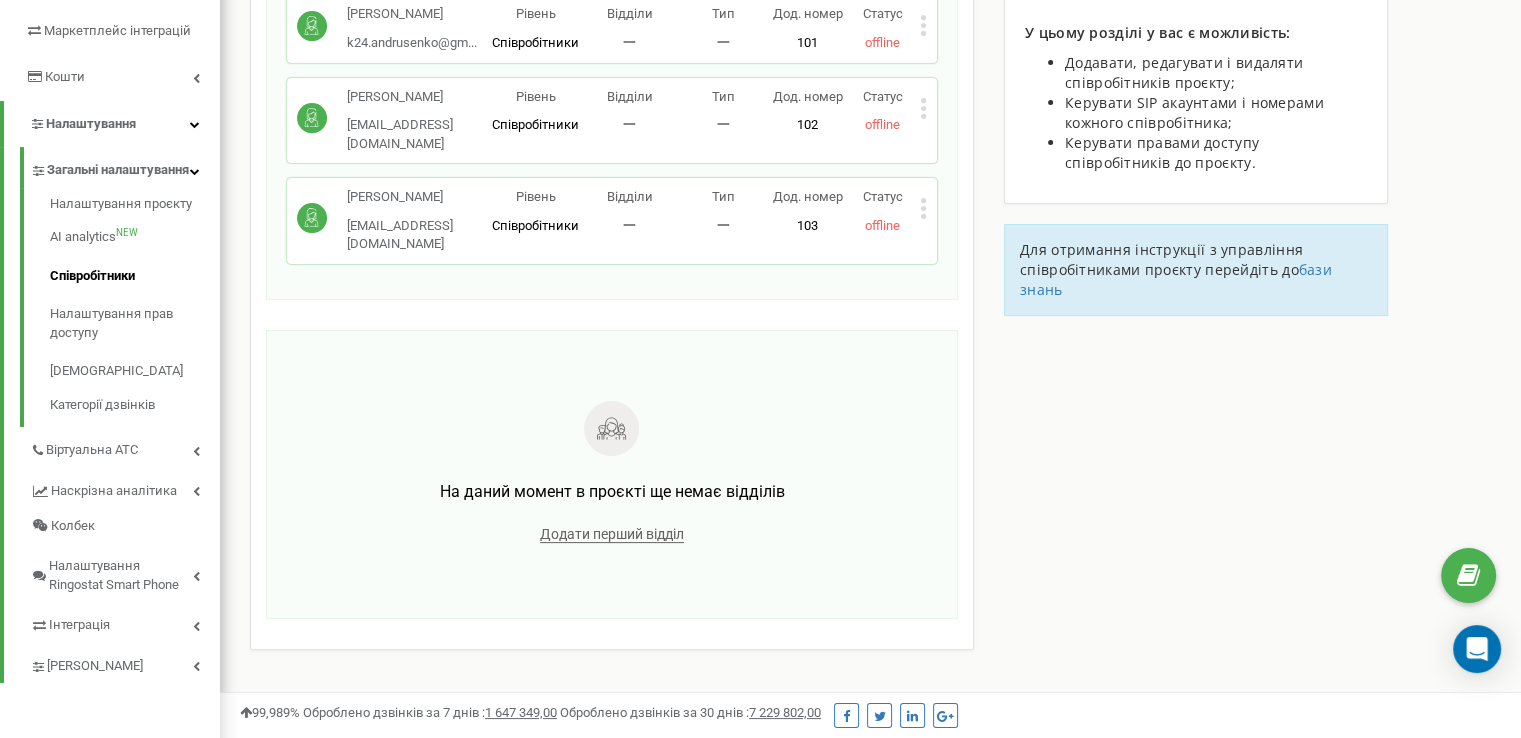 scroll, scrollTop: 341, scrollLeft: 0, axis: vertical 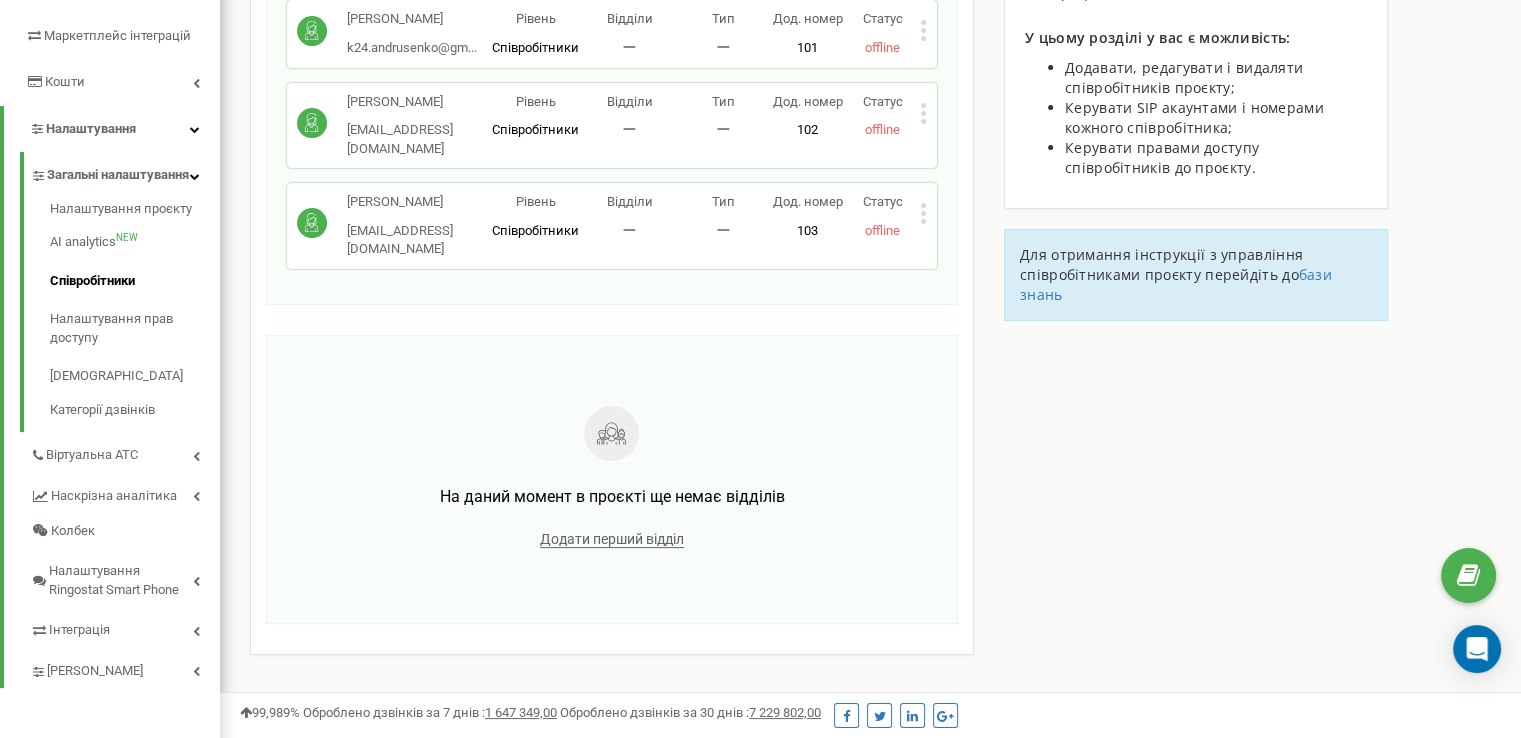 click on "Павленко Роман k24.parts1@gmail.com k24.parts1@gmail.com Рівень Співробітники Відділи 一 Тип 一 Дод. номер 103 Статус offline Редагувати   Видалити співробітника Копіювати Email Копіювати ID ( 469651 )" at bounding box center (612, 226) 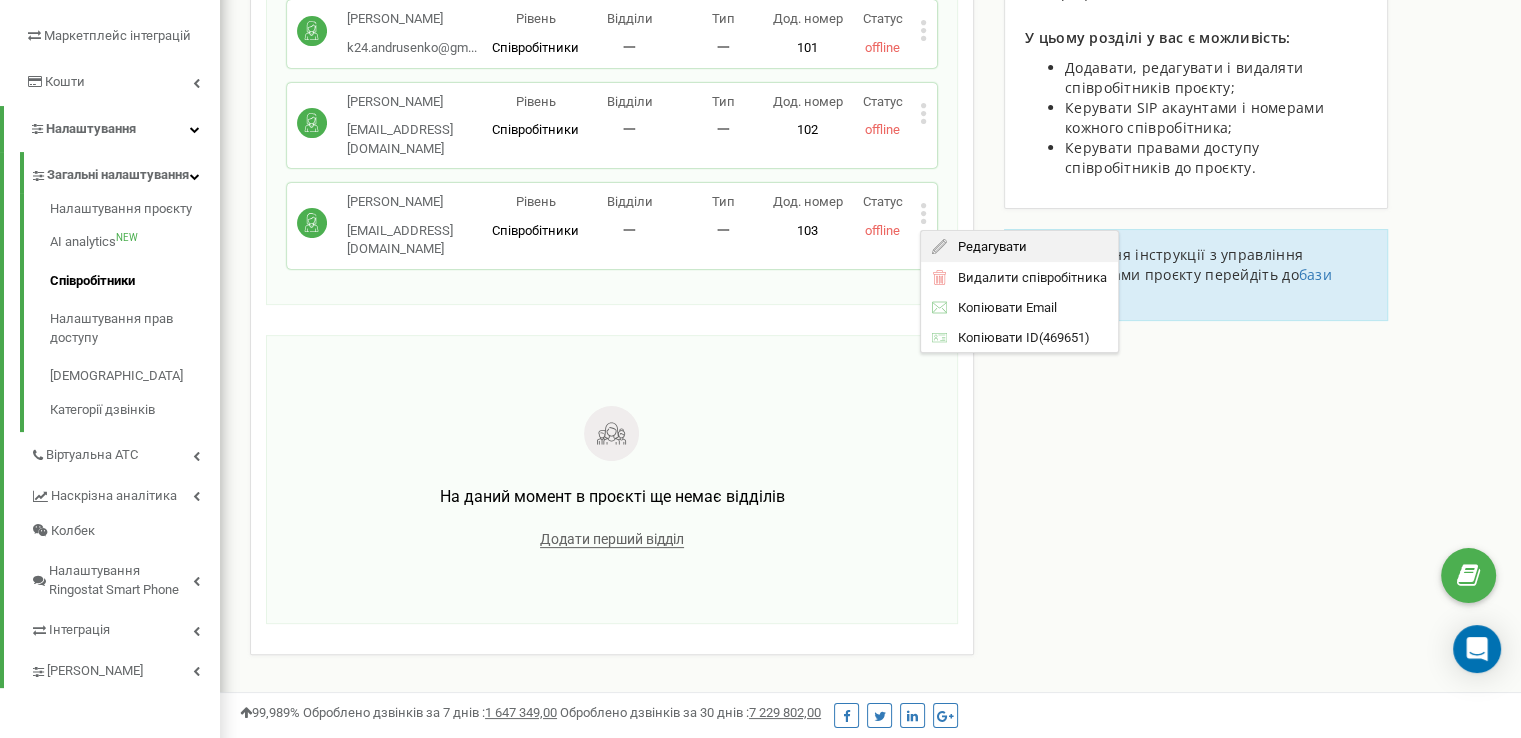 click on "Редагувати" at bounding box center [1019, 246] 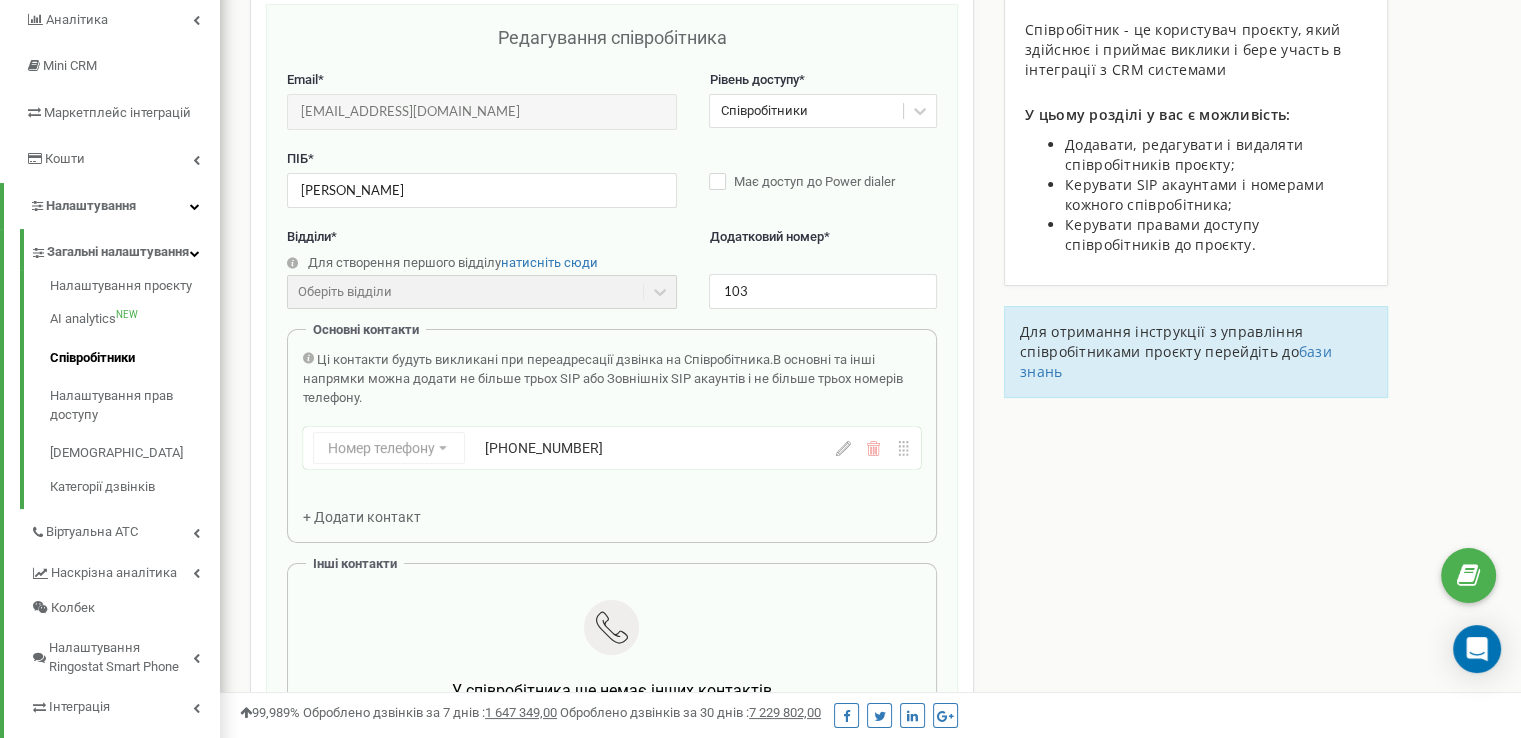 scroll, scrollTop: 200, scrollLeft: 0, axis: vertical 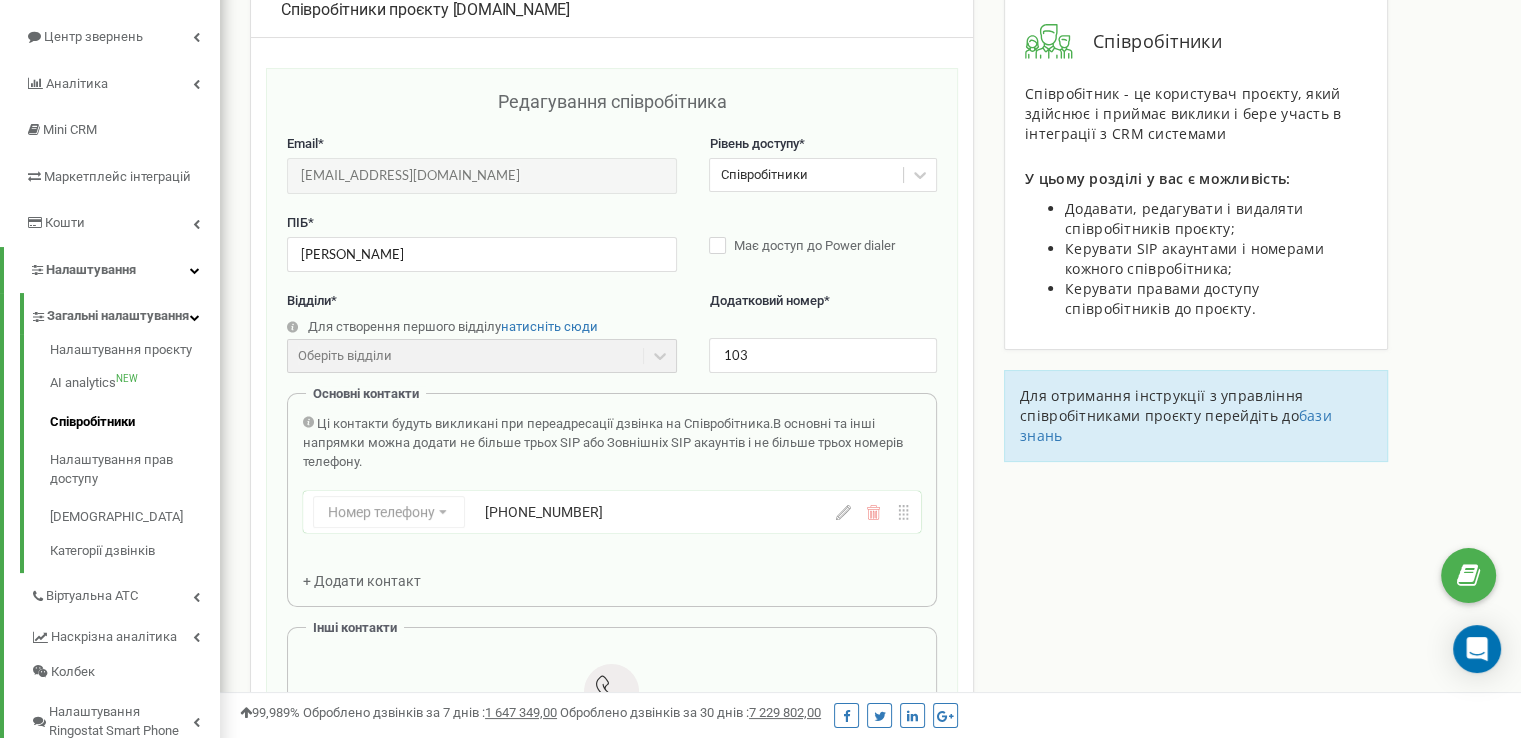 click on "+380673033924" at bounding box center [637, 512] 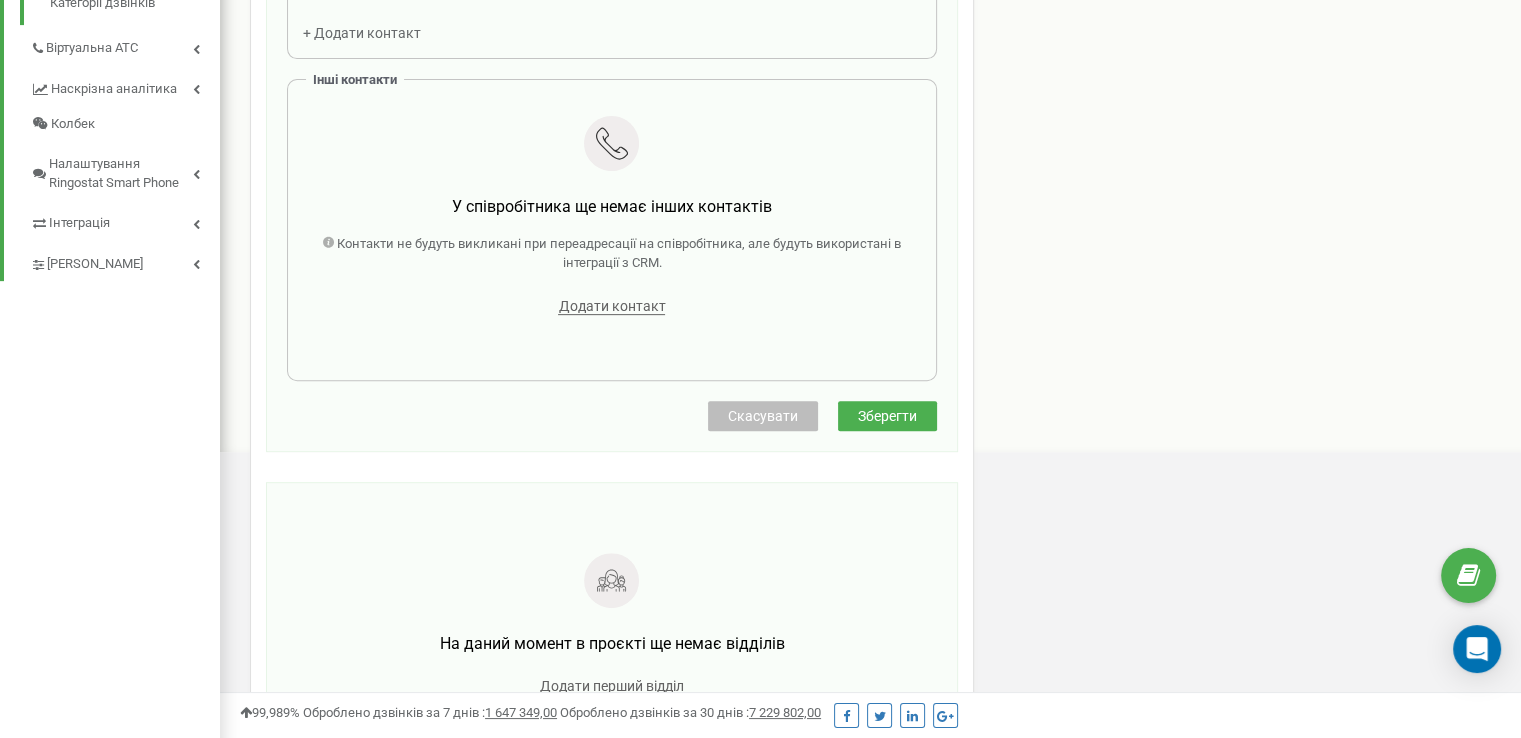 scroll, scrollTop: 787, scrollLeft: 0, axis: vertical 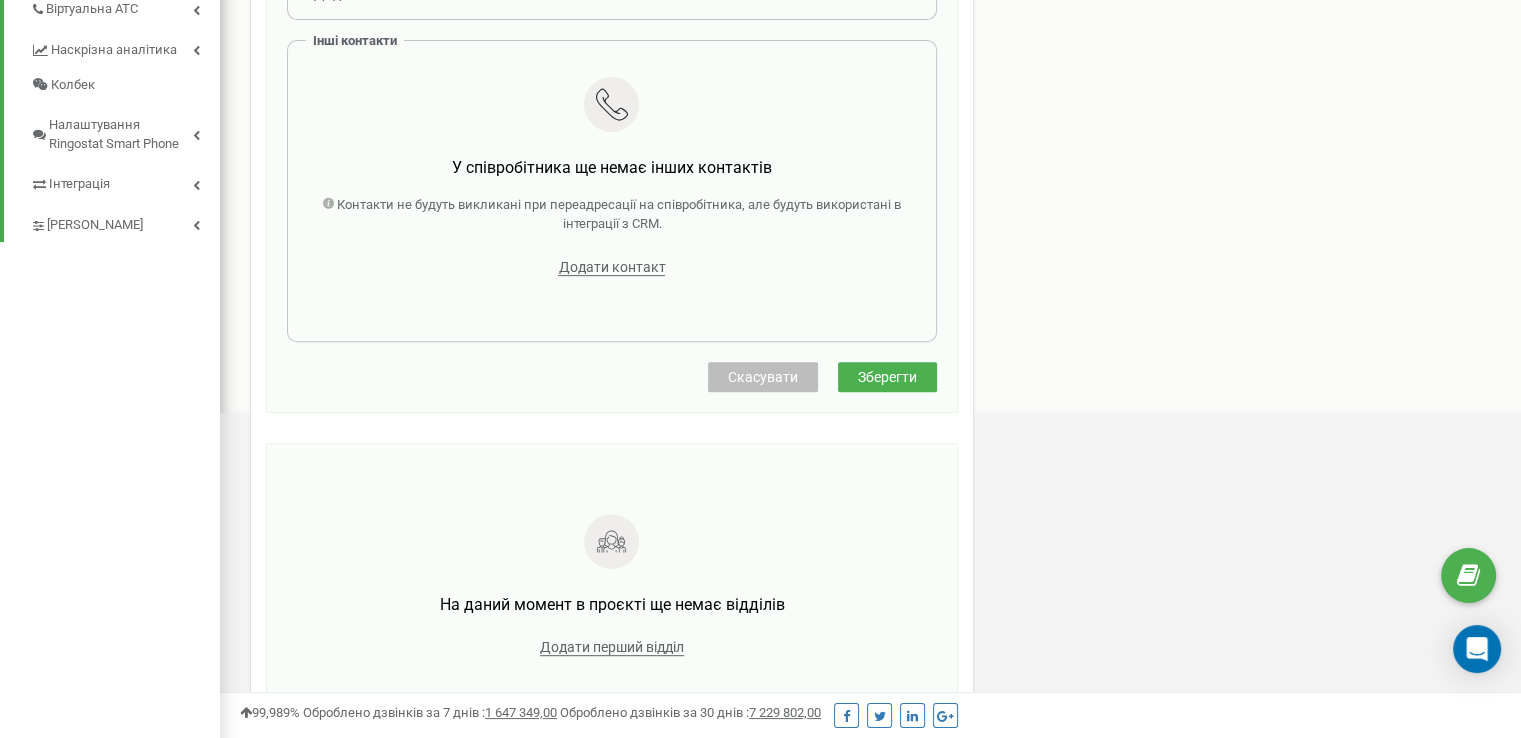 click on "Зберегти" at bounding box center [887, 377] 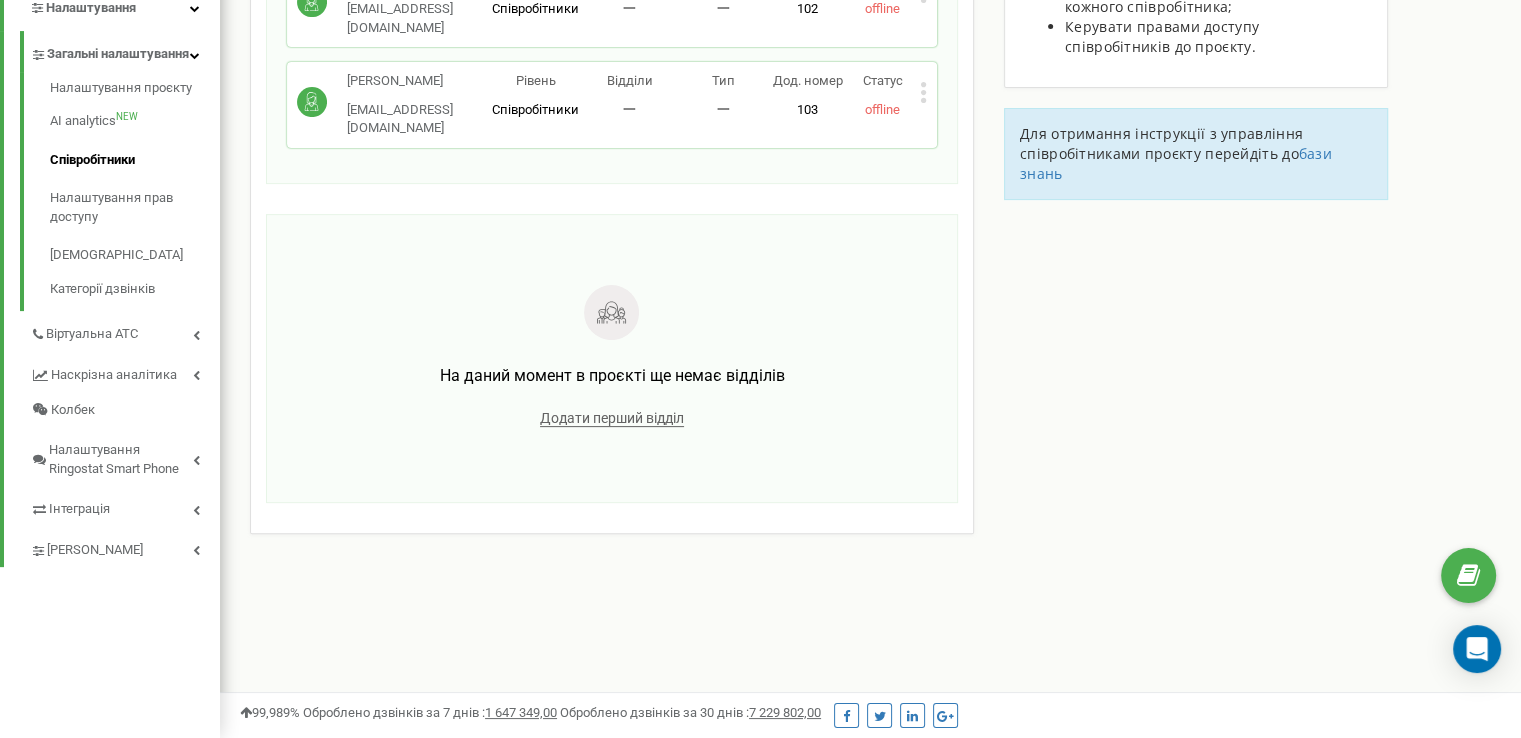 scroll, scrollTop: 0, scrollLeft: 0, axis: both 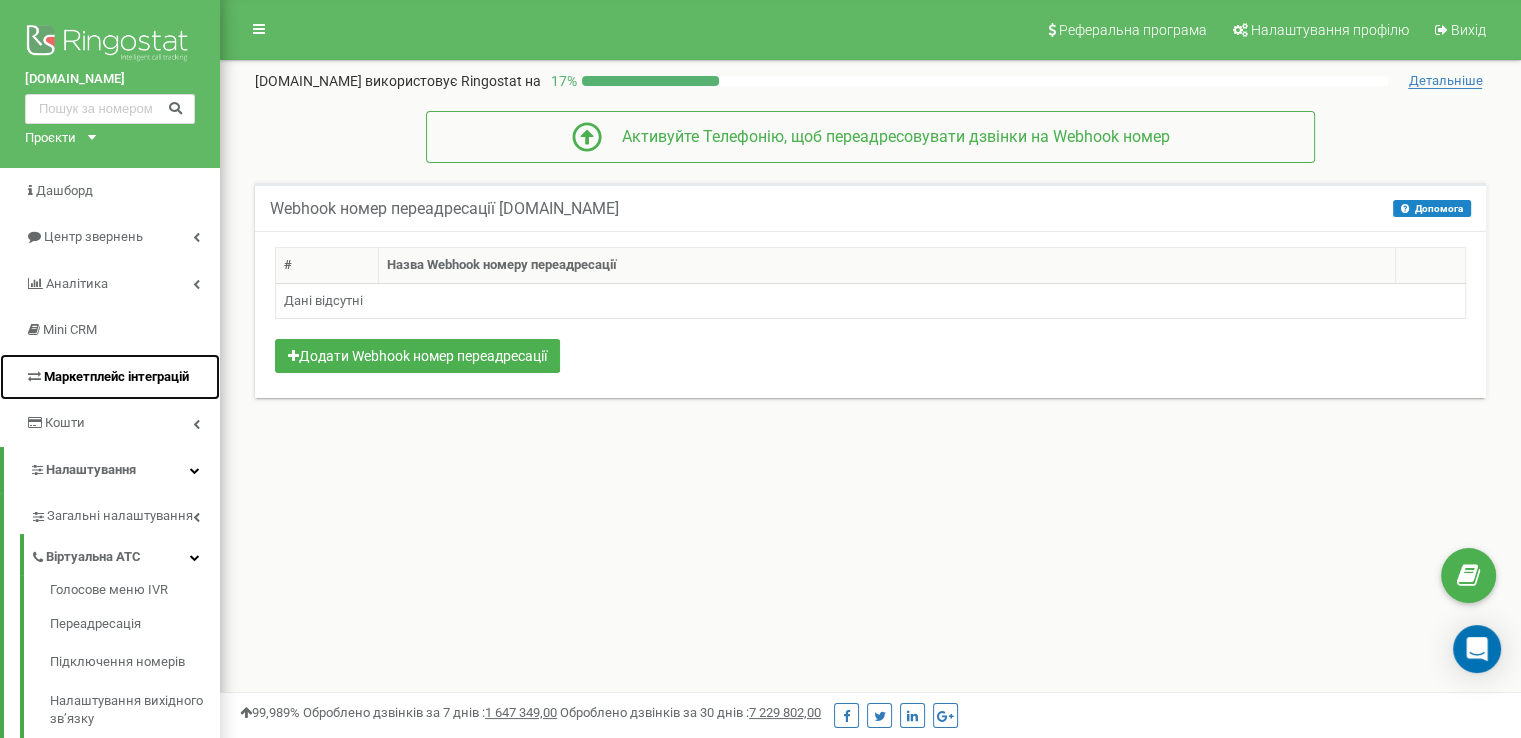 click on "Маркетплейс інтеграцій" at bounding box center (116, 376) 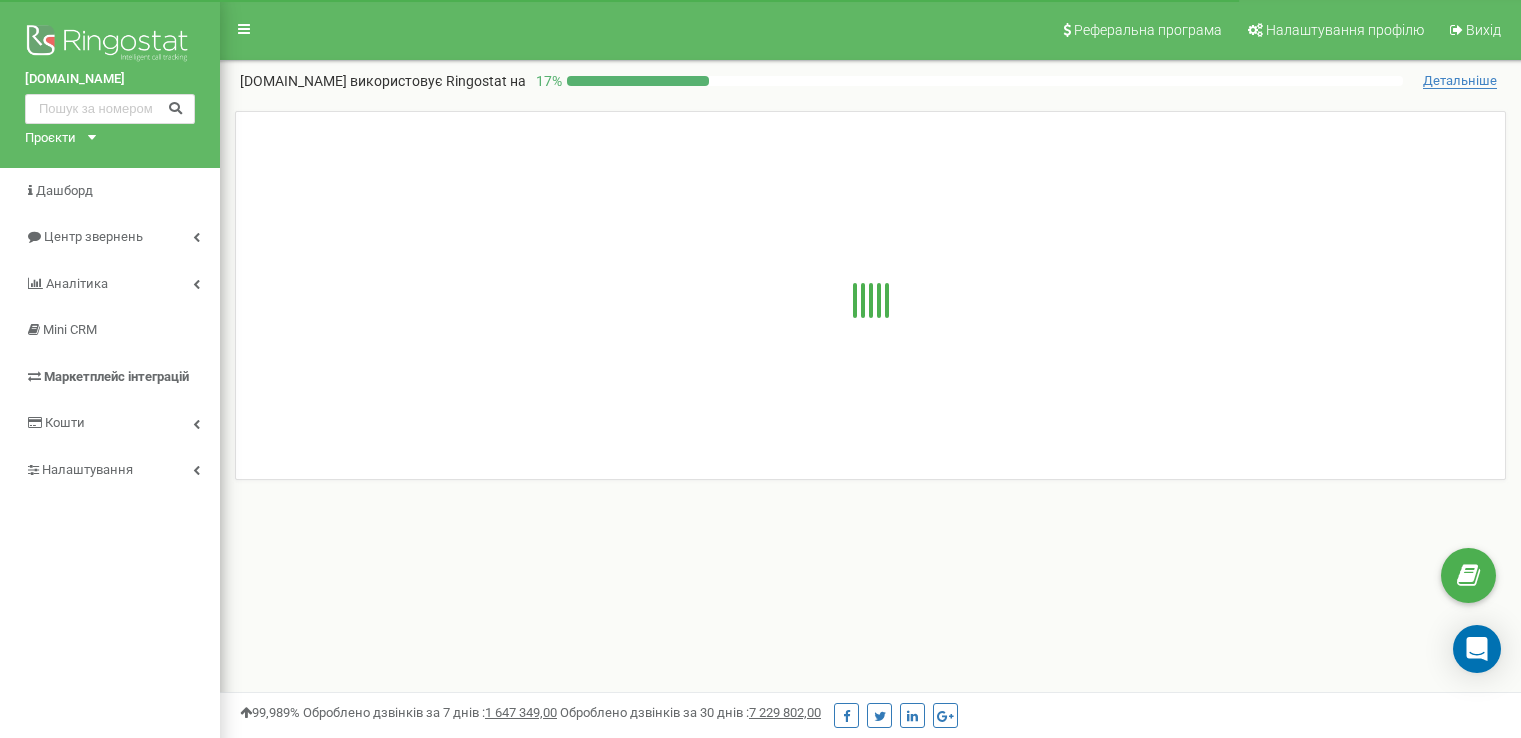 scroll, scrollTop: 0, scrollLeft: 0, axis: both 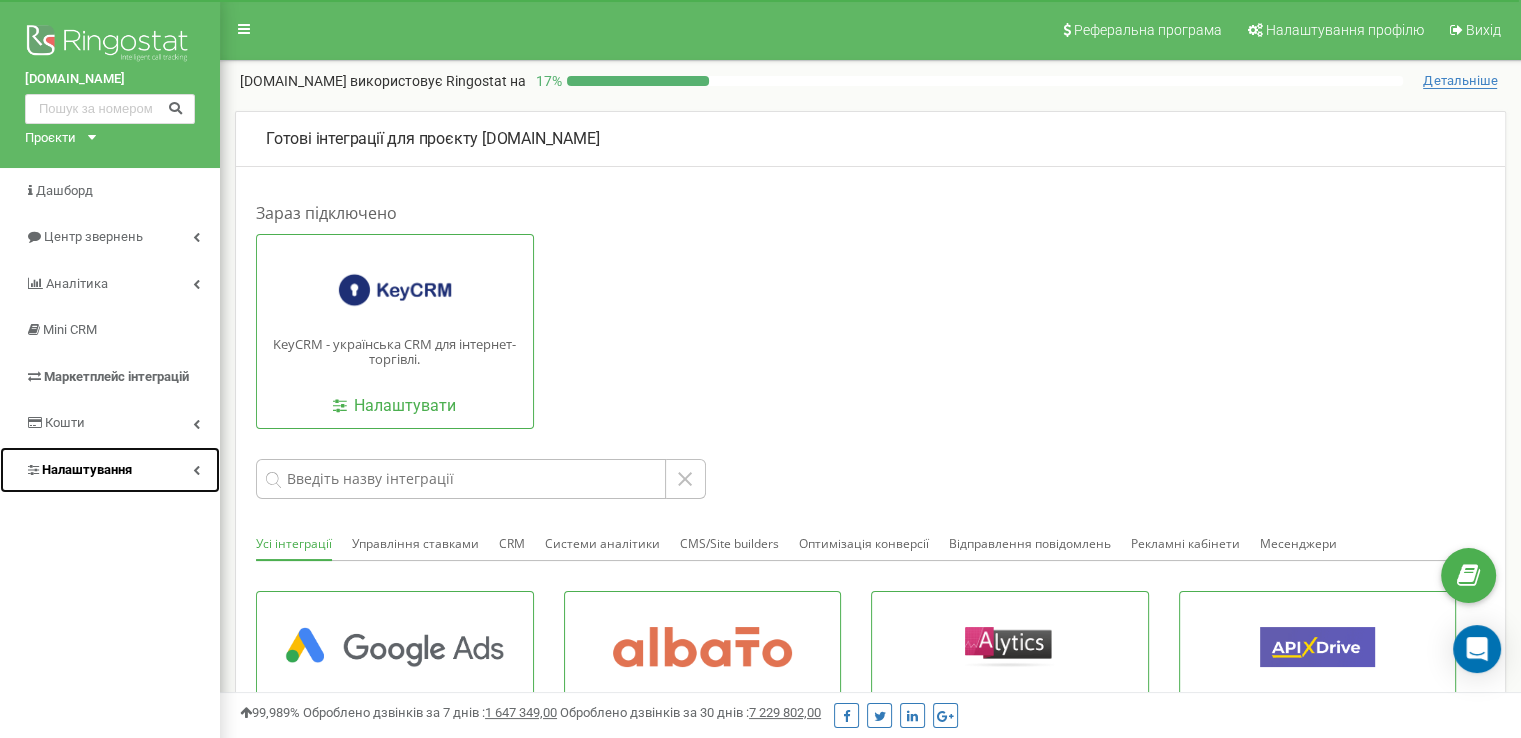 drag, startPoint x: 88, startPoint y: 458, endPoint x: 39, endPoint y: 469, distance: 50.219517 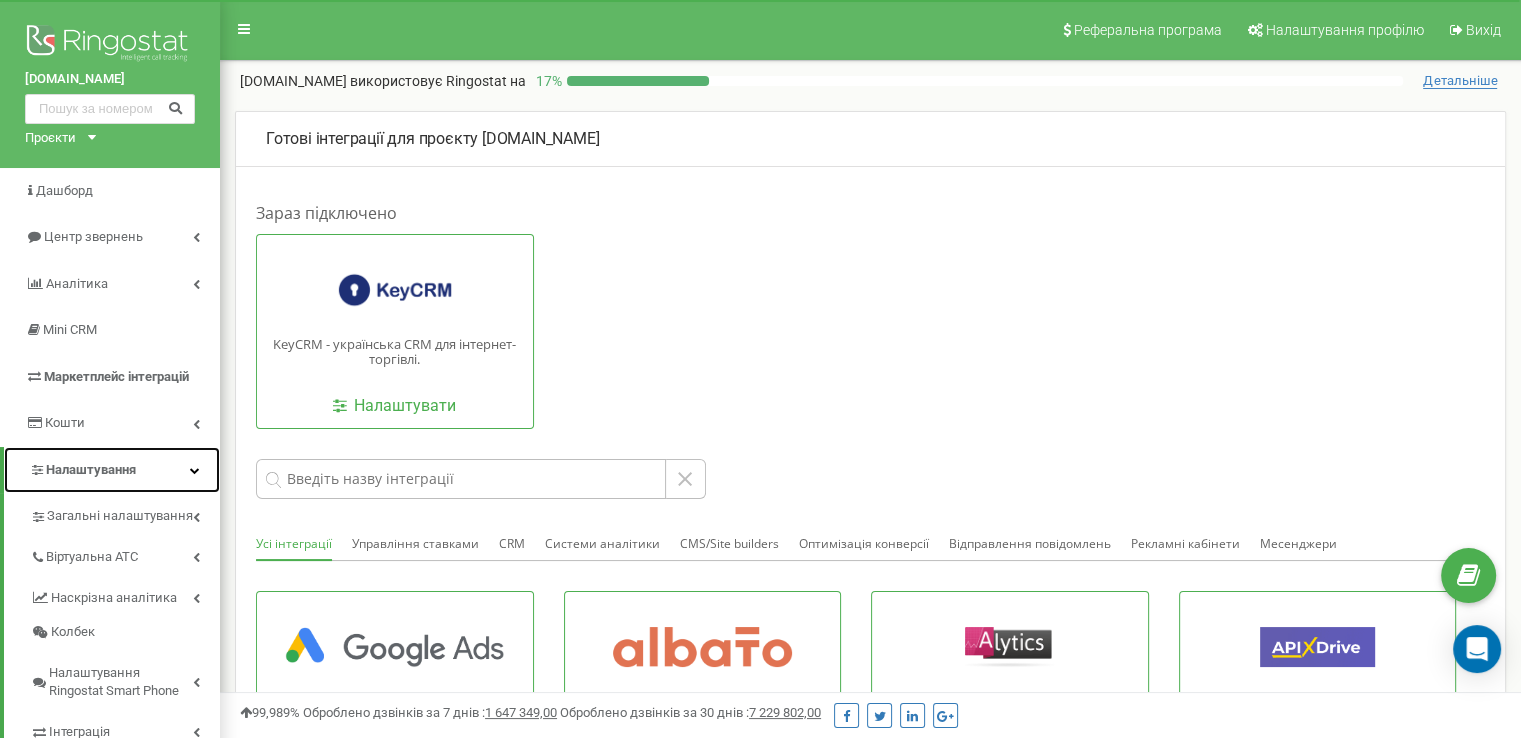 scroll, scrollTop: 304, scrollLeft: 0, axis: vertical 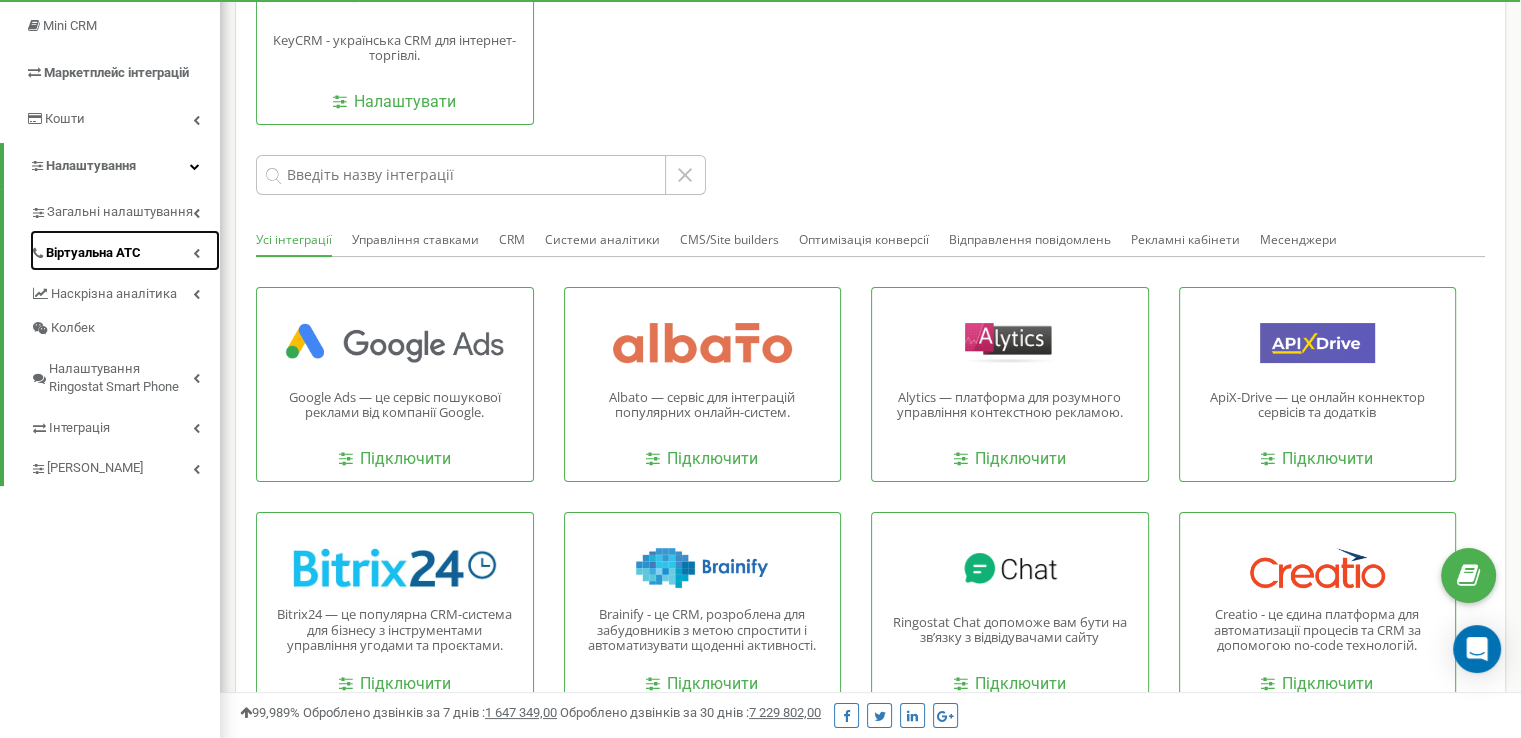 click on "Віртуальна АТС" at bounding box center (125, 250) 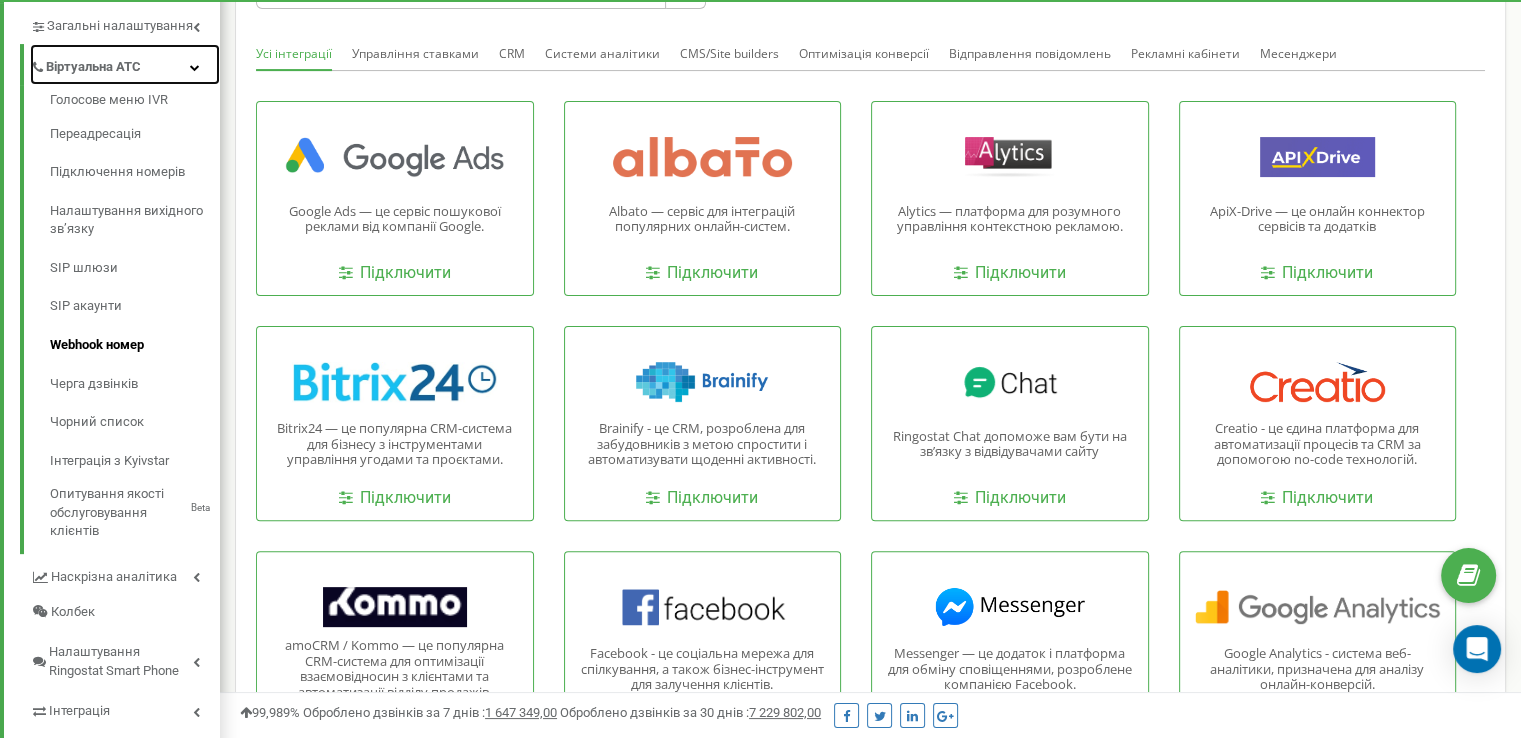 scroll, scrollTop: 494, scrollLeft: 0, axis: vertical 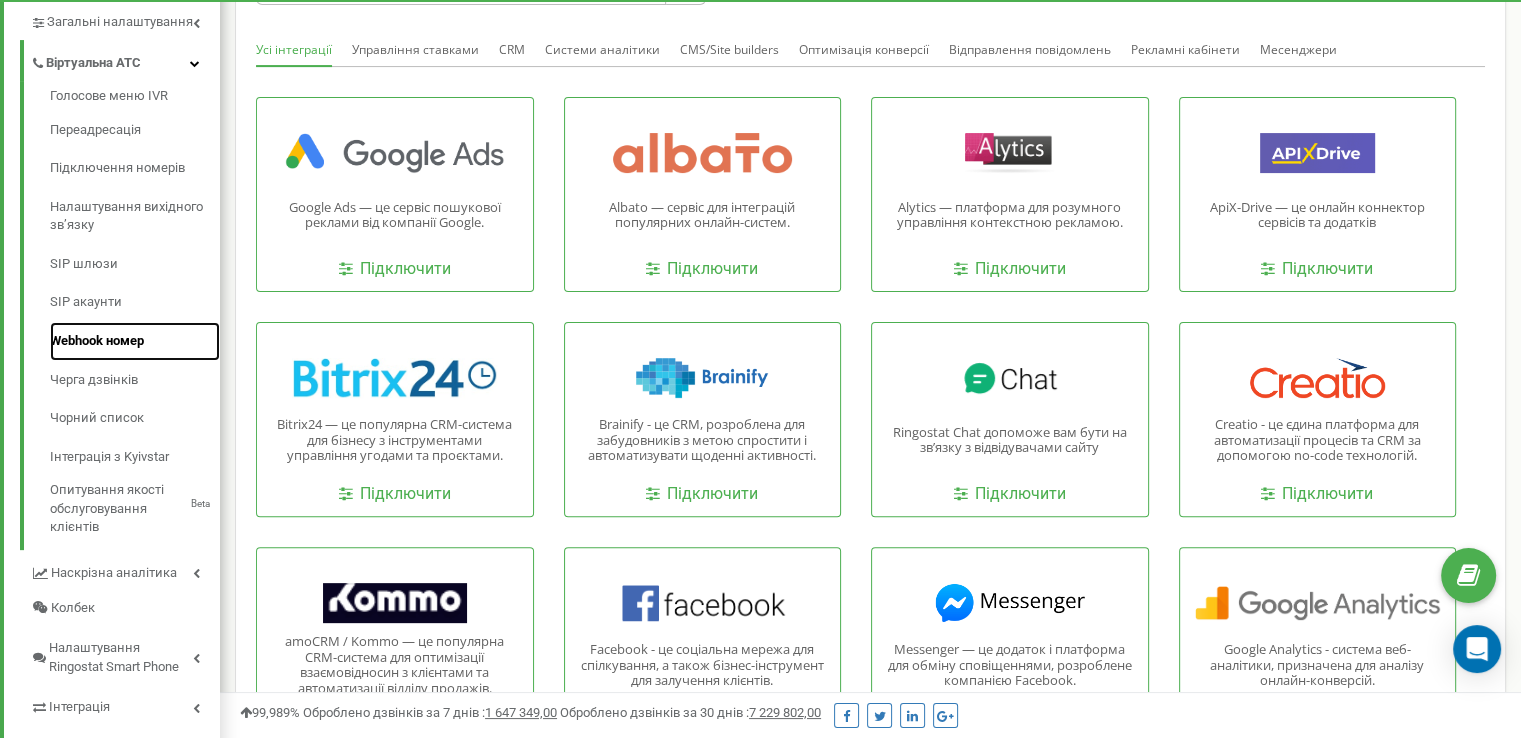 click on "Webhook номер" at bounding box center [135, 341] 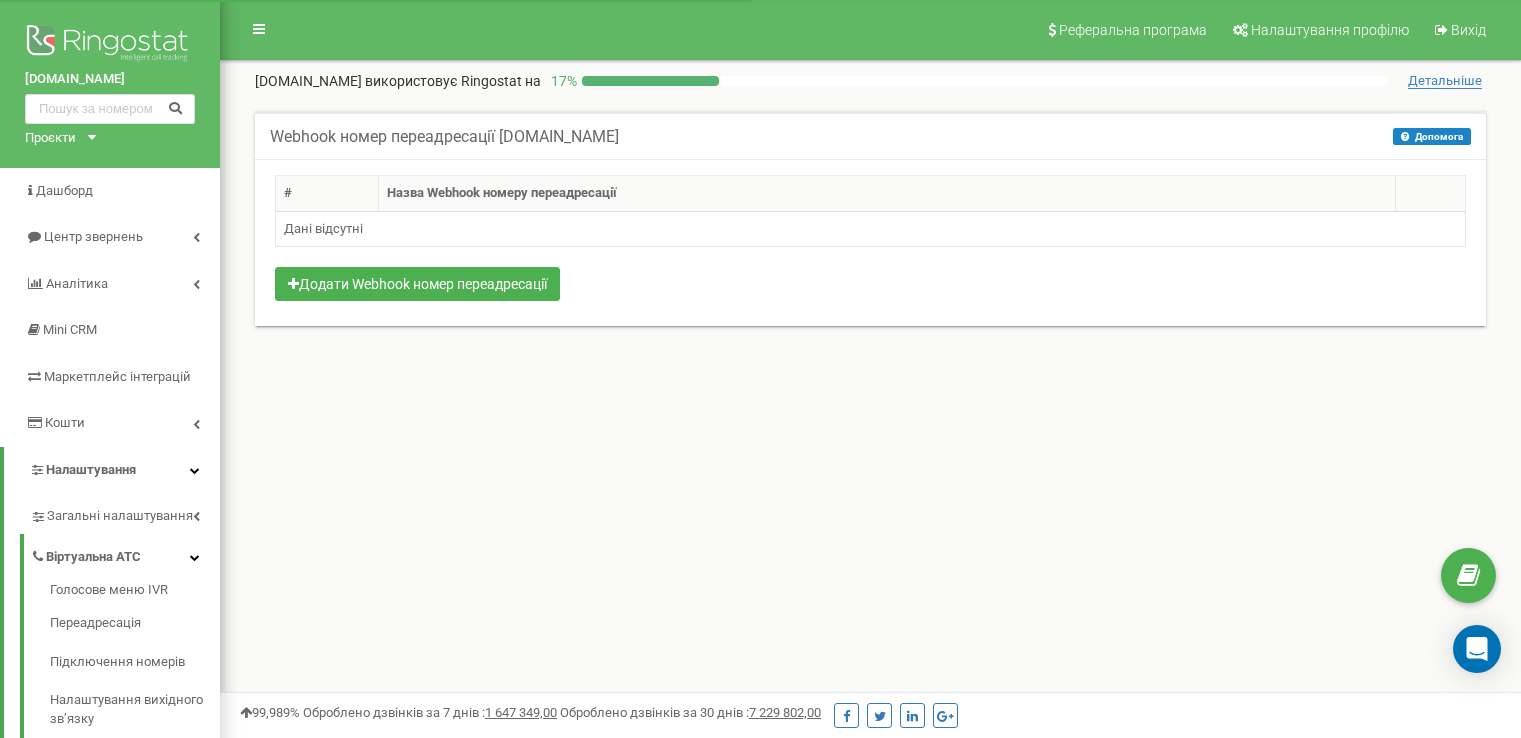 scroll, scrollTop: 0, scrollLeft: 0, axis: both 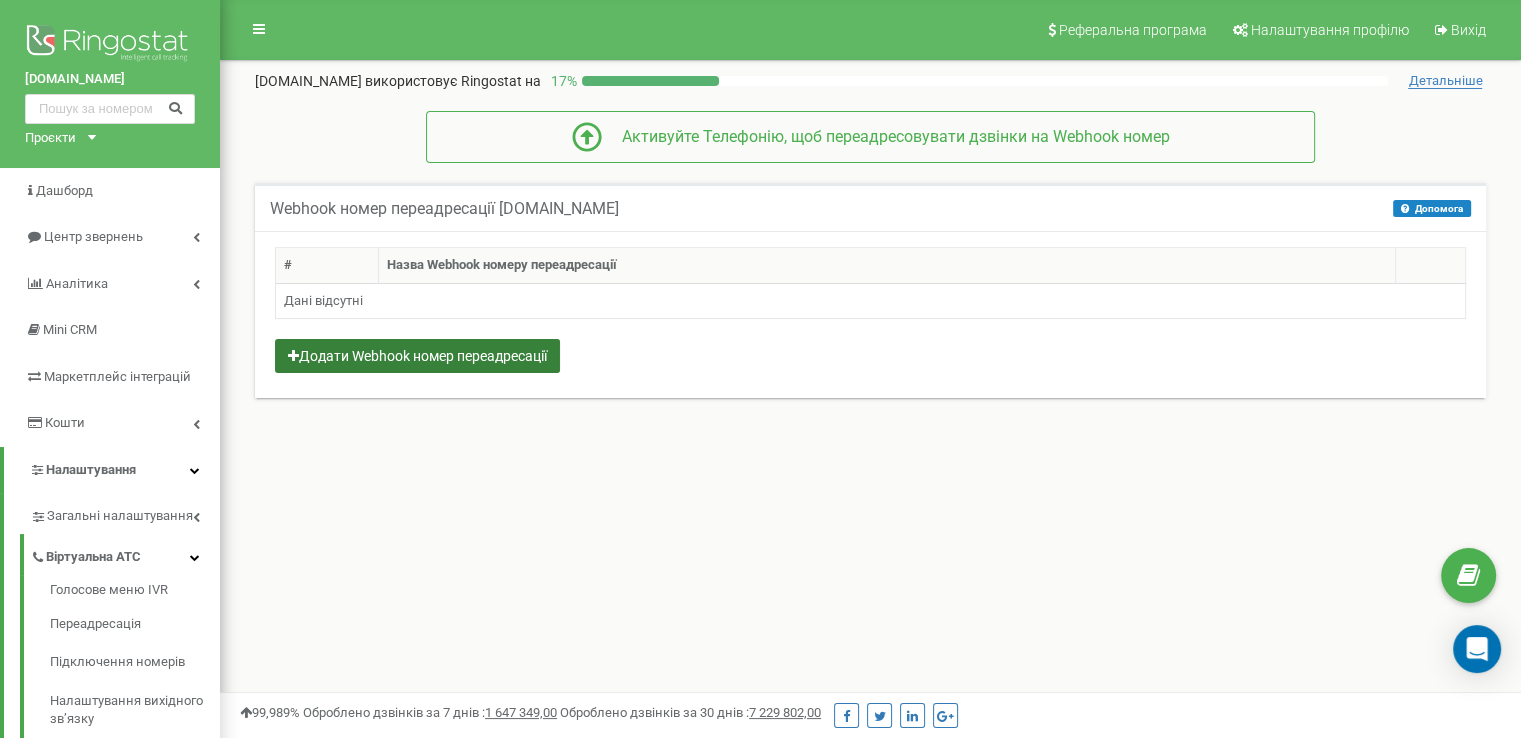click on "Додати Webhook номер переадресації" at bounding box center [417, 356] 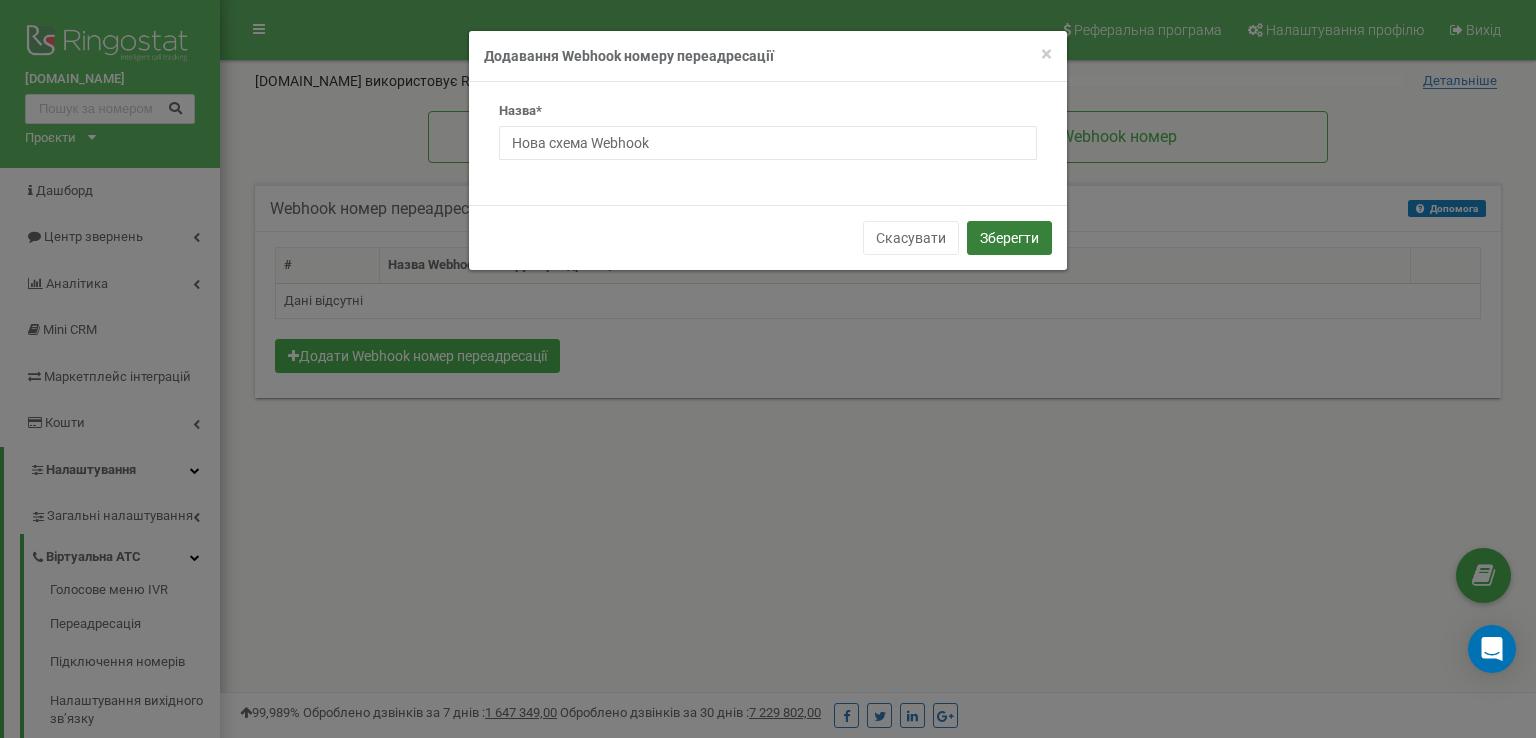 click on "Зберегти" at bounding box center [1009, 238] 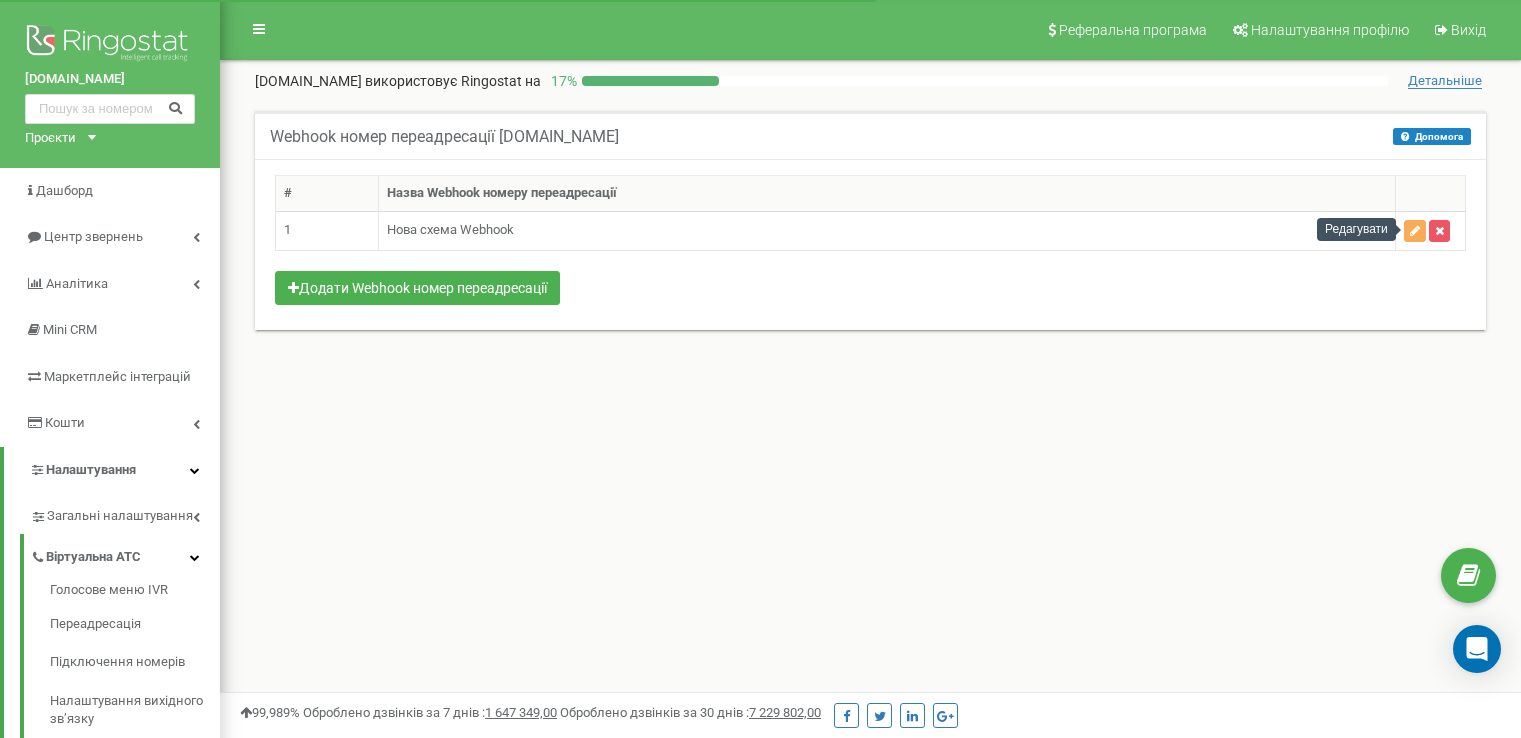 scroll, scrollTop: 0, scrollLeft: 0, axis: both 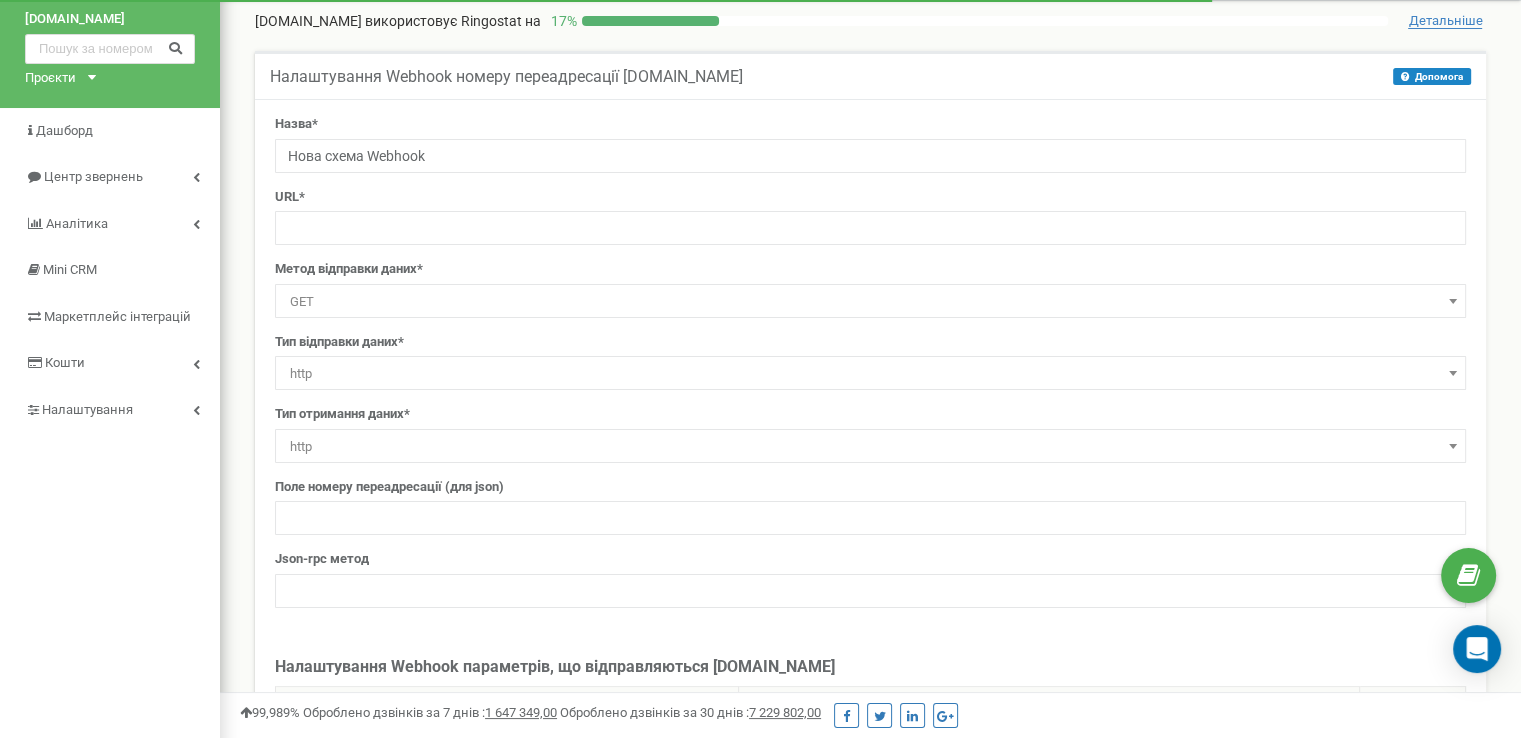 click on "Назва*
Нова схема Webhook
URL*
Метод відправки даних*
GET
POST
PUT
DELETE
GET
Тип відправки даних*
http
json
json-rpc
http
Тип отримання даних*
http" at bounding box center [870, 369] 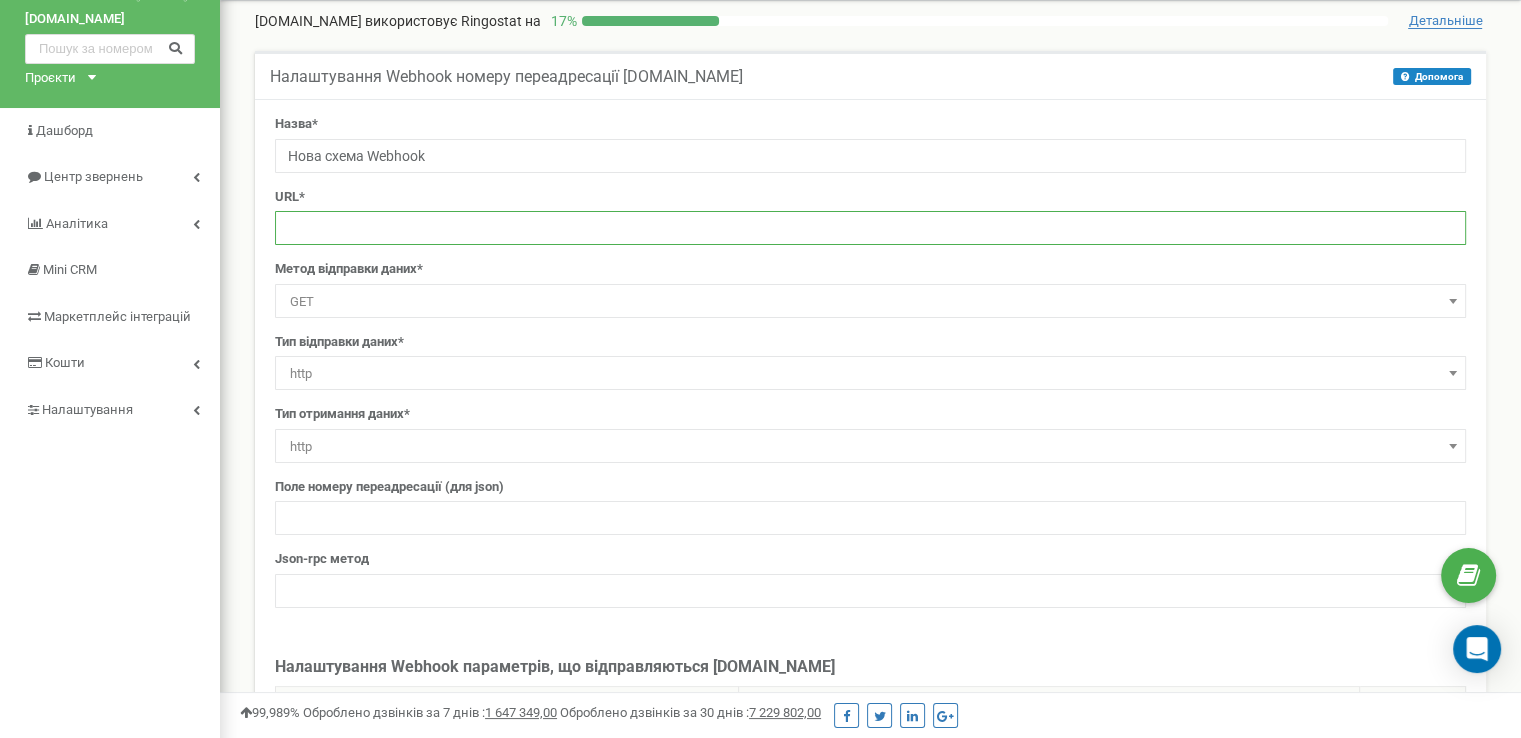 click at bounding box center [870, 228] 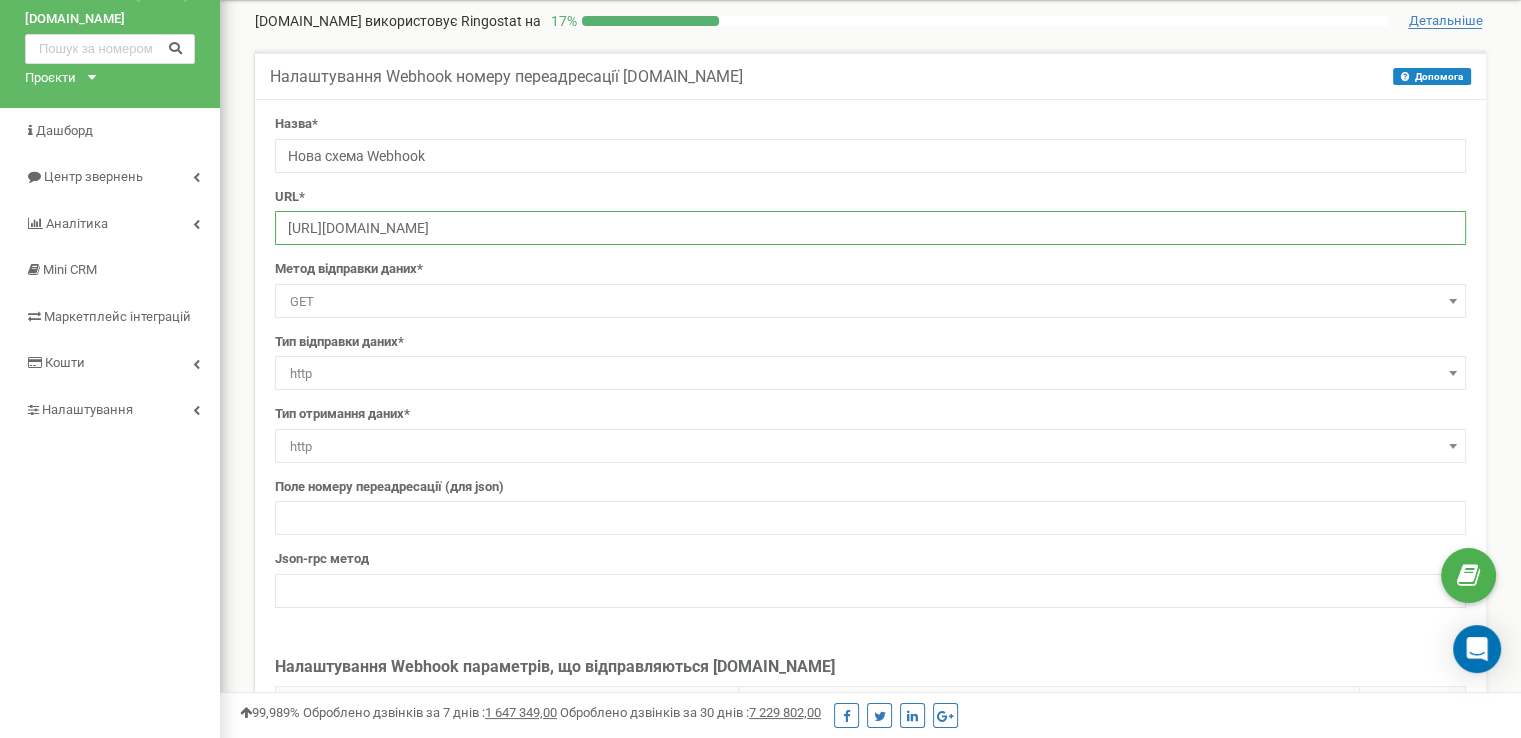 type on "https://openapi.keycrm.app/v1/communication/call-route/v9c3c9oJI5EteLREmso3DCoQ/5d248be0a93181f5ef83ae7ae3328e11" 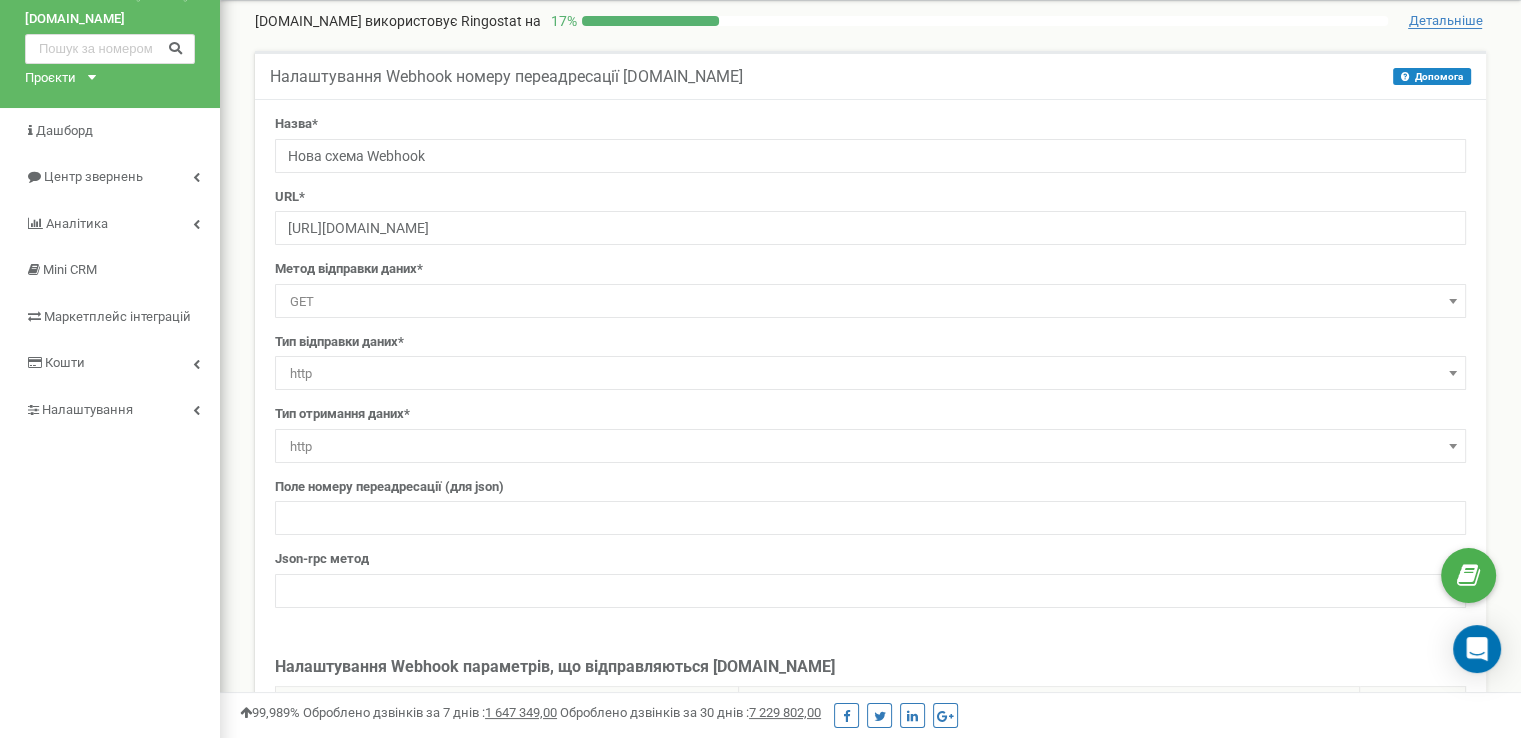 click on "GET" at bounding box center [870, 302] 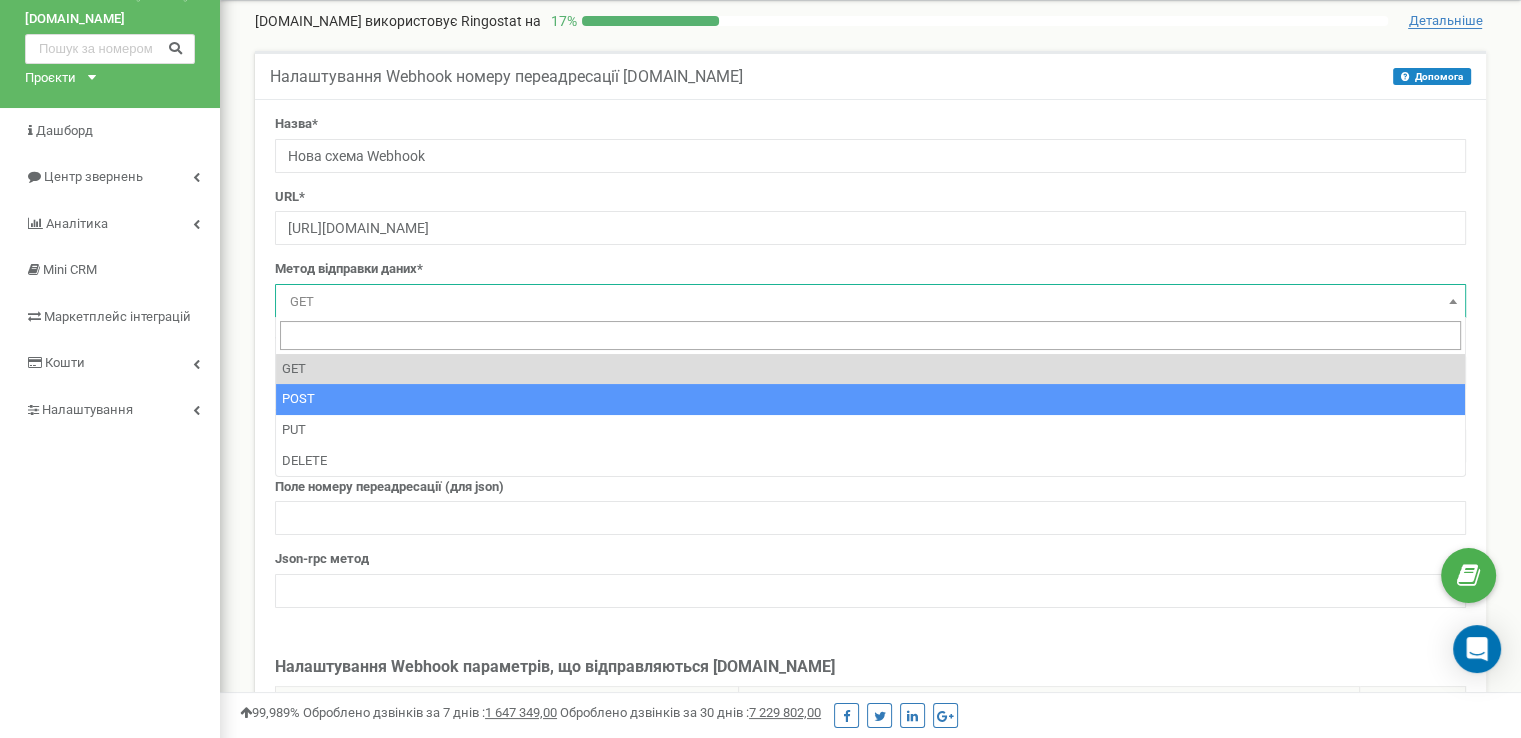 select on "POST" 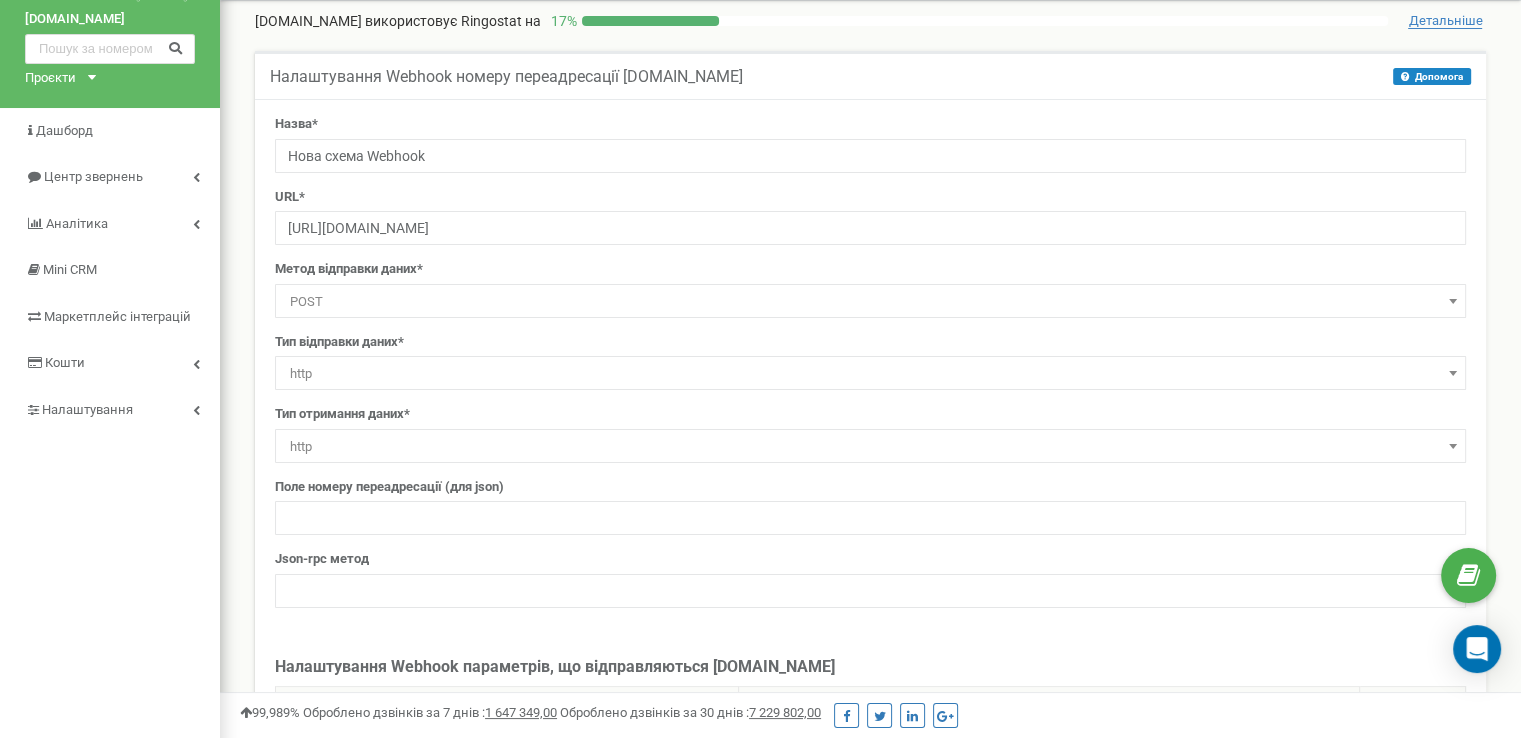 click on "http" at bounding box center (870, 374) 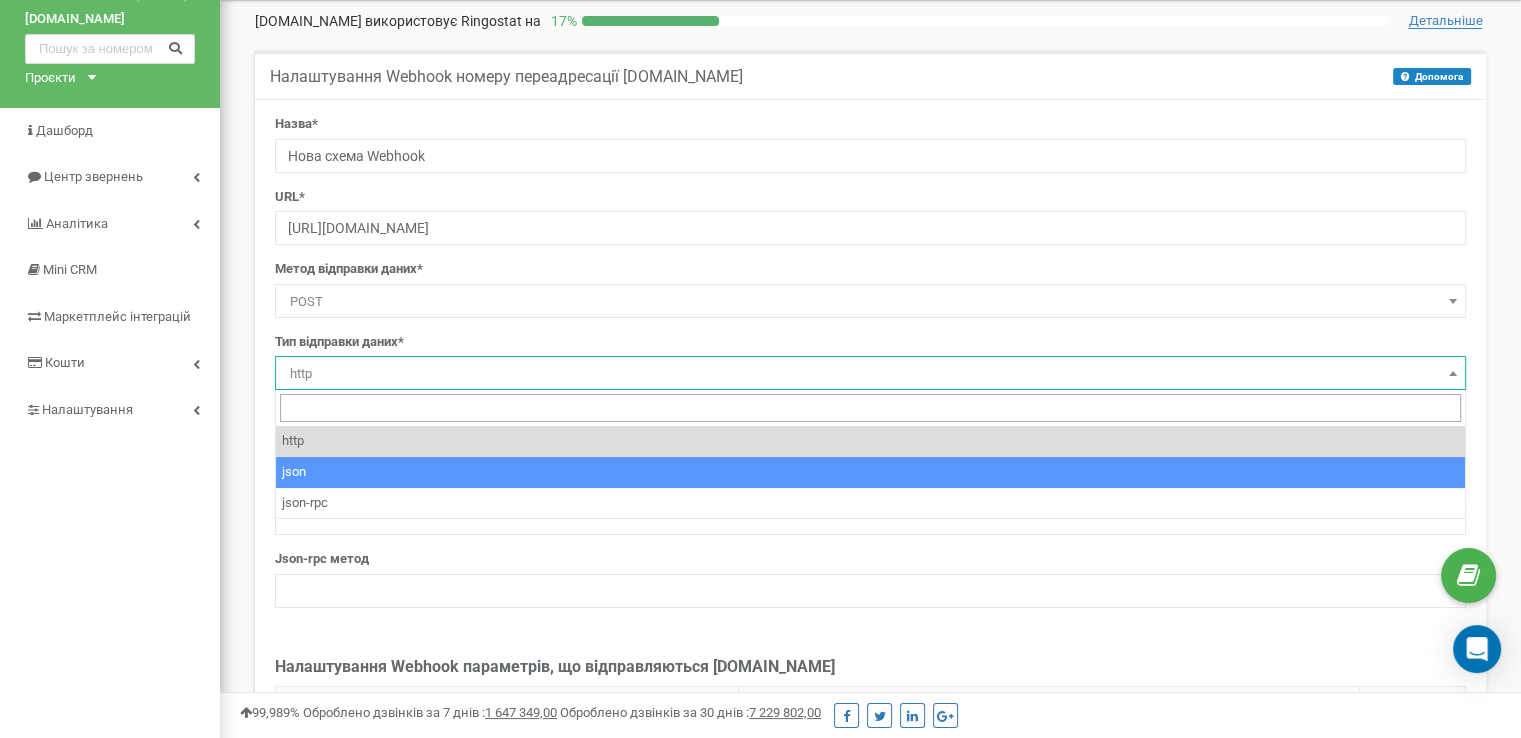 select on "json" 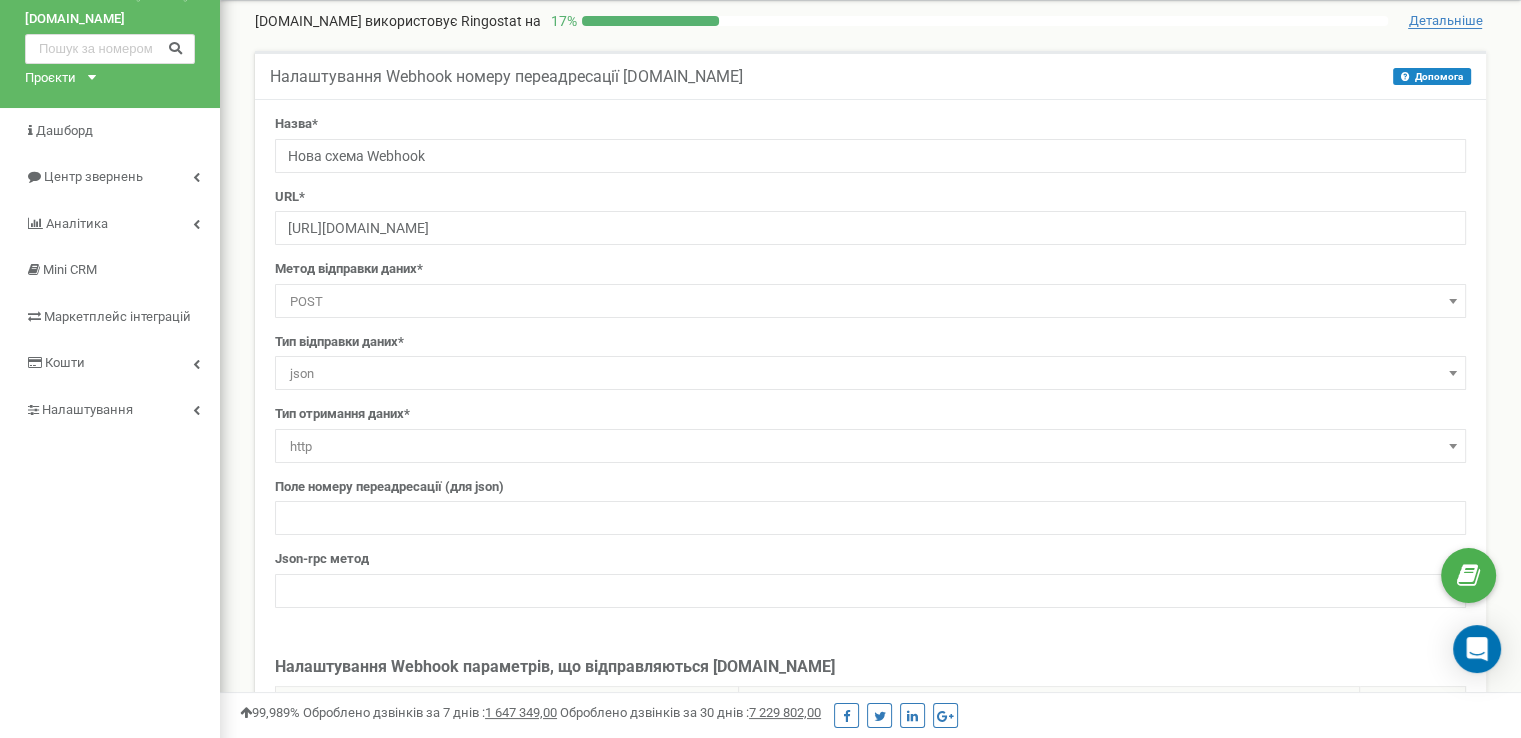 click on "http" at bounding box center (870, 447) 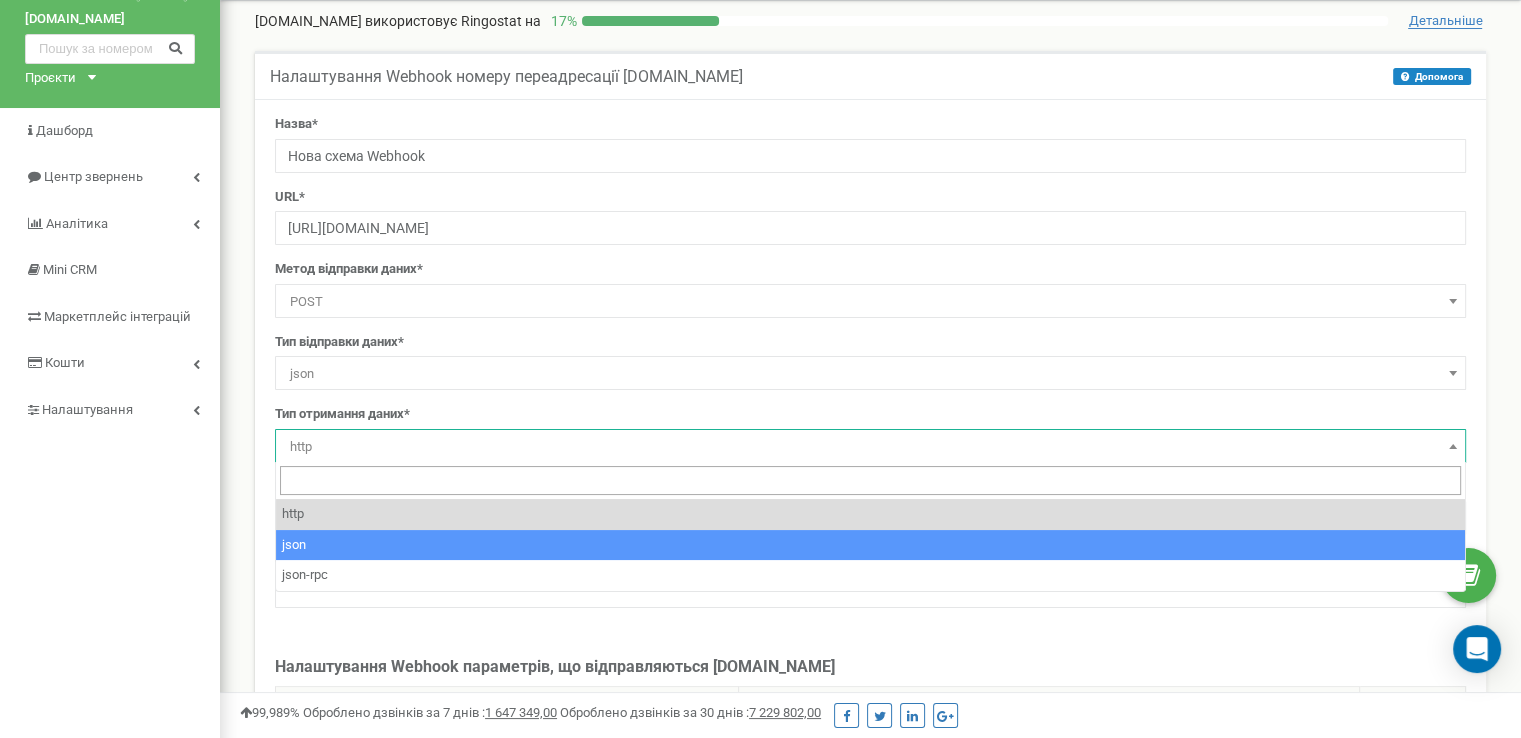select on "json" 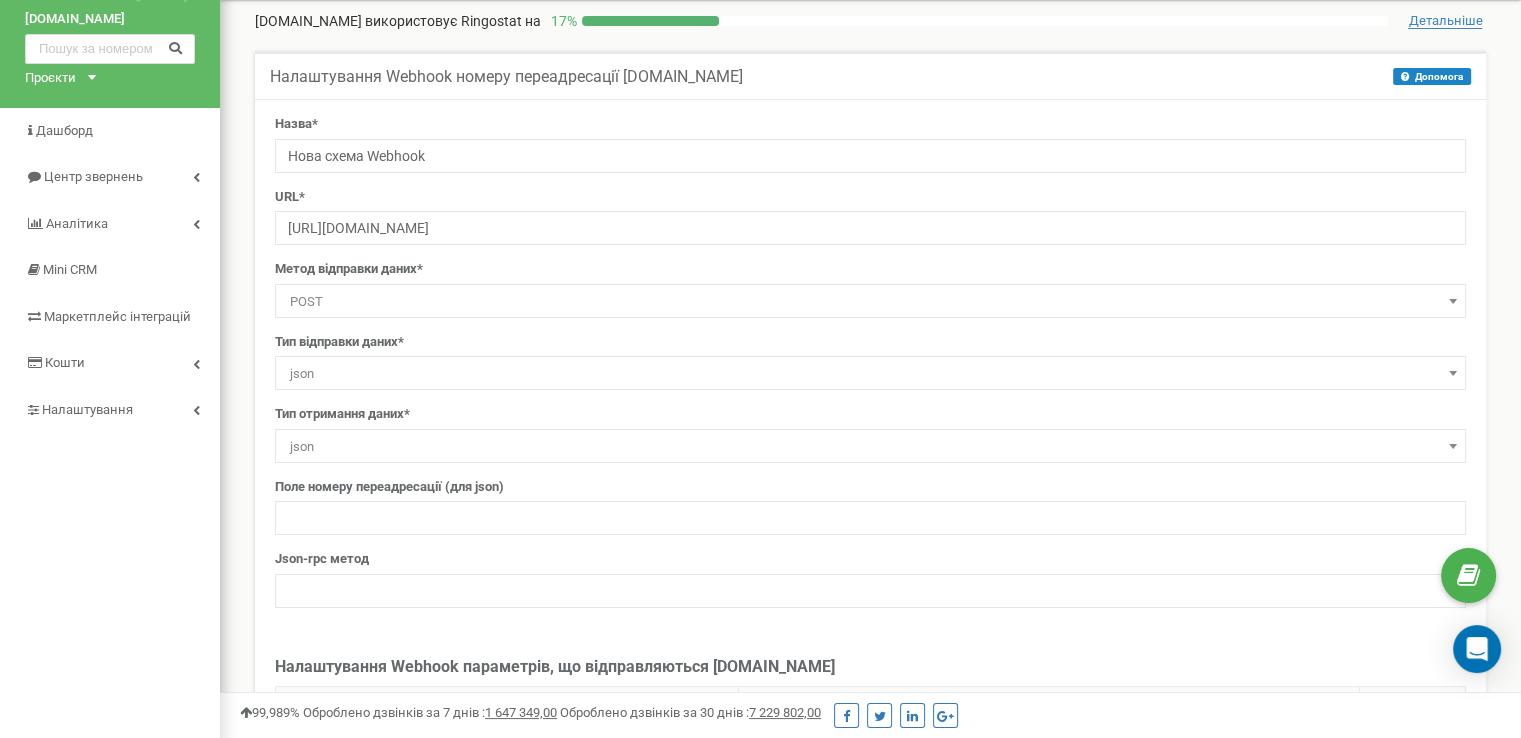 scroll, scrollTop: 198, scrollLeft: 0, axis: vertical 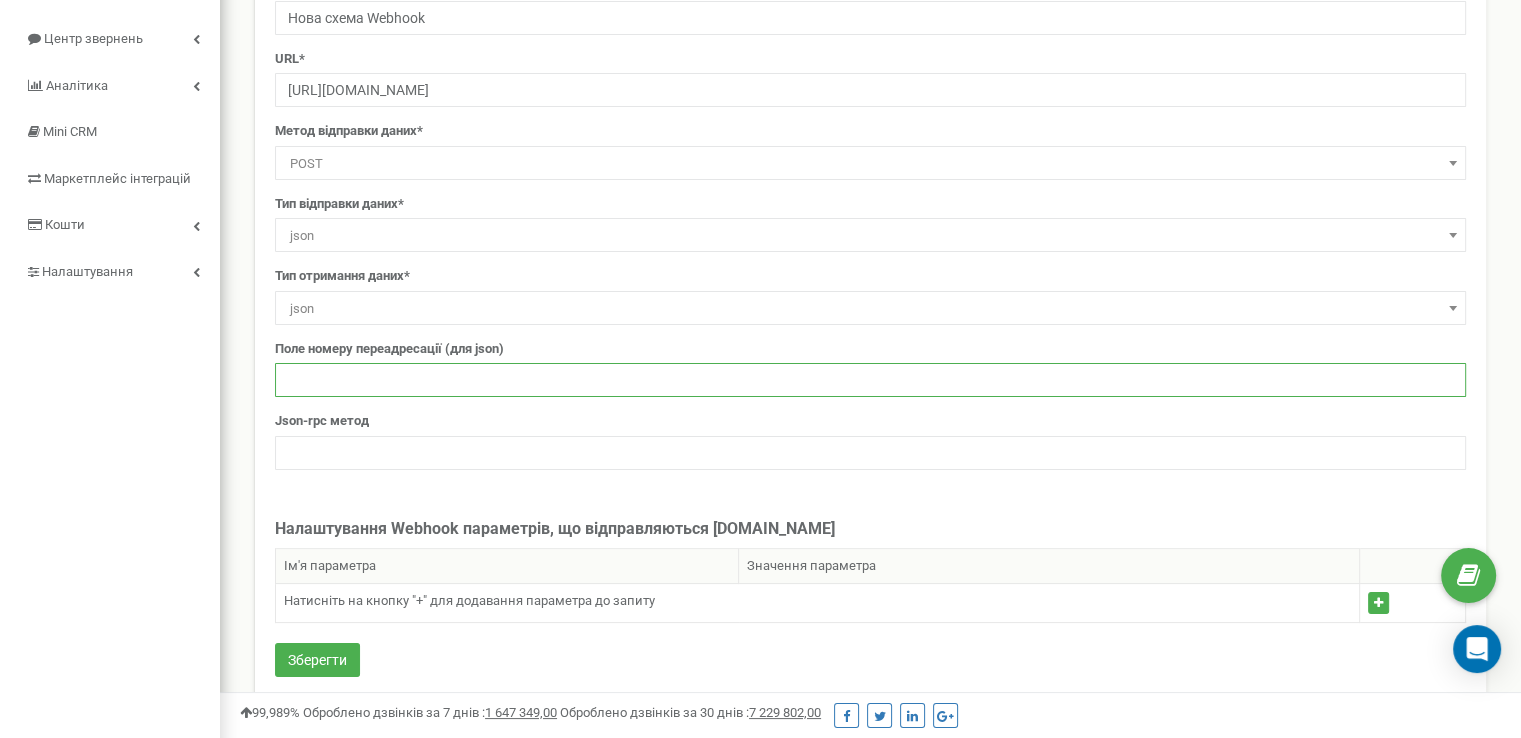 click at bounding box center (870, 380) 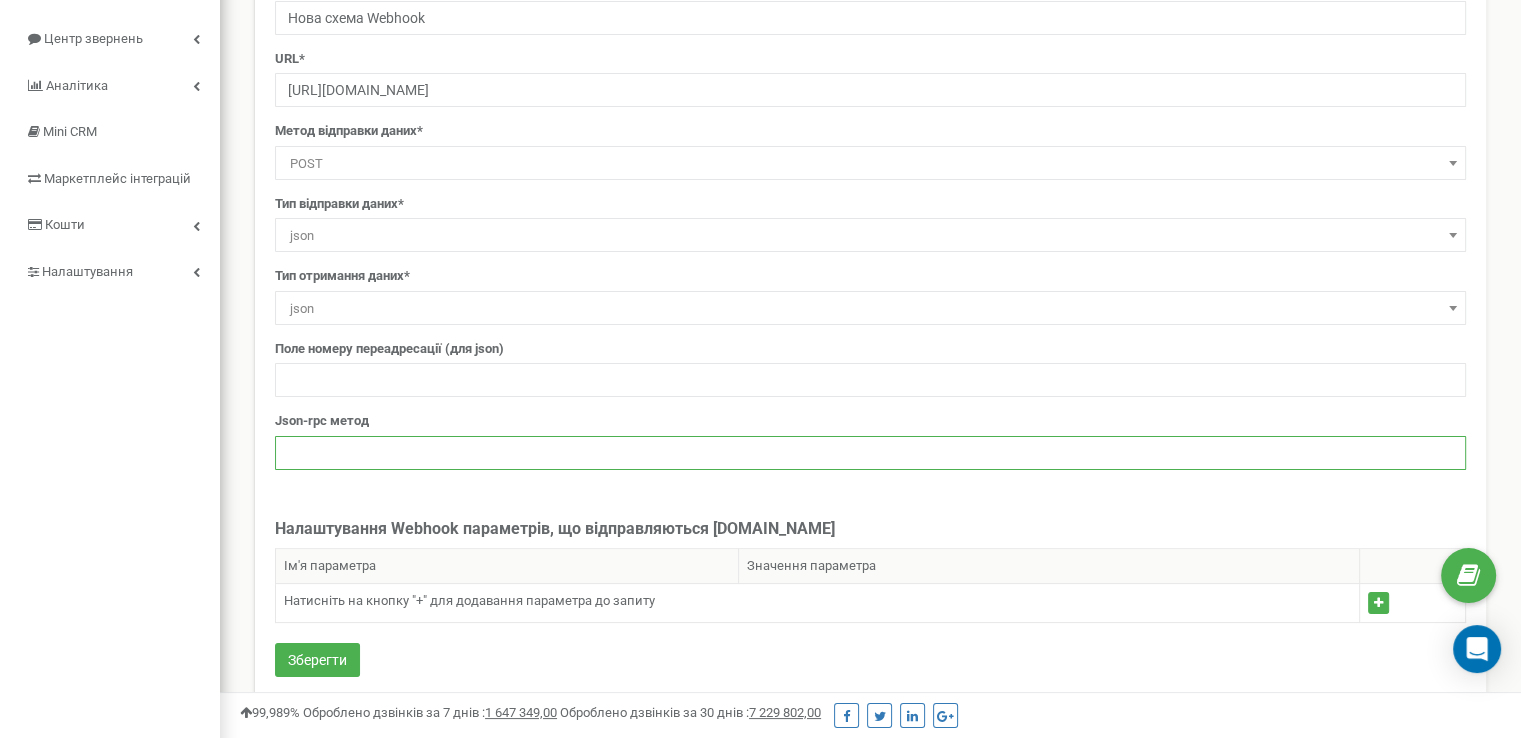 click at bounding box center [870, 453] 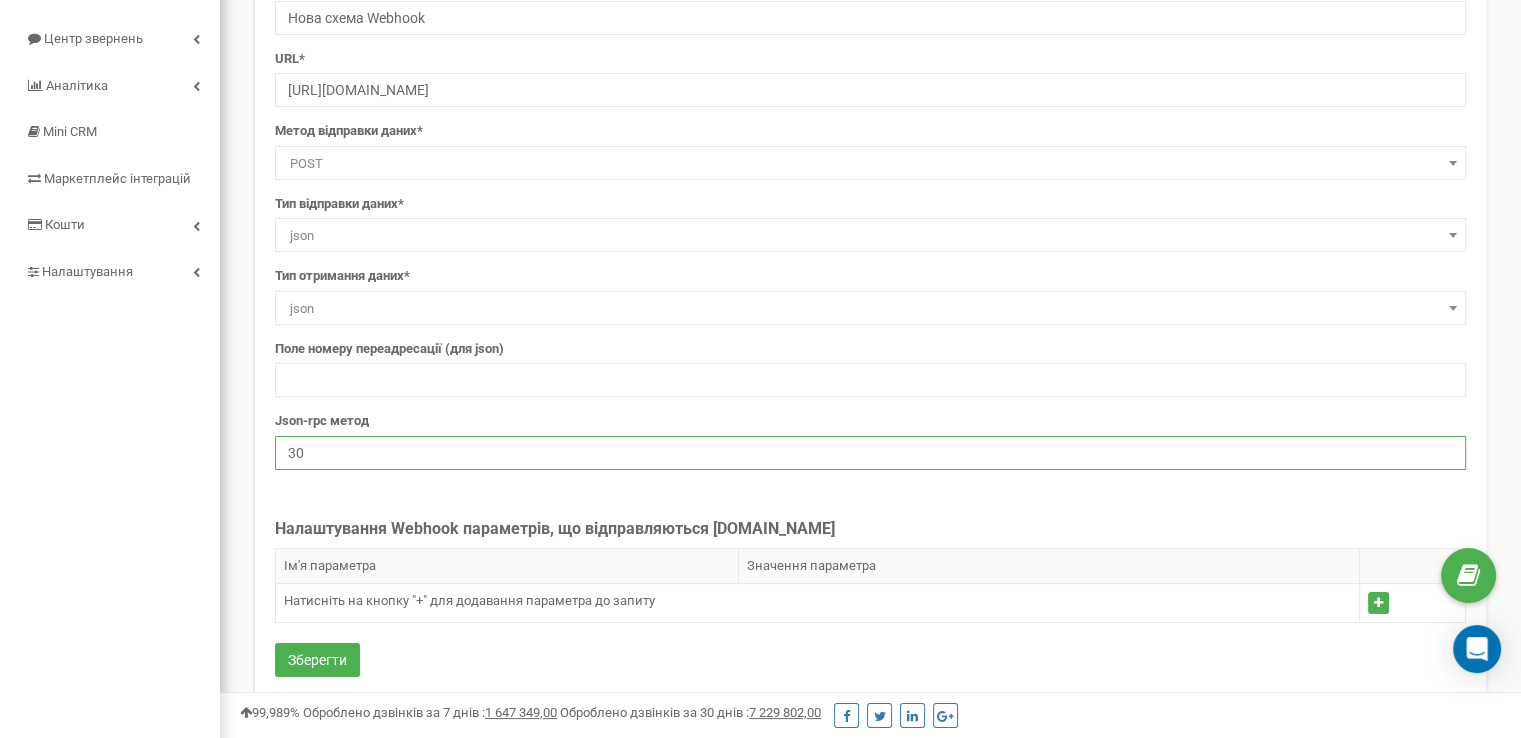 type on "30" 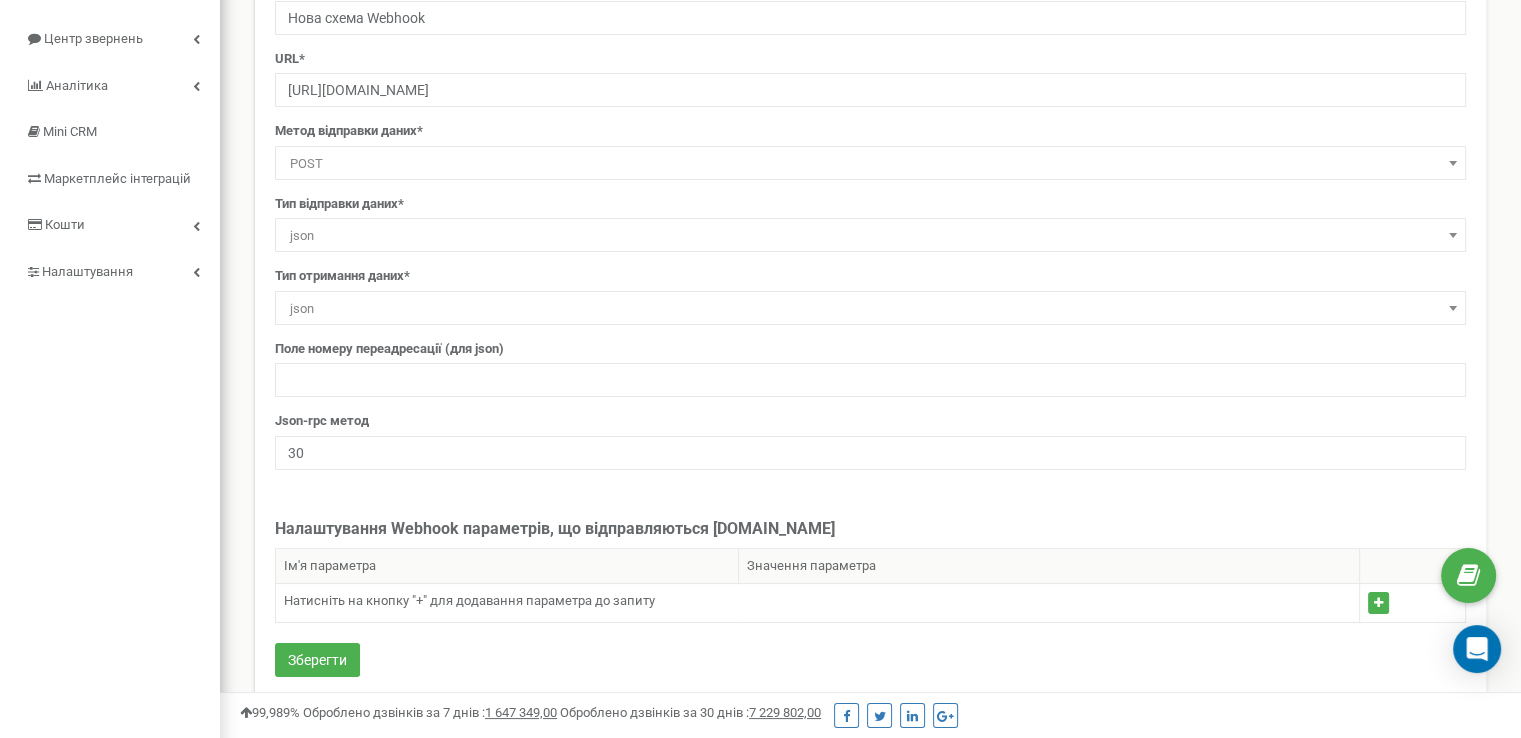 click on "Назва*
Нова схема Webhook
URL*
https://openapi.keycrm.app/v1/communication/call-route/v9c3c9oJI5EteLREmso3DCoQ/5d248be0a93181f5ef83ae7ae3328e11
Метод відправки даних*
GET
POST
PUT
DELETE
POST
Тип відправки даних*
http
json
json-rpc
json
http
json" at bounding box center [870, 331] 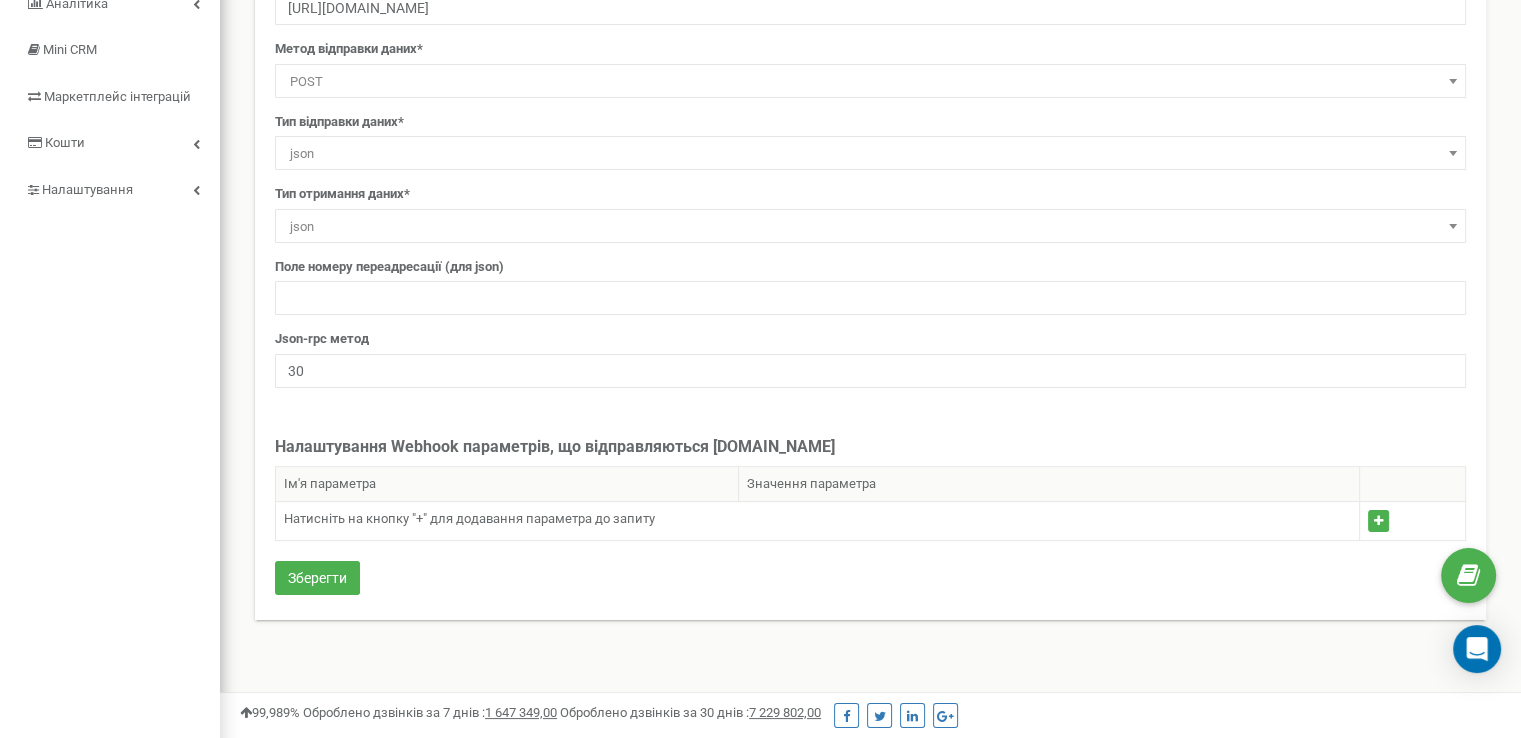 scroll, scrollTop: 296, scrollLeft: 0, axis: vertical 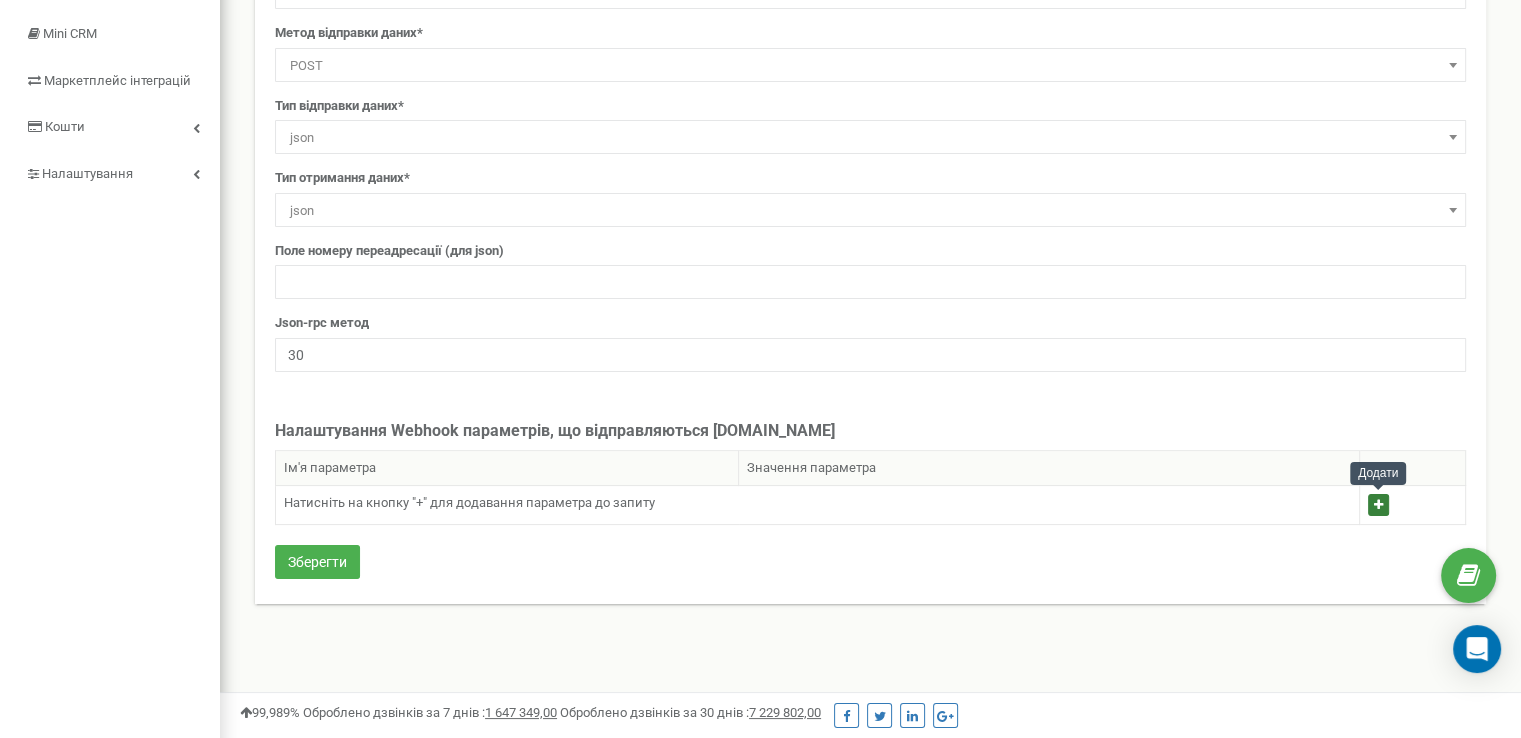 click at bounding box center (1378, 505) 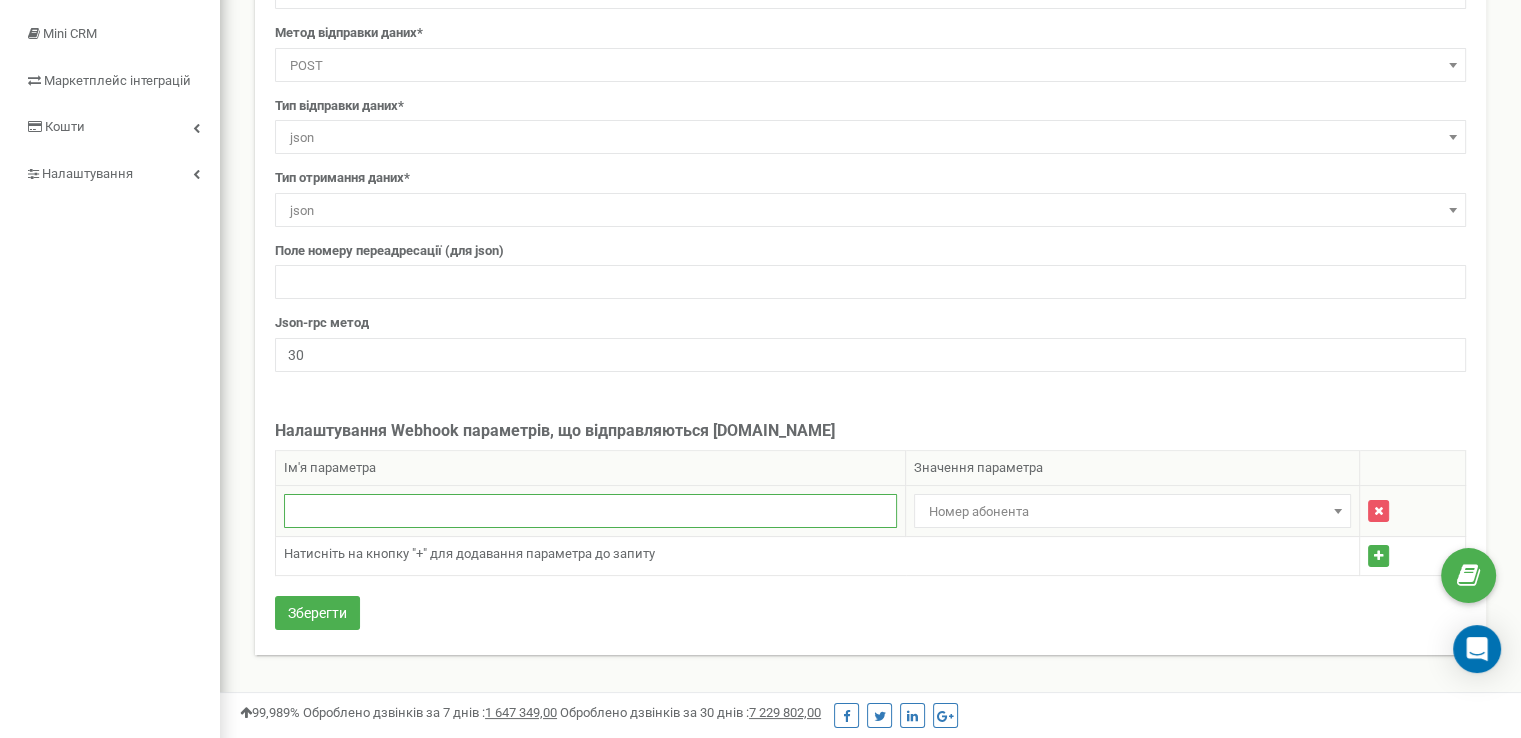 click at bounding box center [590, 511] 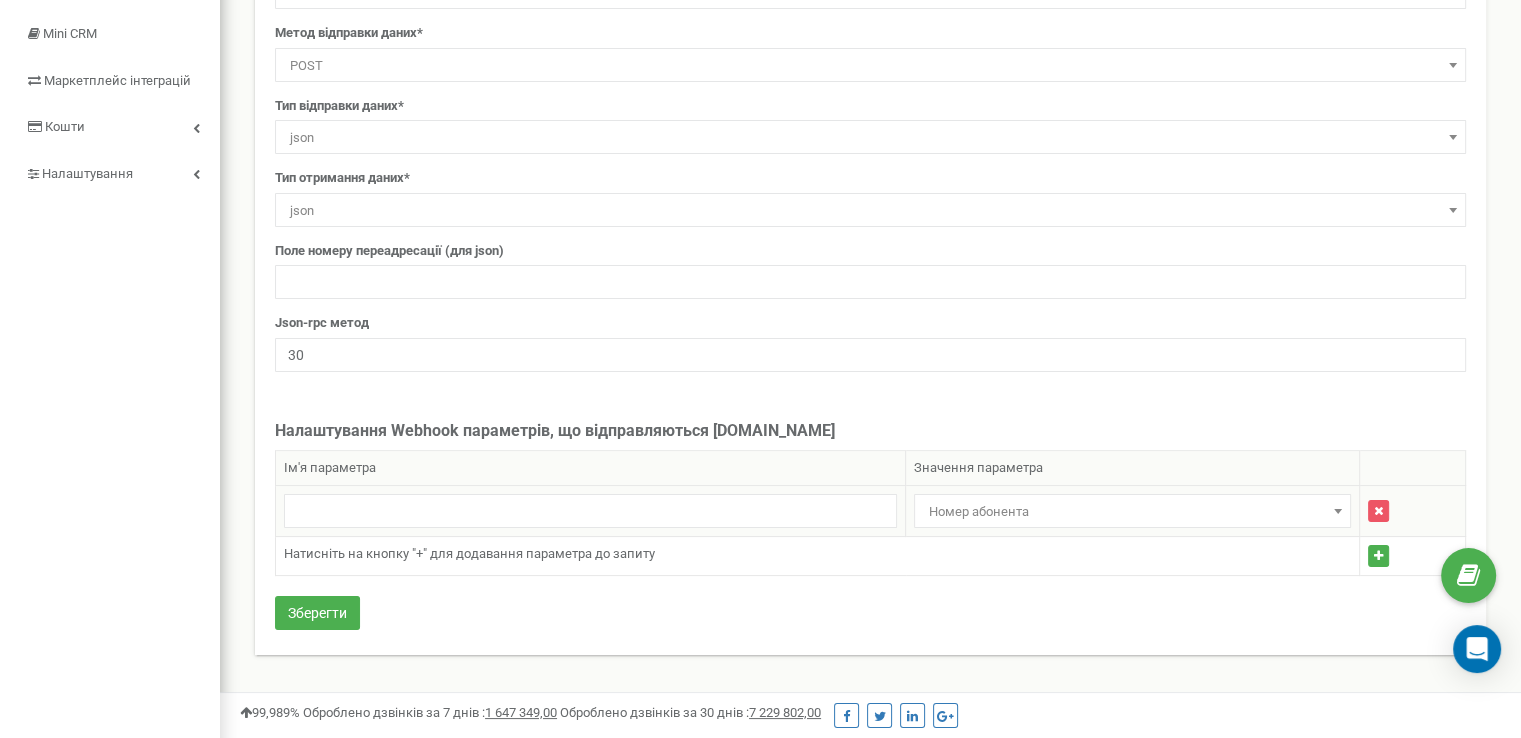 click on "Номер абонента" at bounding box center [1132, 512] 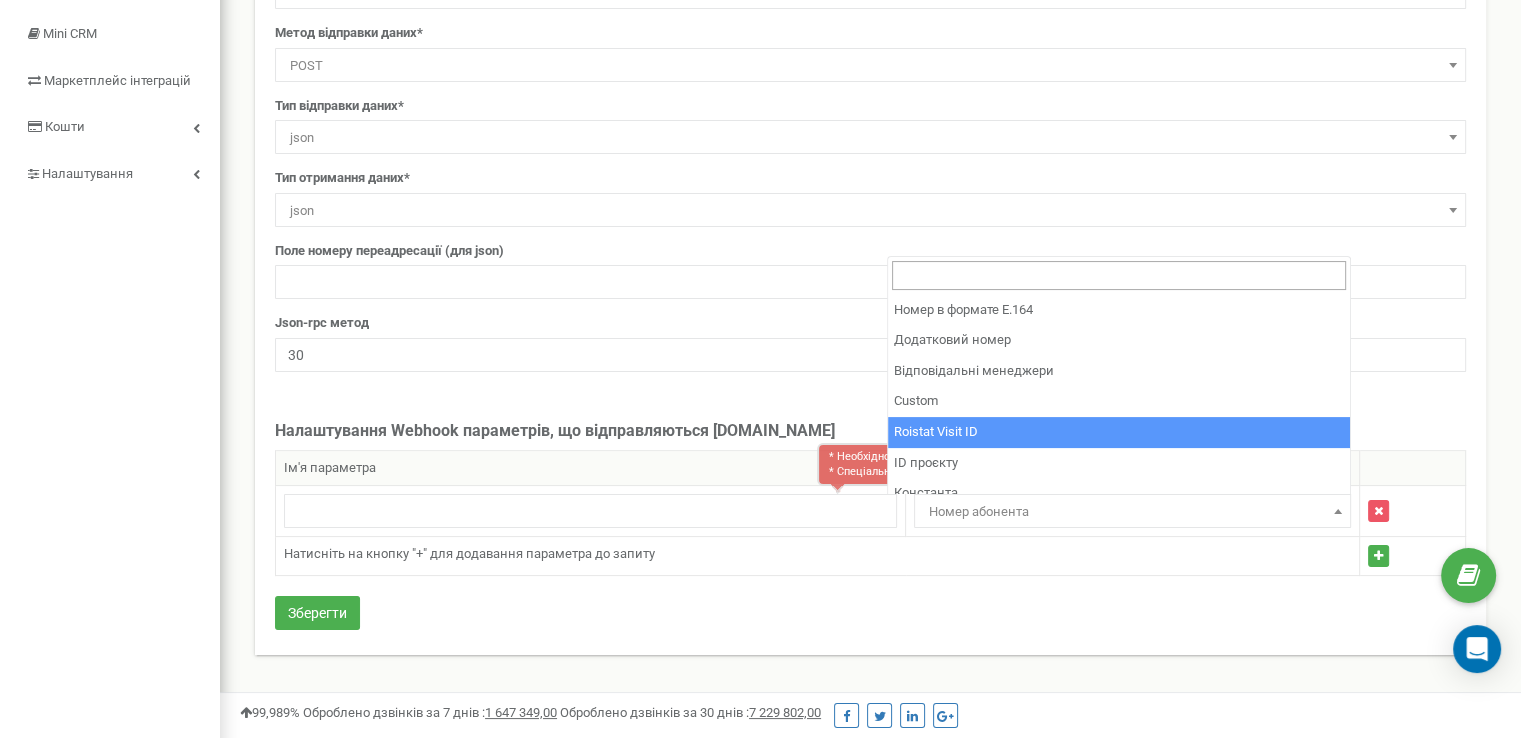 scroll, scrollTop: 1205, scrollLeft: 0, axis: vertical 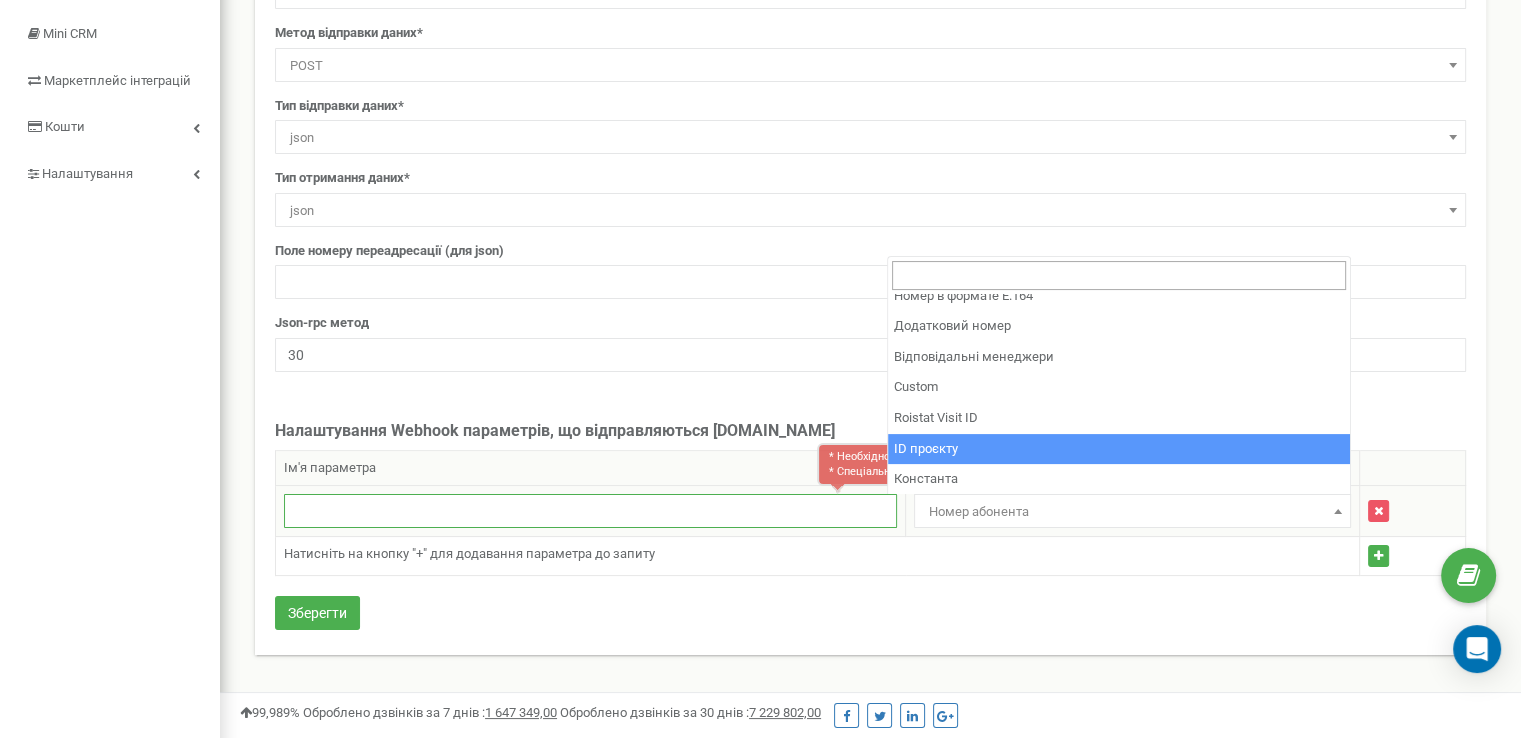 click at bounding box center [590, 511] 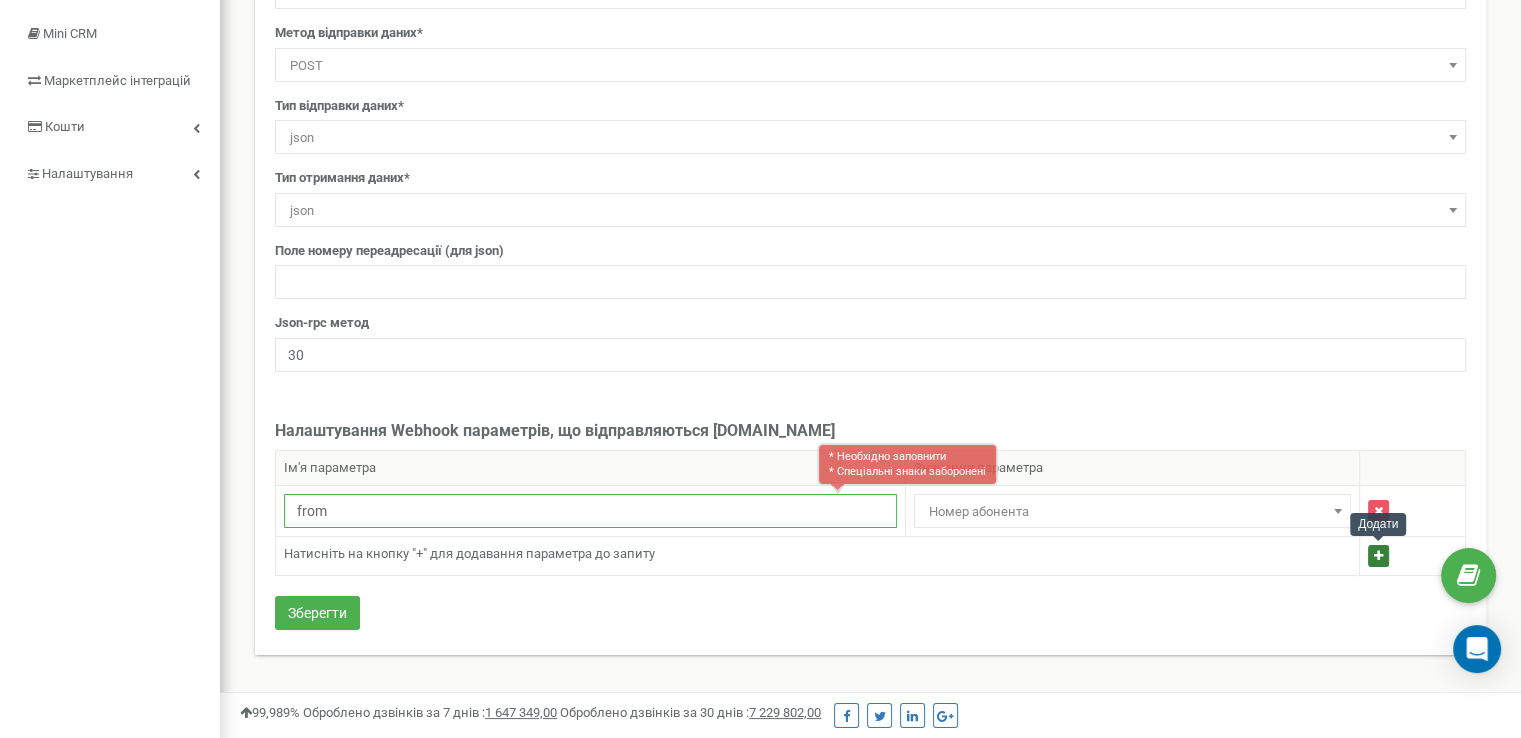 type on "from" 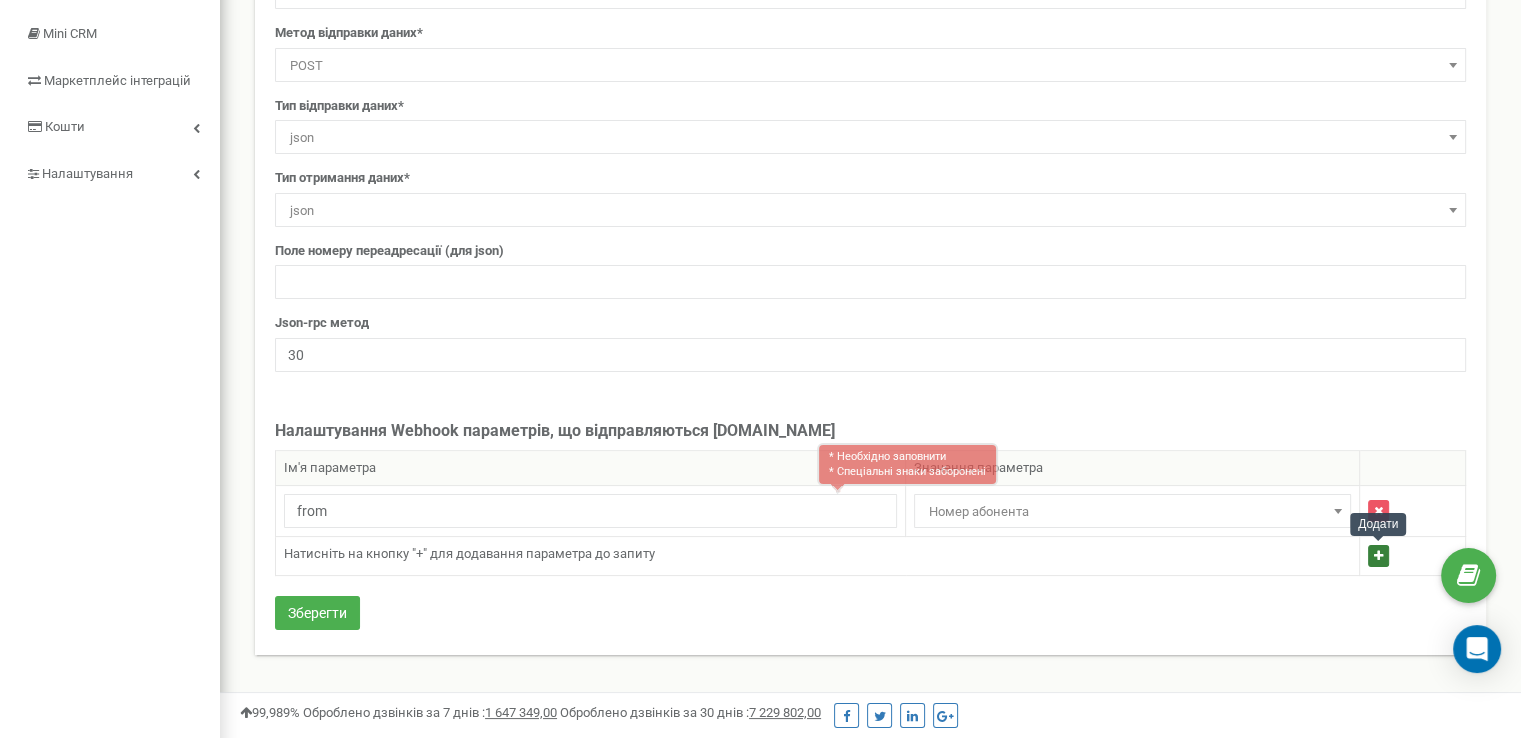 click at bounding box center [1378, 556] 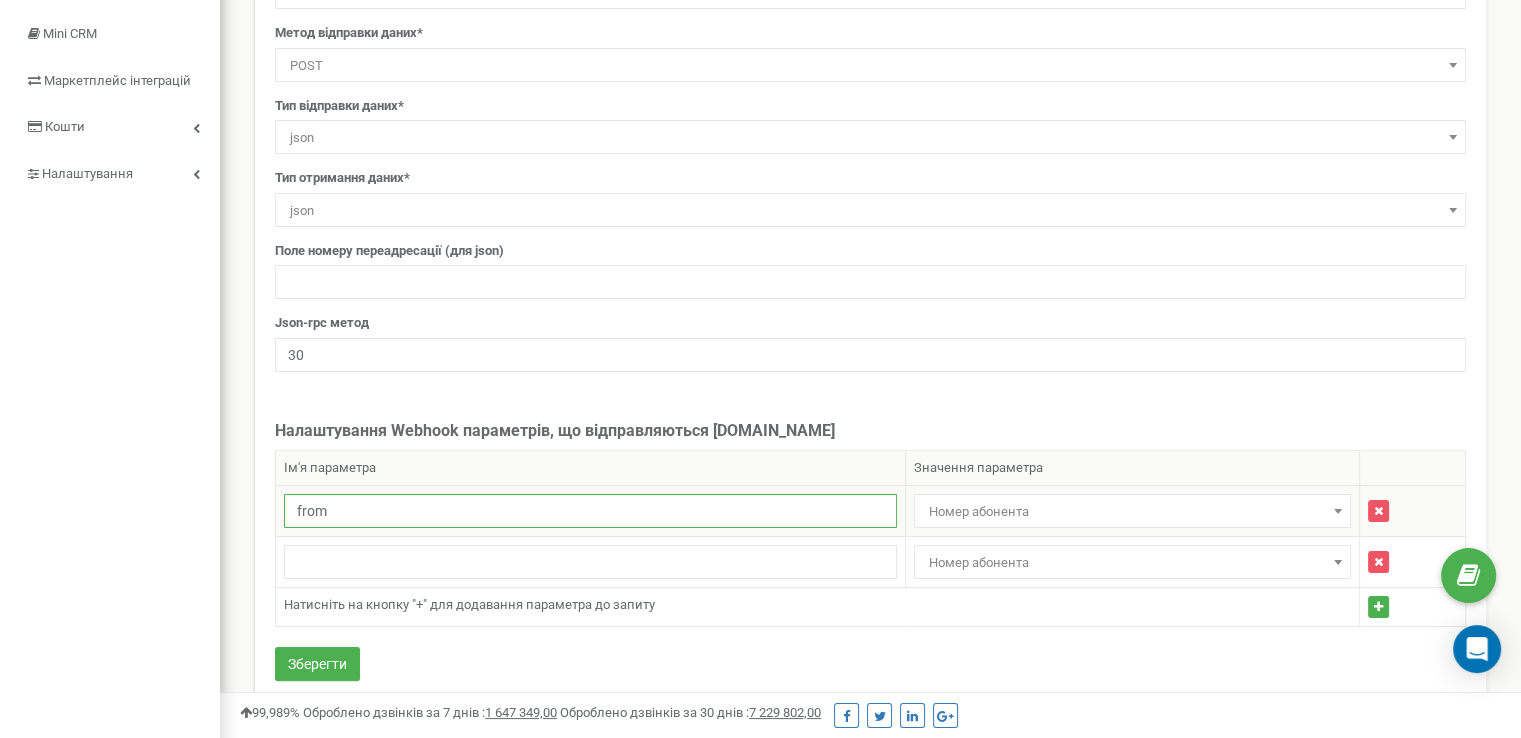 click on "from" at bounding box center (590, 511) 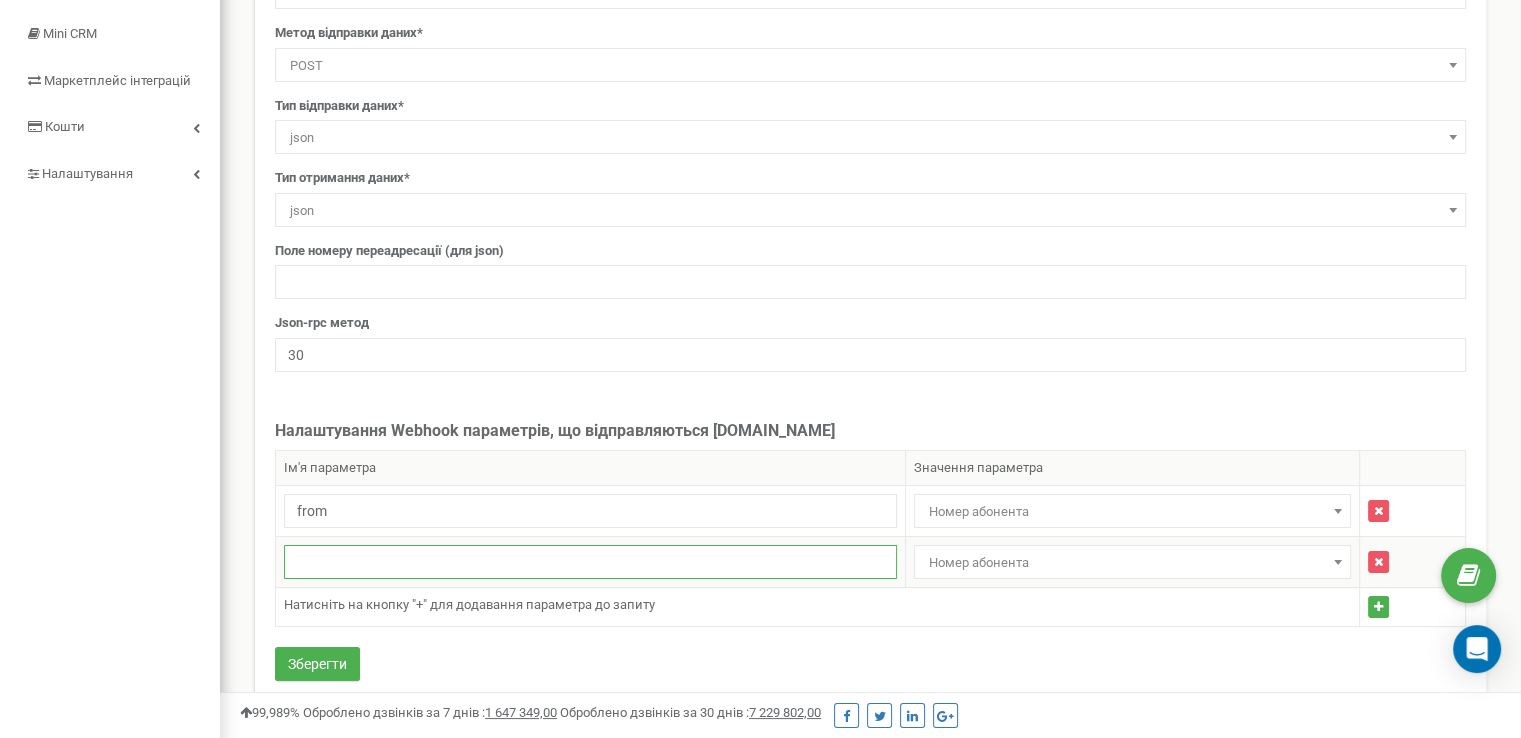 click at bounding box center [590, 562] 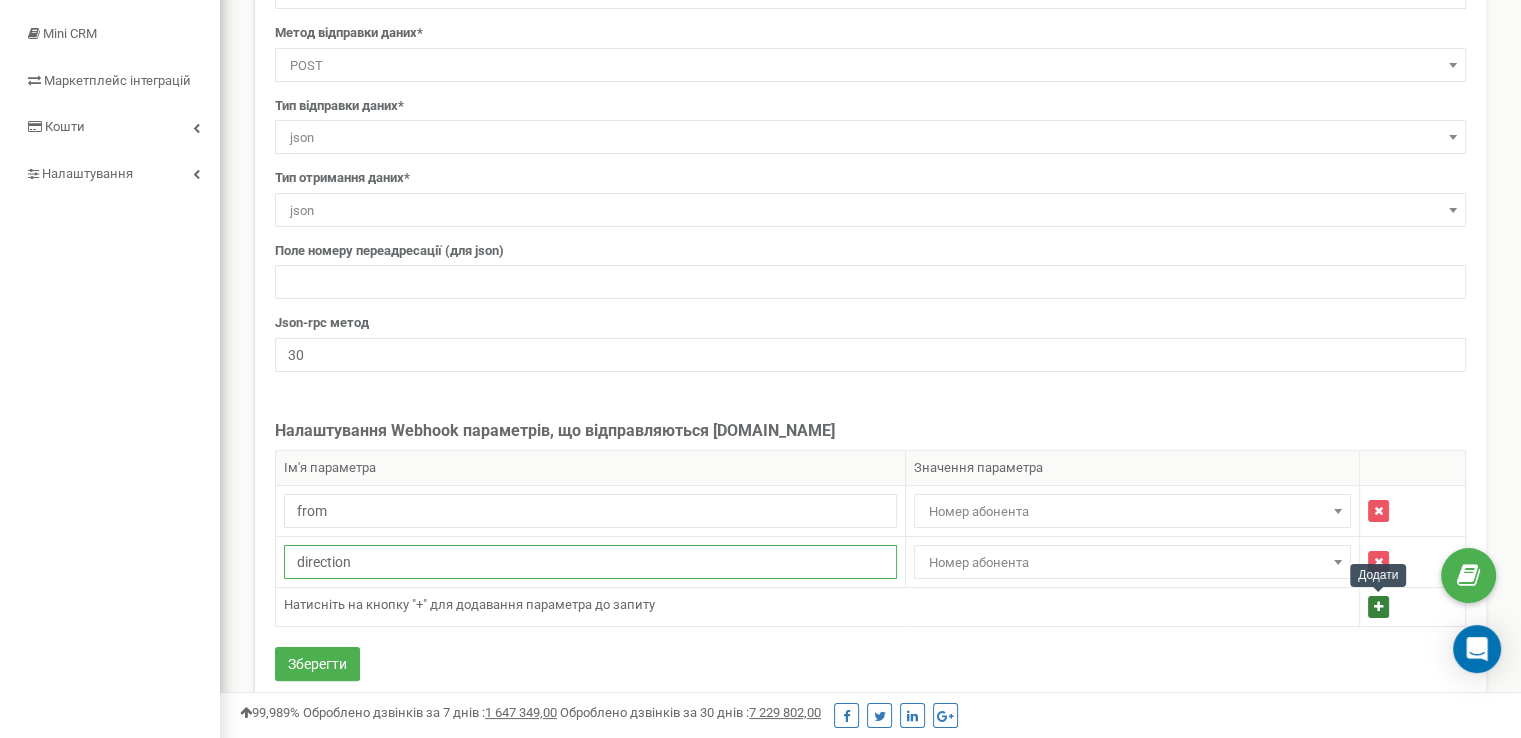 type on "direction" 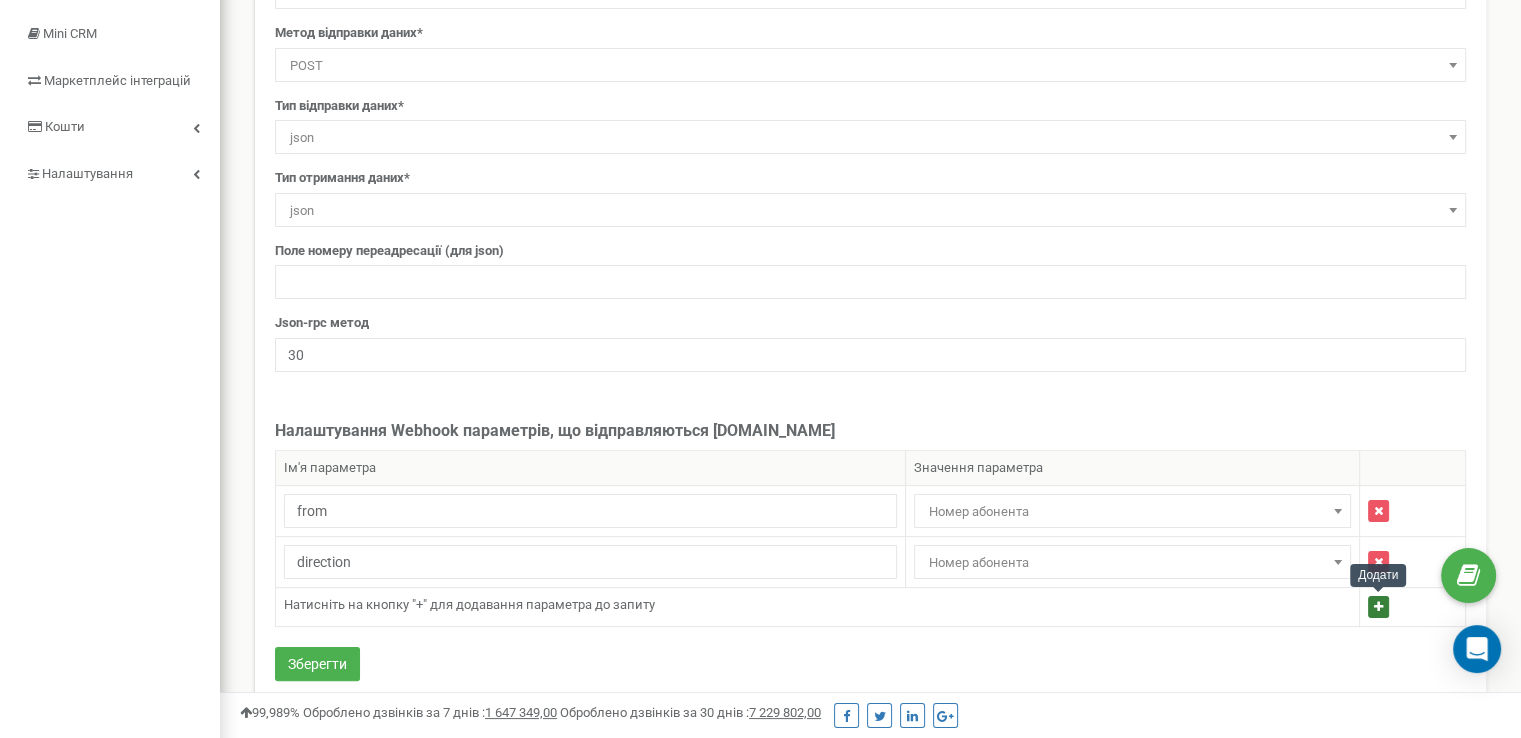click at bounding box center (1378, 607) 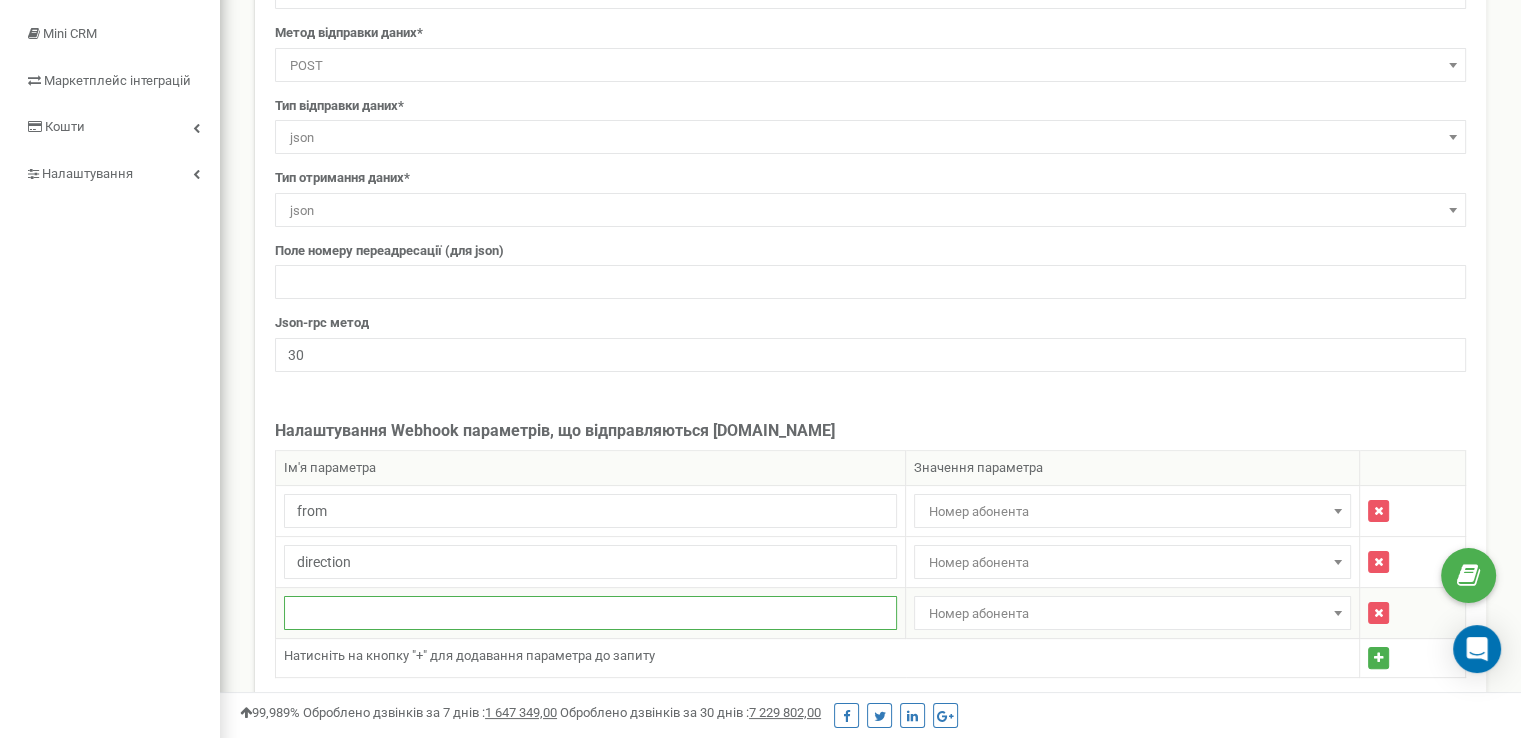 click at bounding box center [590, 613] 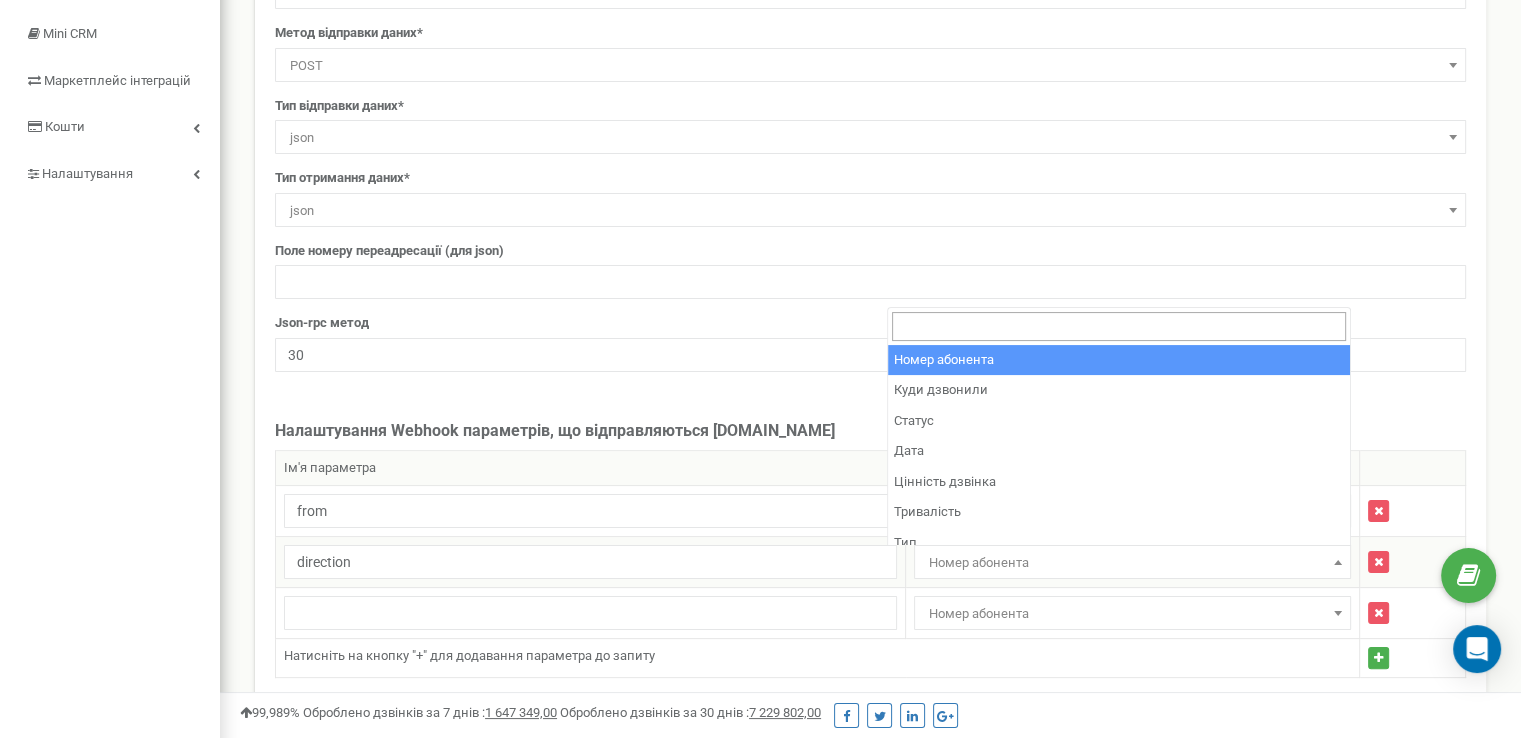 click on "from
Номер абонента
Куди дзвонили
Статус
Дата
Цінність дзвінка
Тривалість
Тип
Очікування
Розмова
З ким з'єднано
Який за рахунком дзвінок
Цільовий дзвінок
Повторний
Джерело
Канал
Кампанія
Ключове слово
Запис
Категорія дзвінка
Ідентифікатор Google Analytics
IP відвідувача
Крок переадресації
Посилання на аудіозапис
Посилання на аудіозапис (wav)
Унікальний дзвінок
Унікальний цільовий дзвінок
Перший цільовий дзвінок
Остання переглянута сторінка
Реферер
Лендінг
Контент" at bounding box center [871, 562] 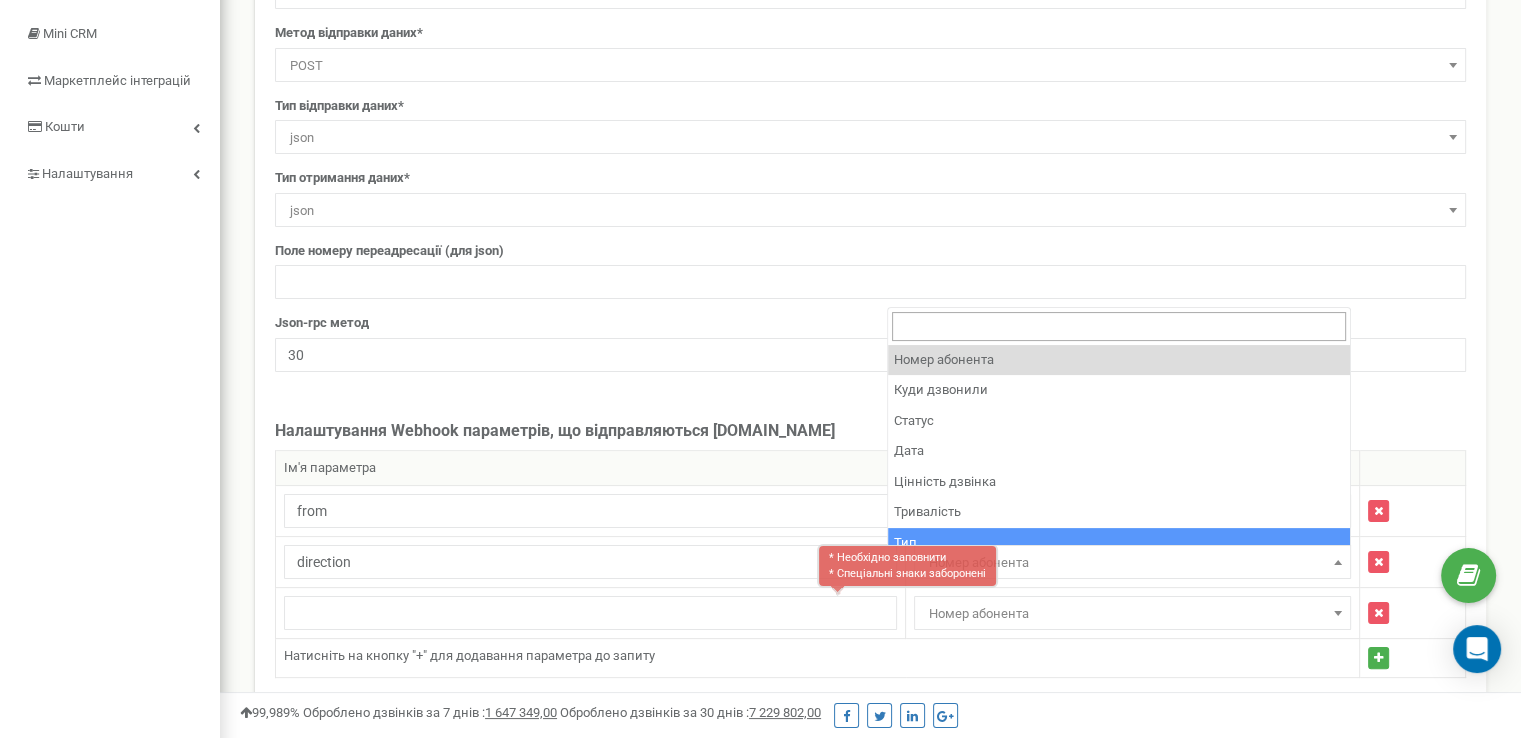 select on "call_type" 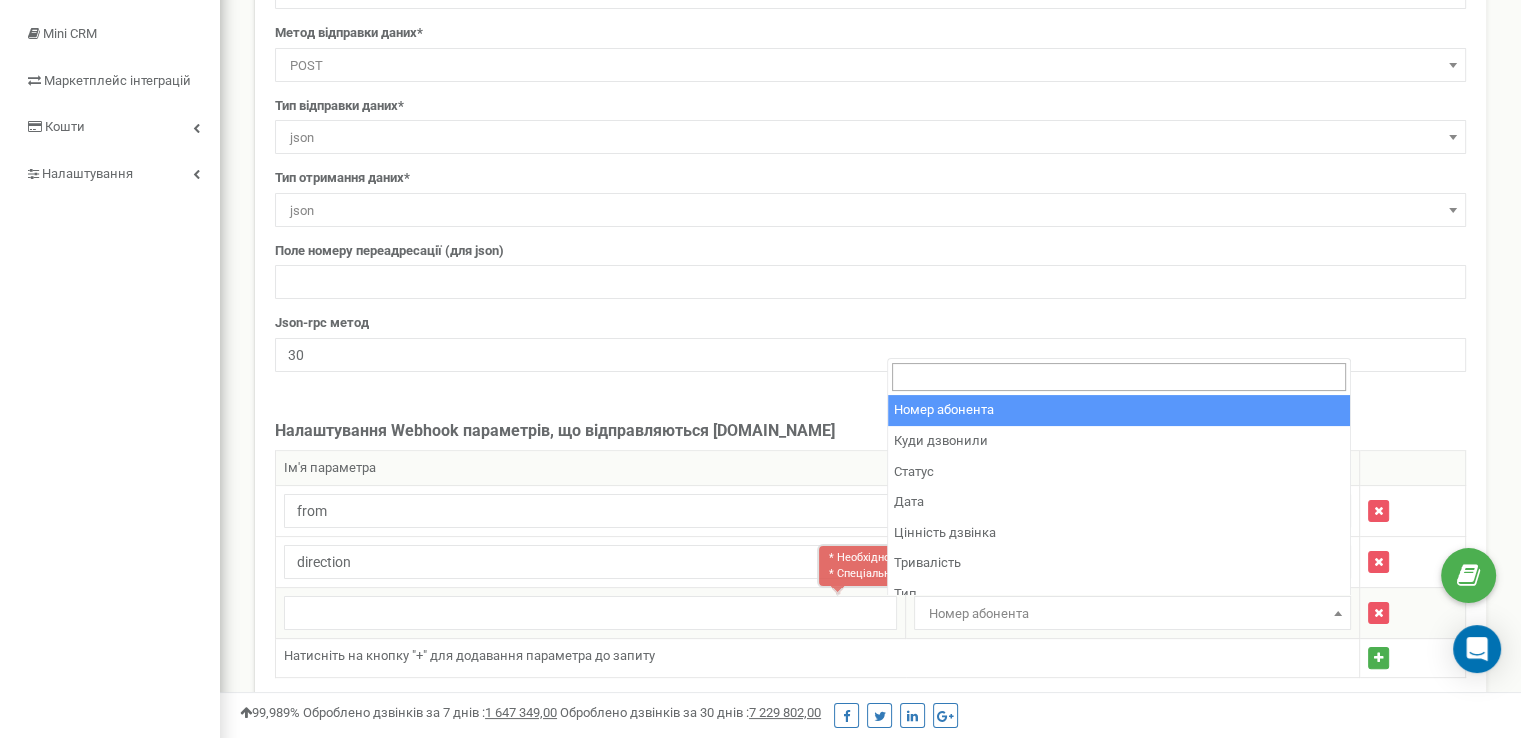 click on "Номер абонента" at bounding box center (1132, 614) 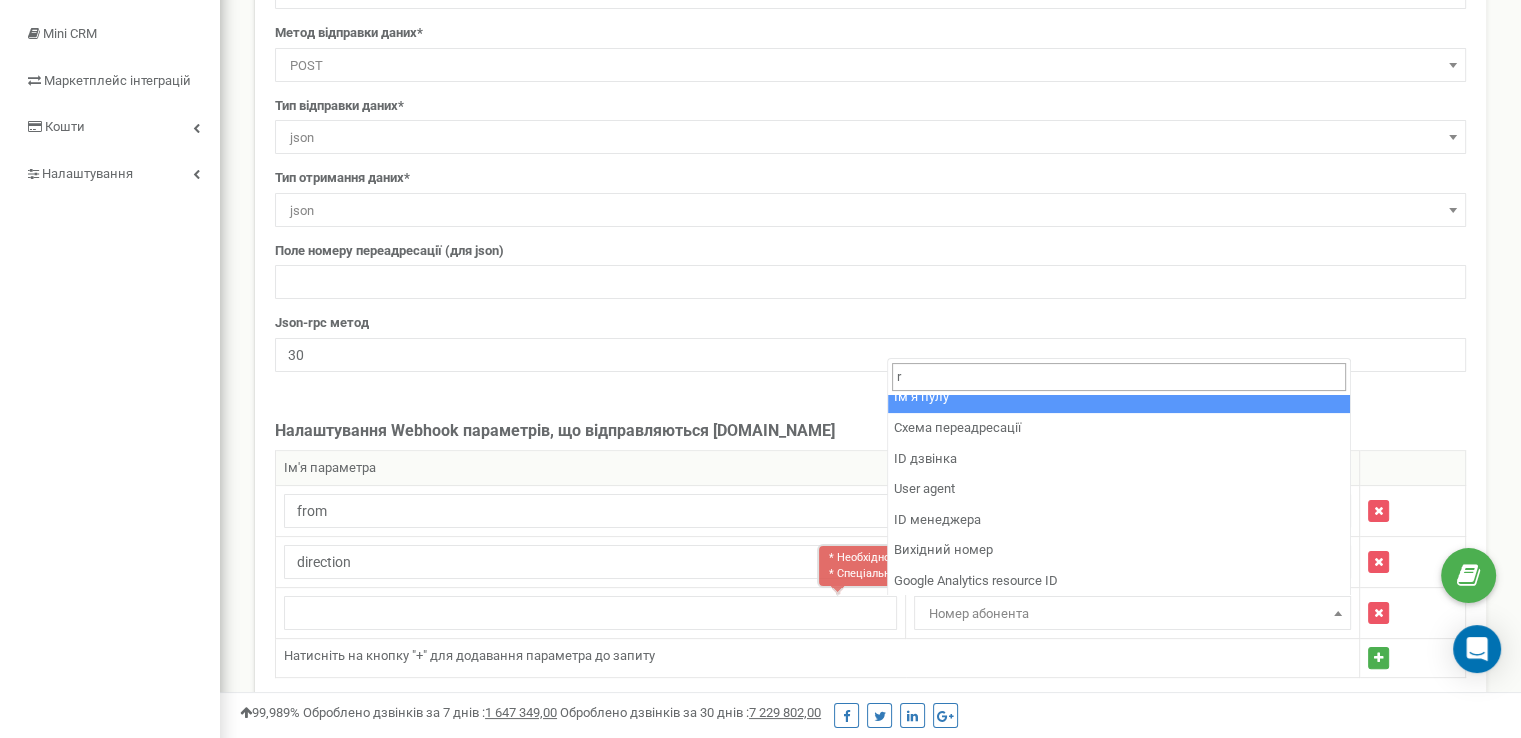scroll, scrollTop: 0, scrollLeft: 0, axis: both 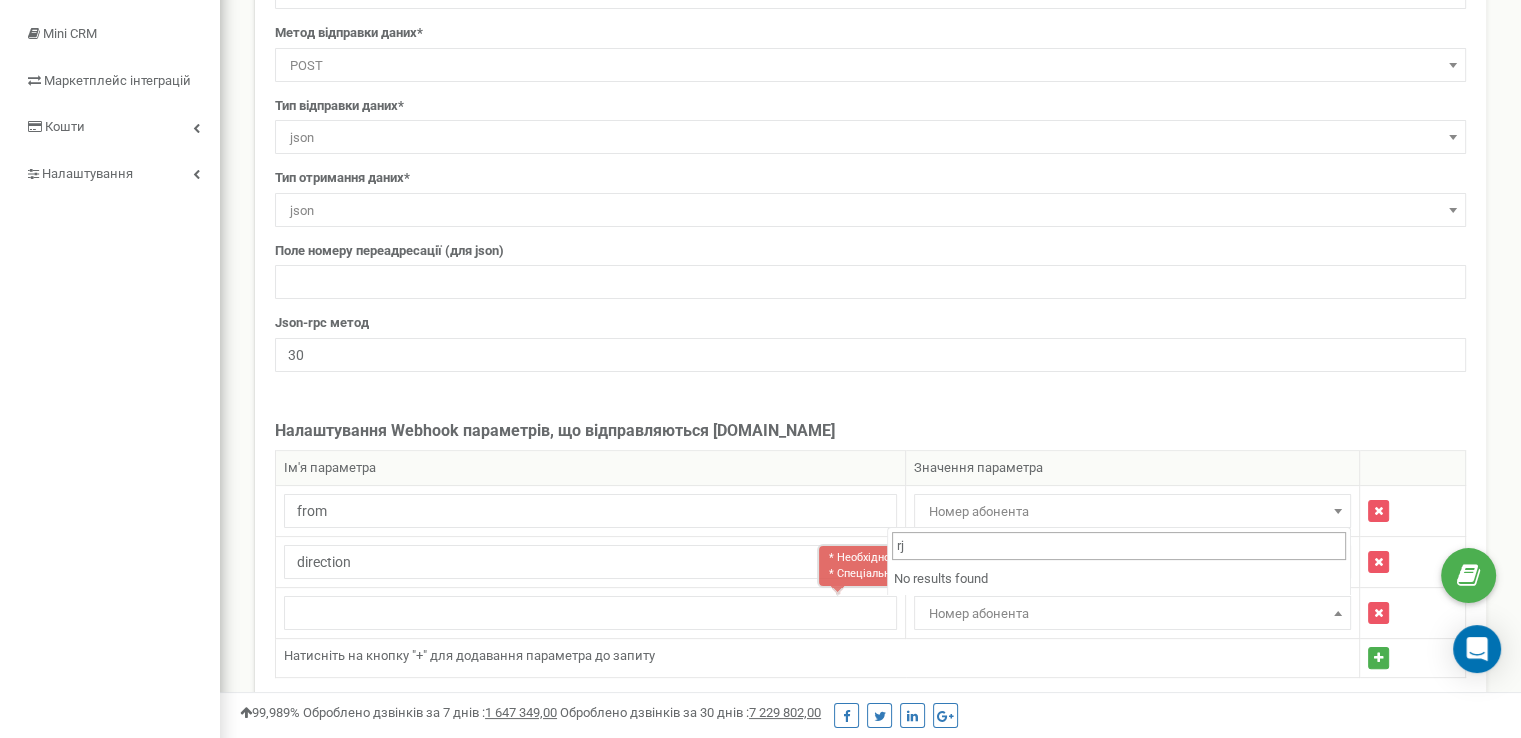 type on "r" 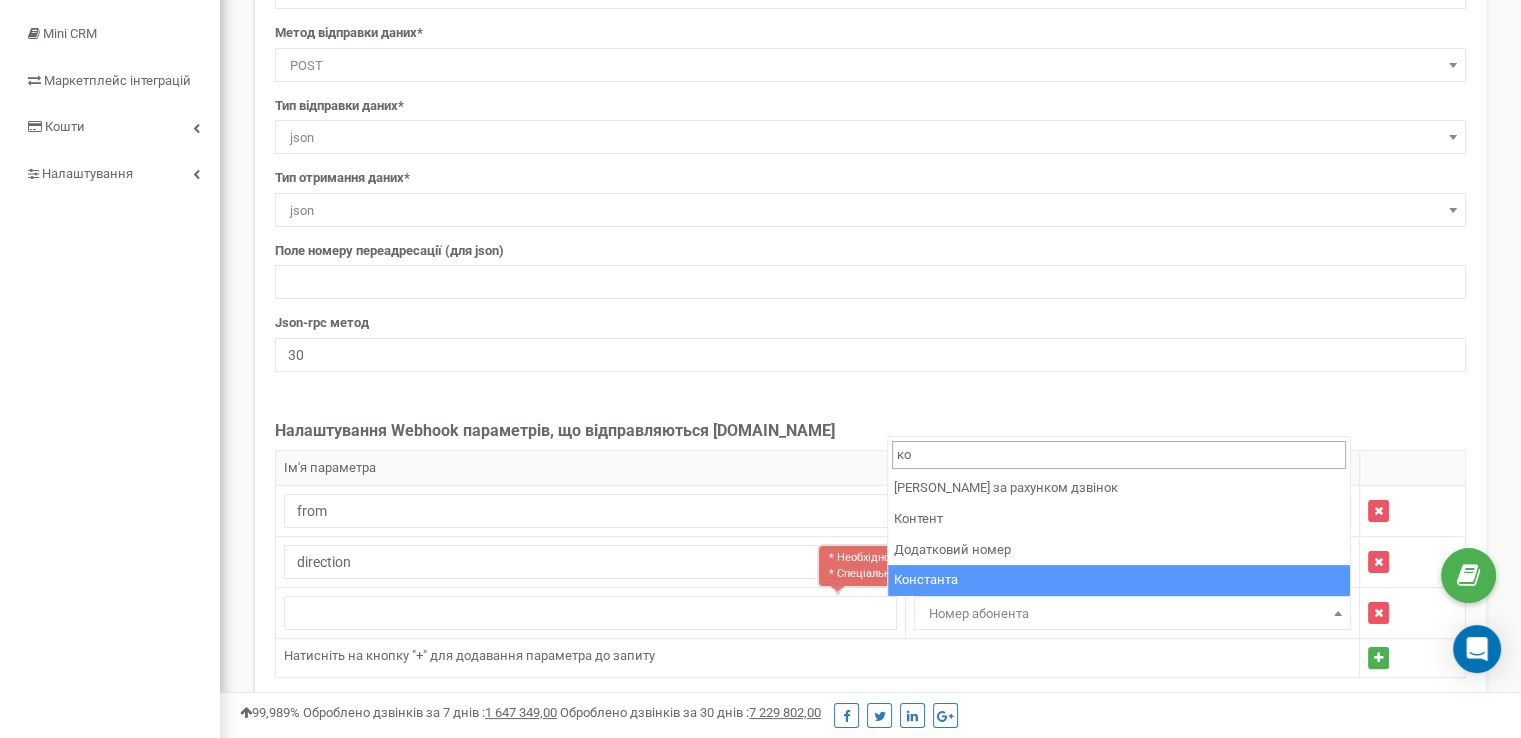 type on "ко" 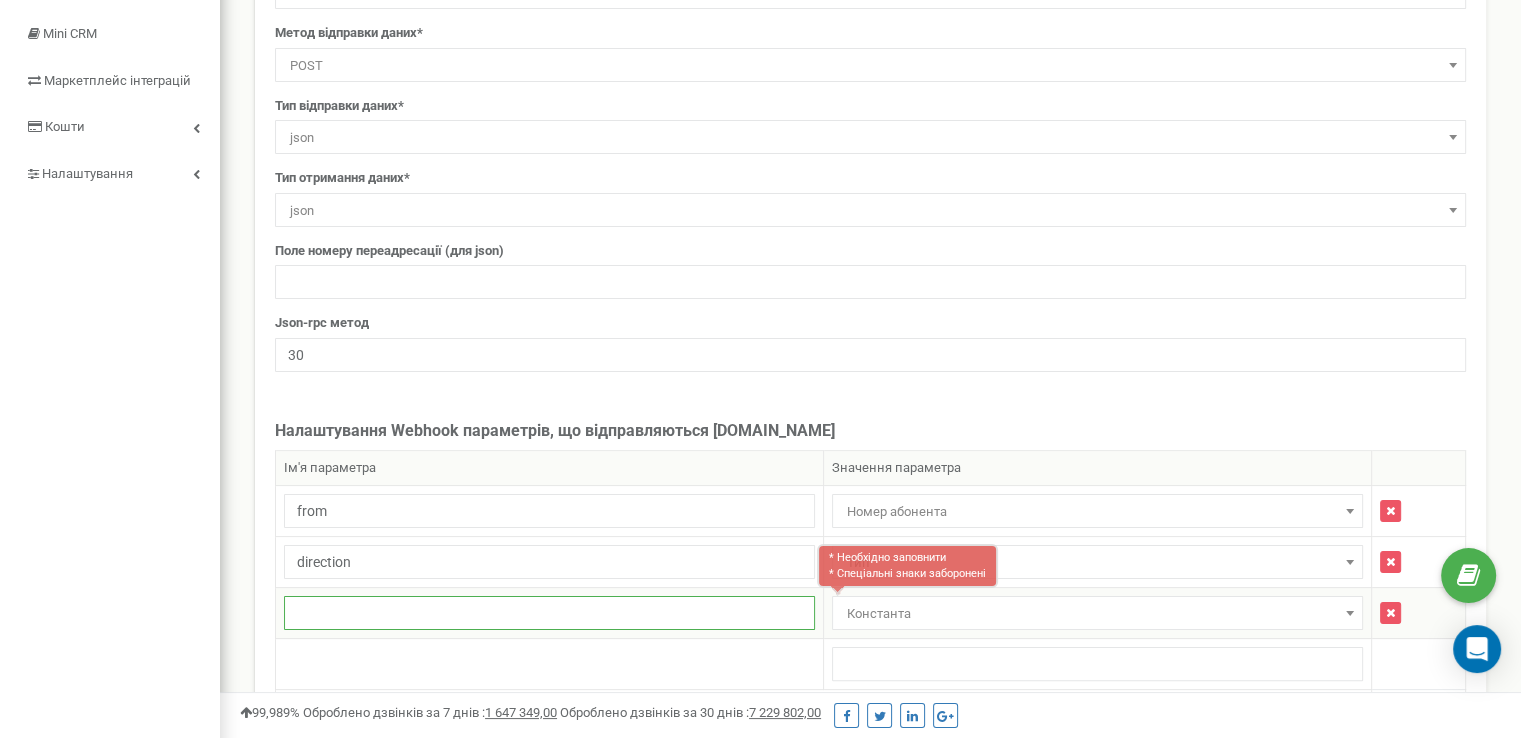 click at bounding box center [549, 613] 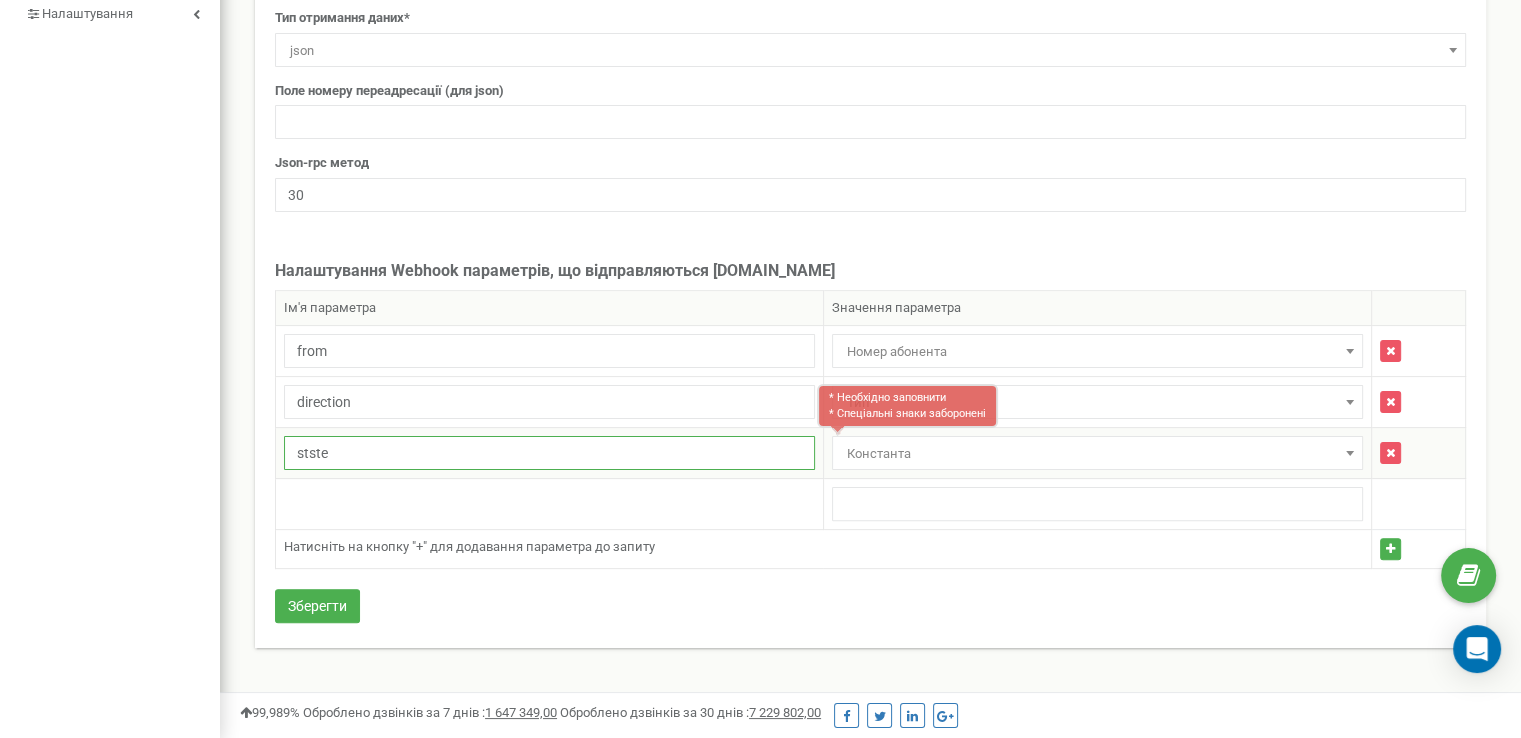 scroll, scrollTop: 462, scrollLeft: 0, axis: vertical 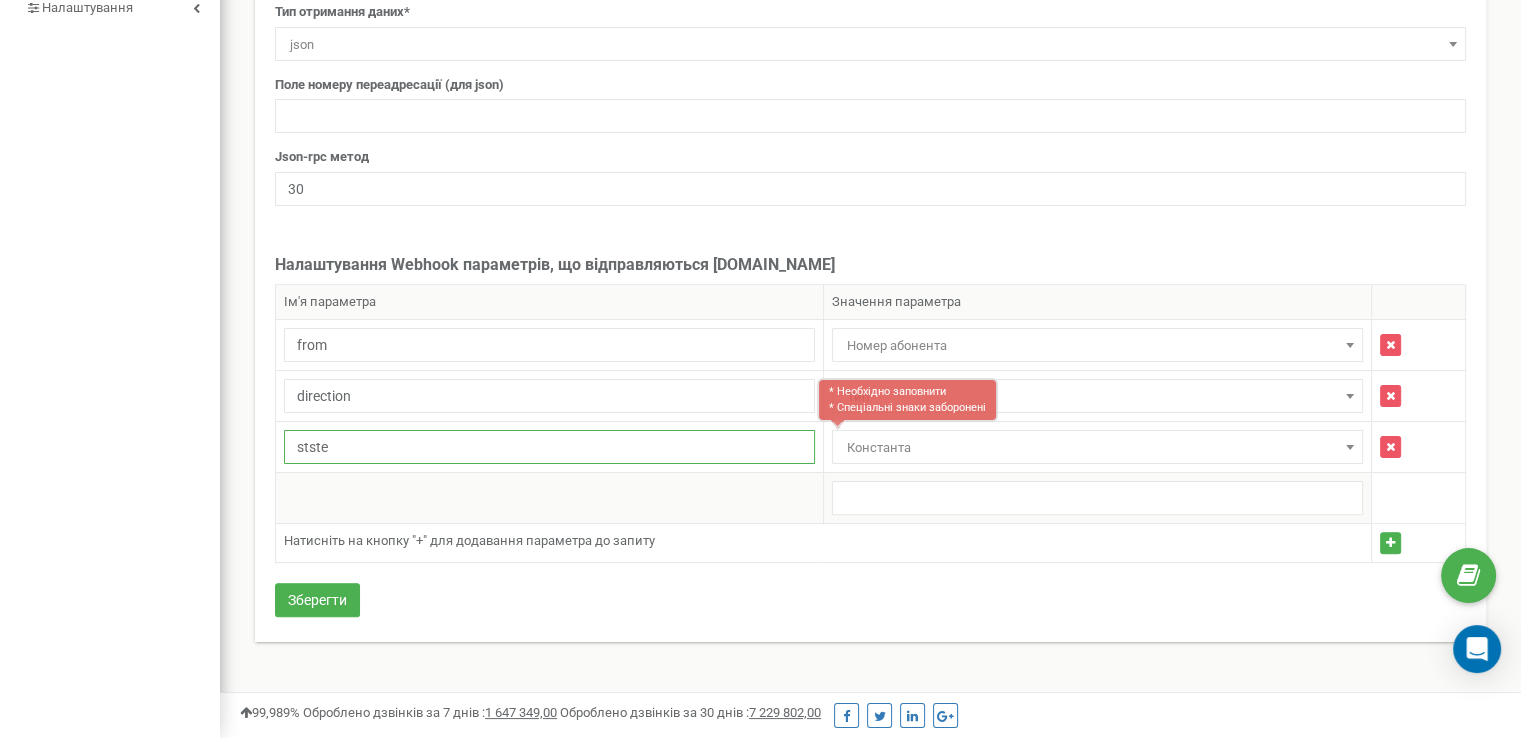 type on "stste" 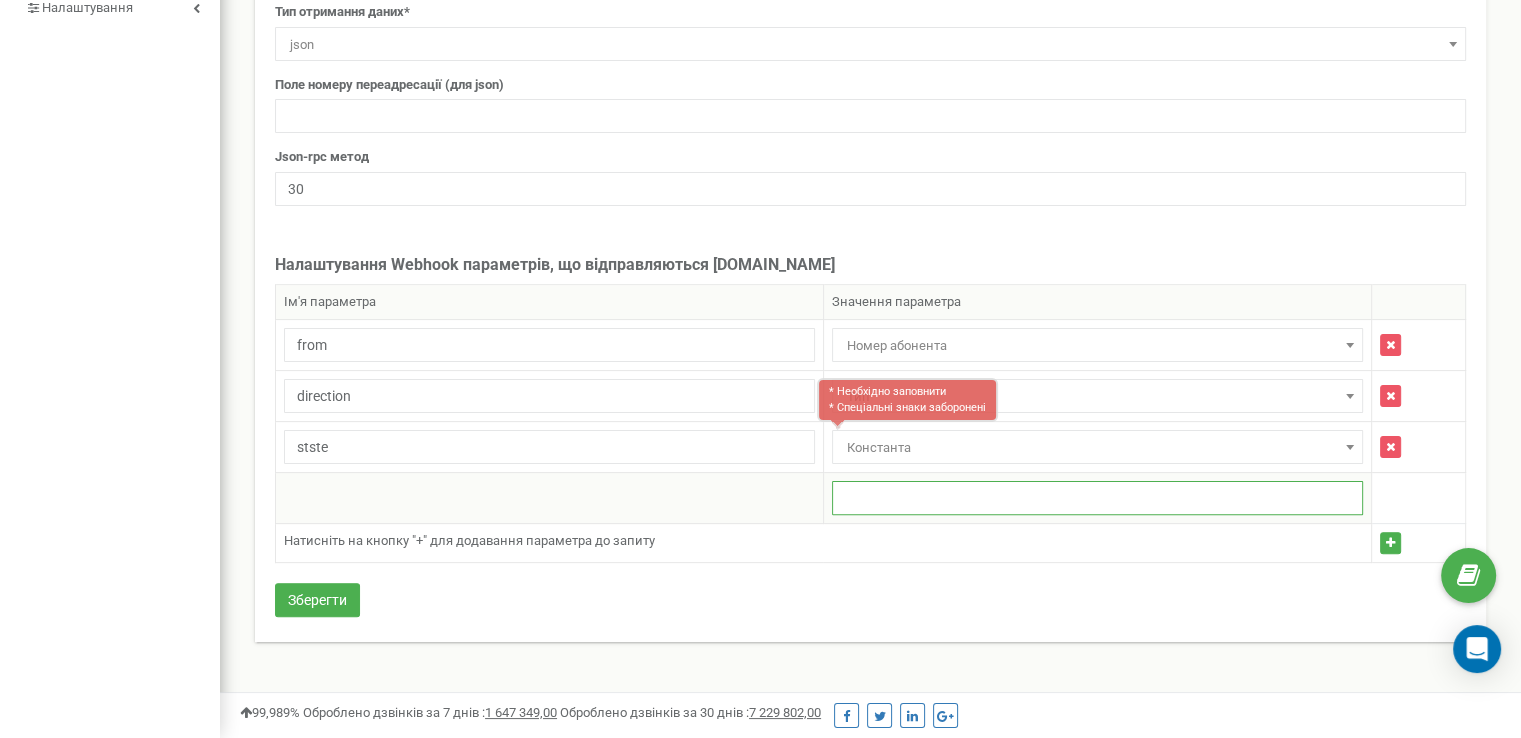 click at bounding box center (1097, 498) 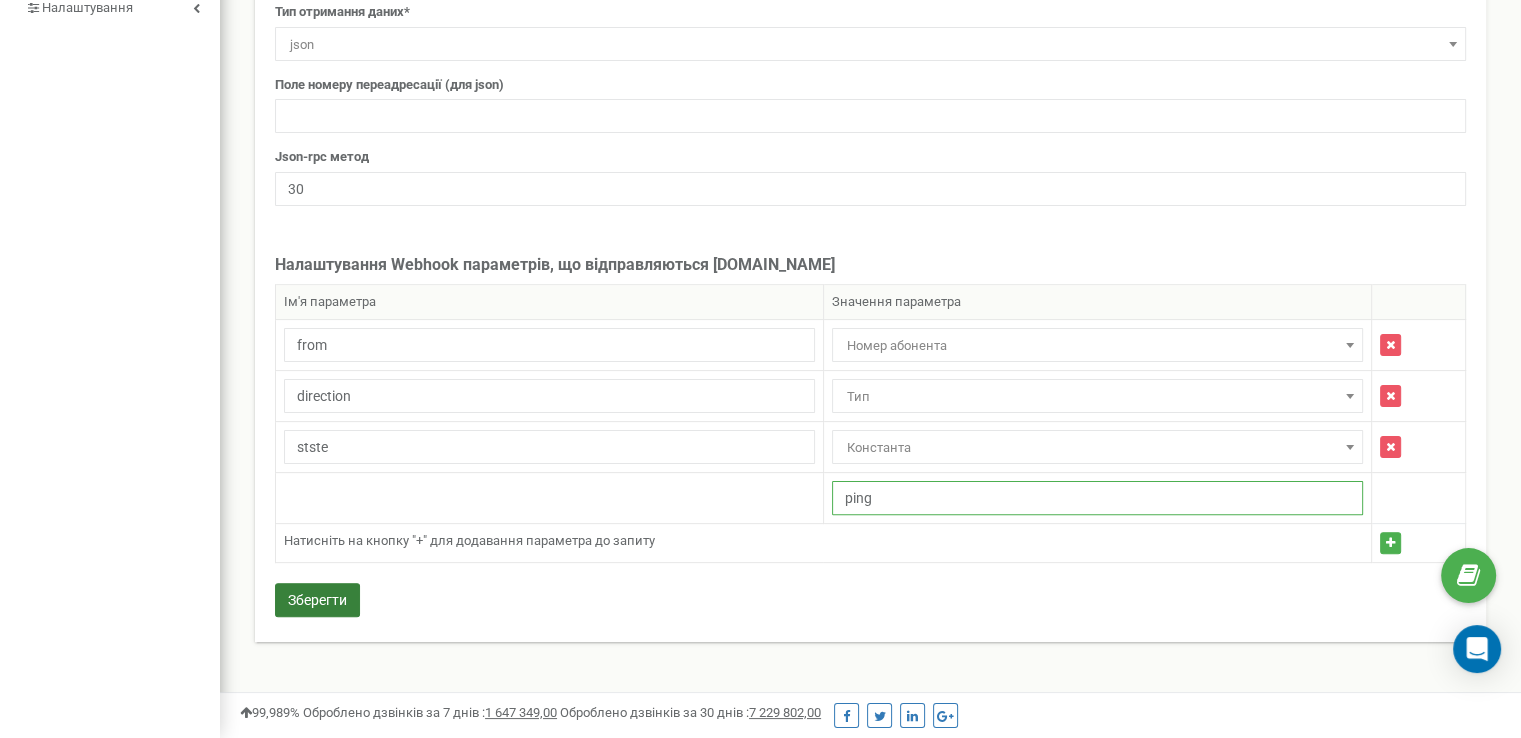 type on "ping" 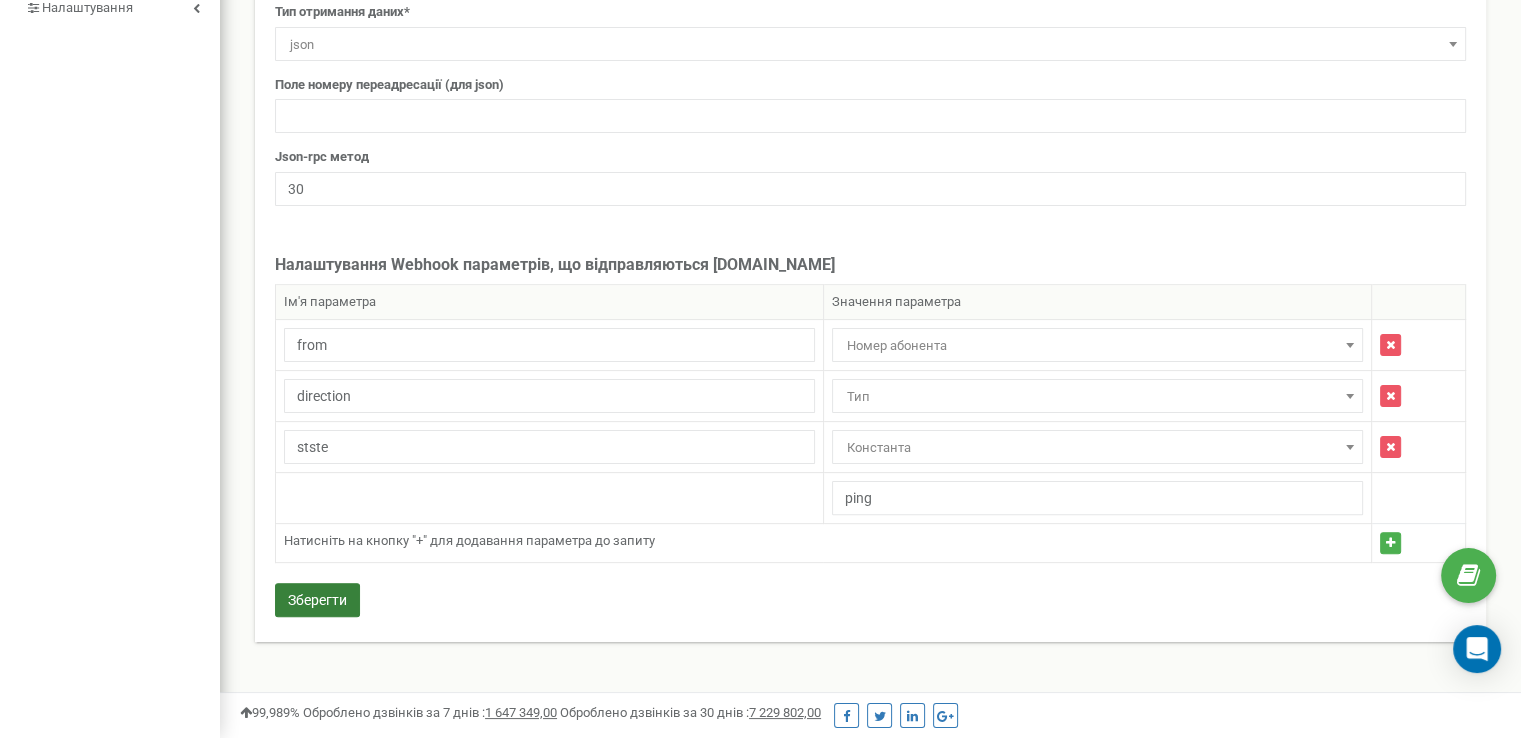 click on "Зберегти" at bounding box center [317, 600] 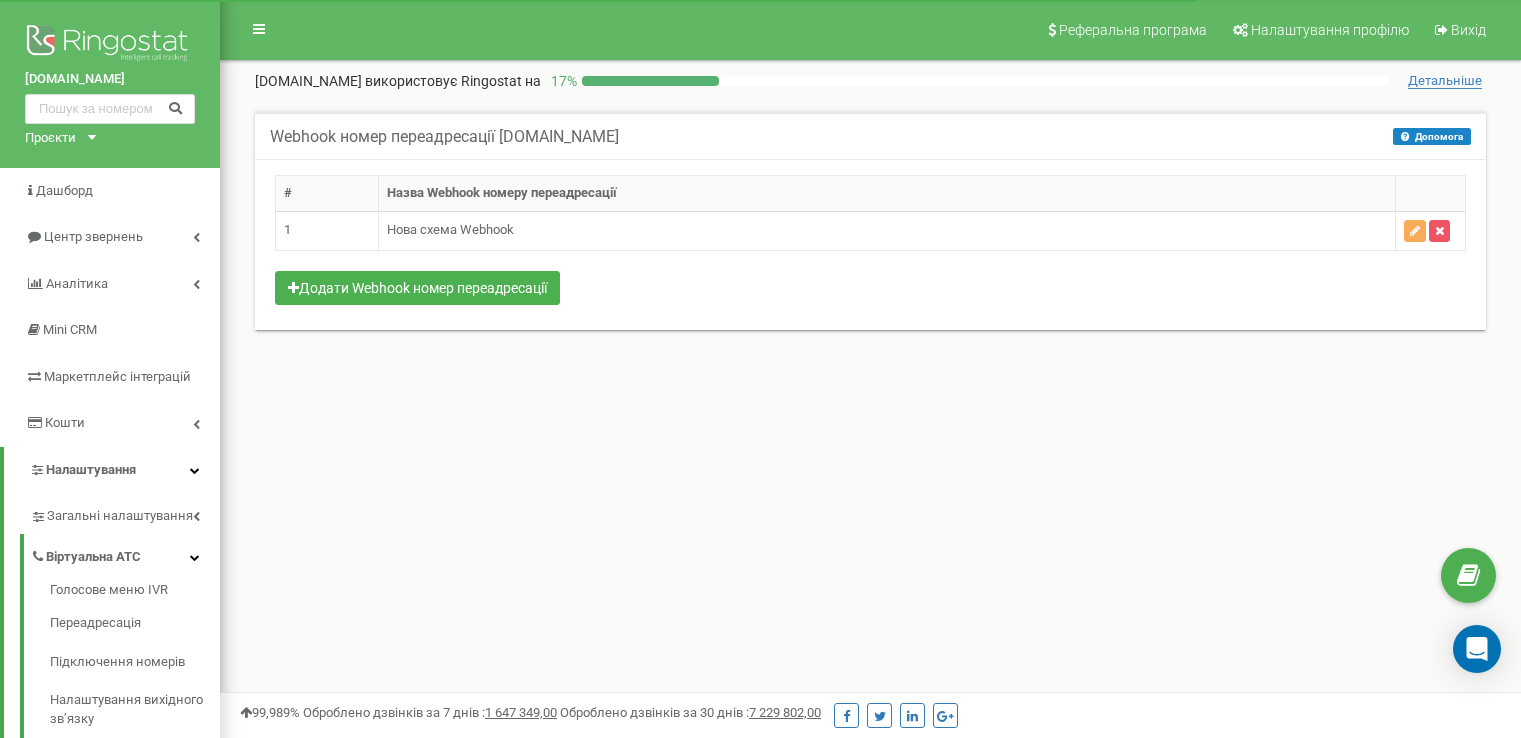 scroll, scrollTop: 0, scrollLeft: 0, axis: both 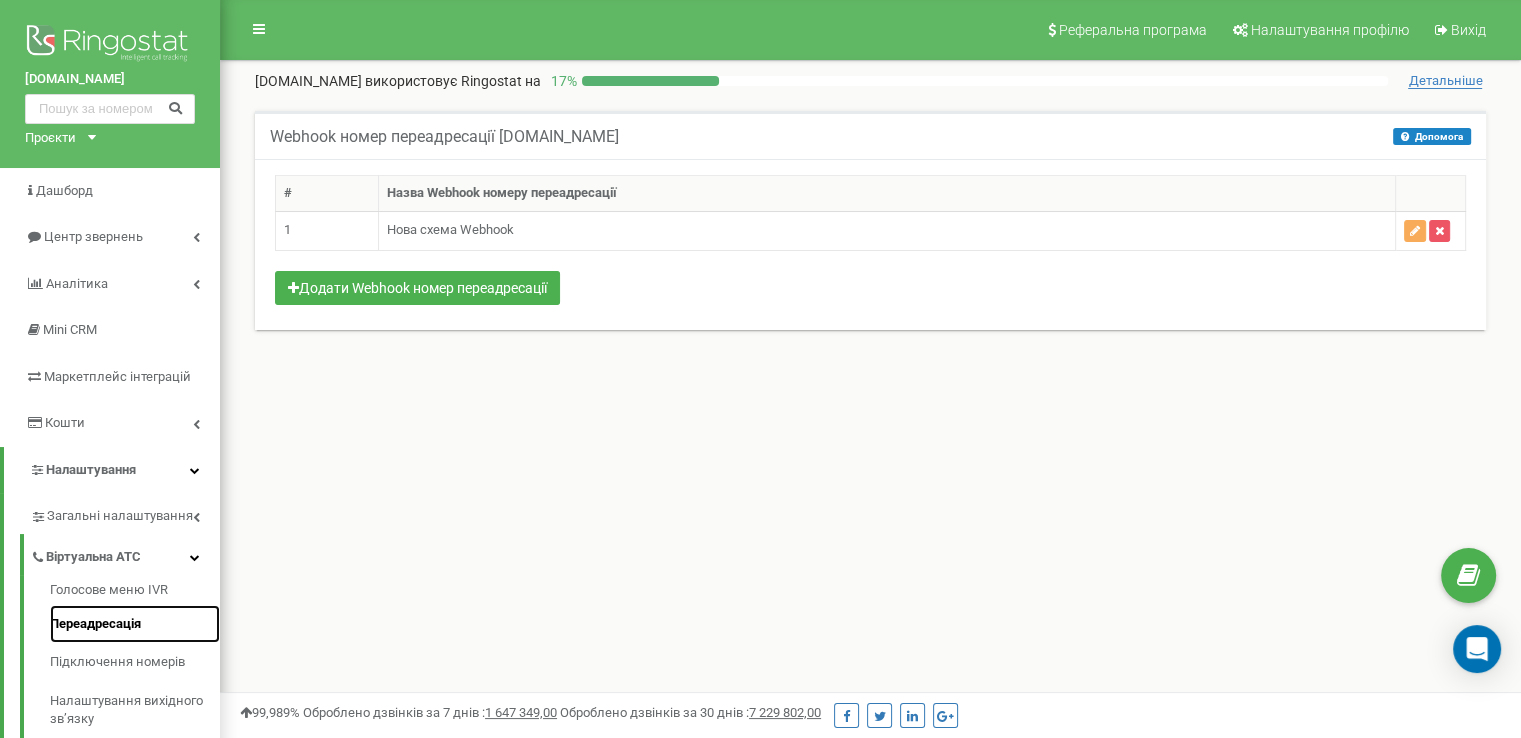 click on "Переадресація" at bounding box center (135, 624) 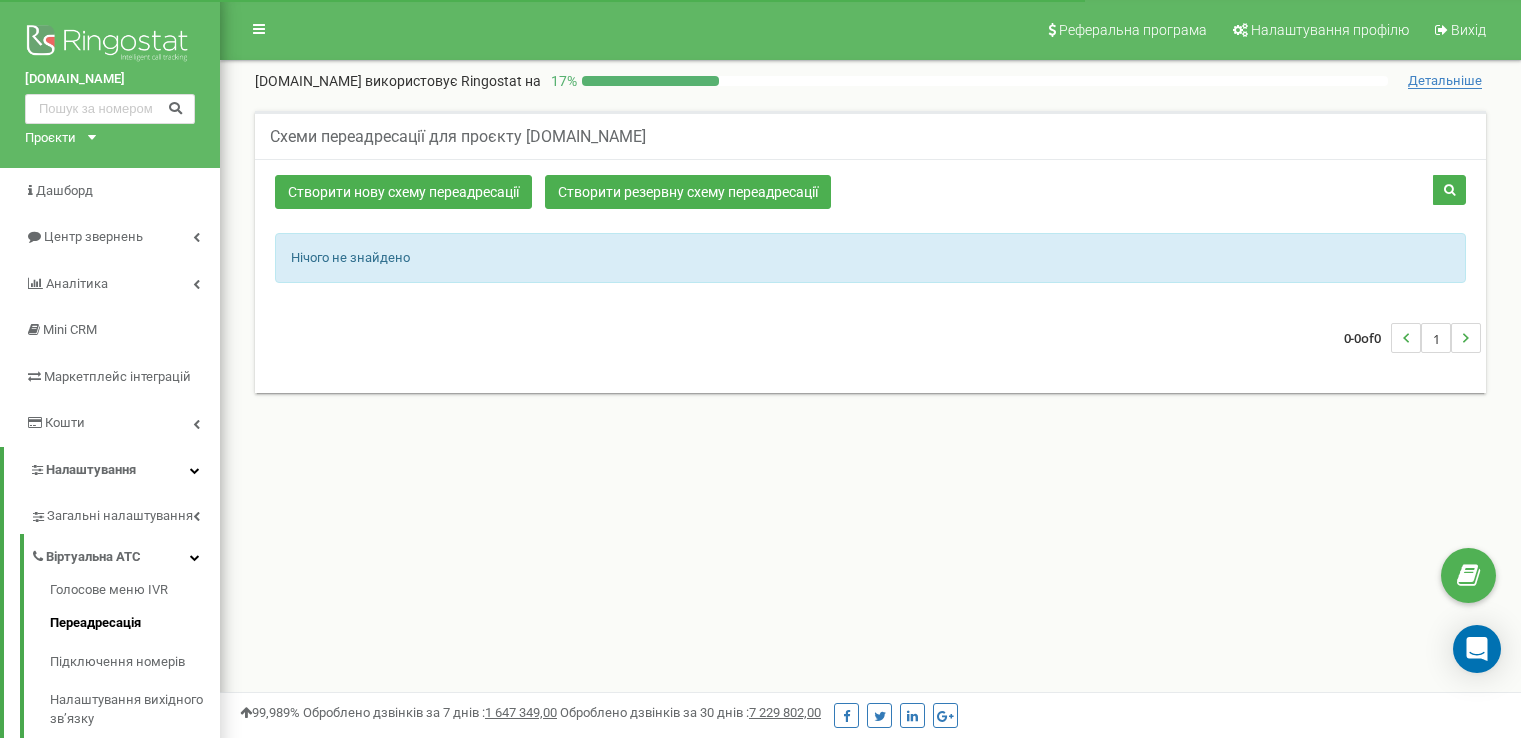 scroll, scrollTop: 0, scrollLeft: 0, axis: both 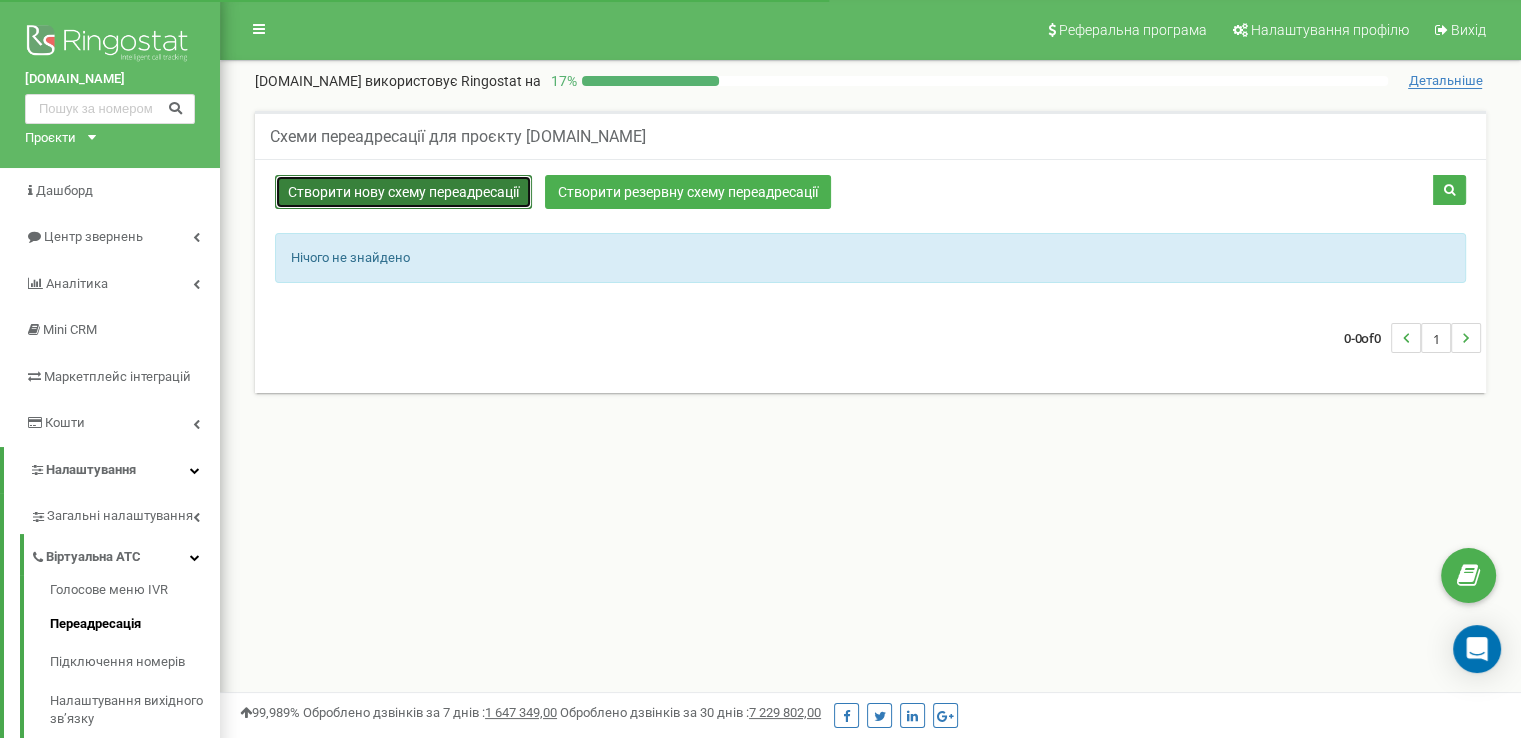 click on "Створити нову схему переадресації" at bounding box center [403, 192] 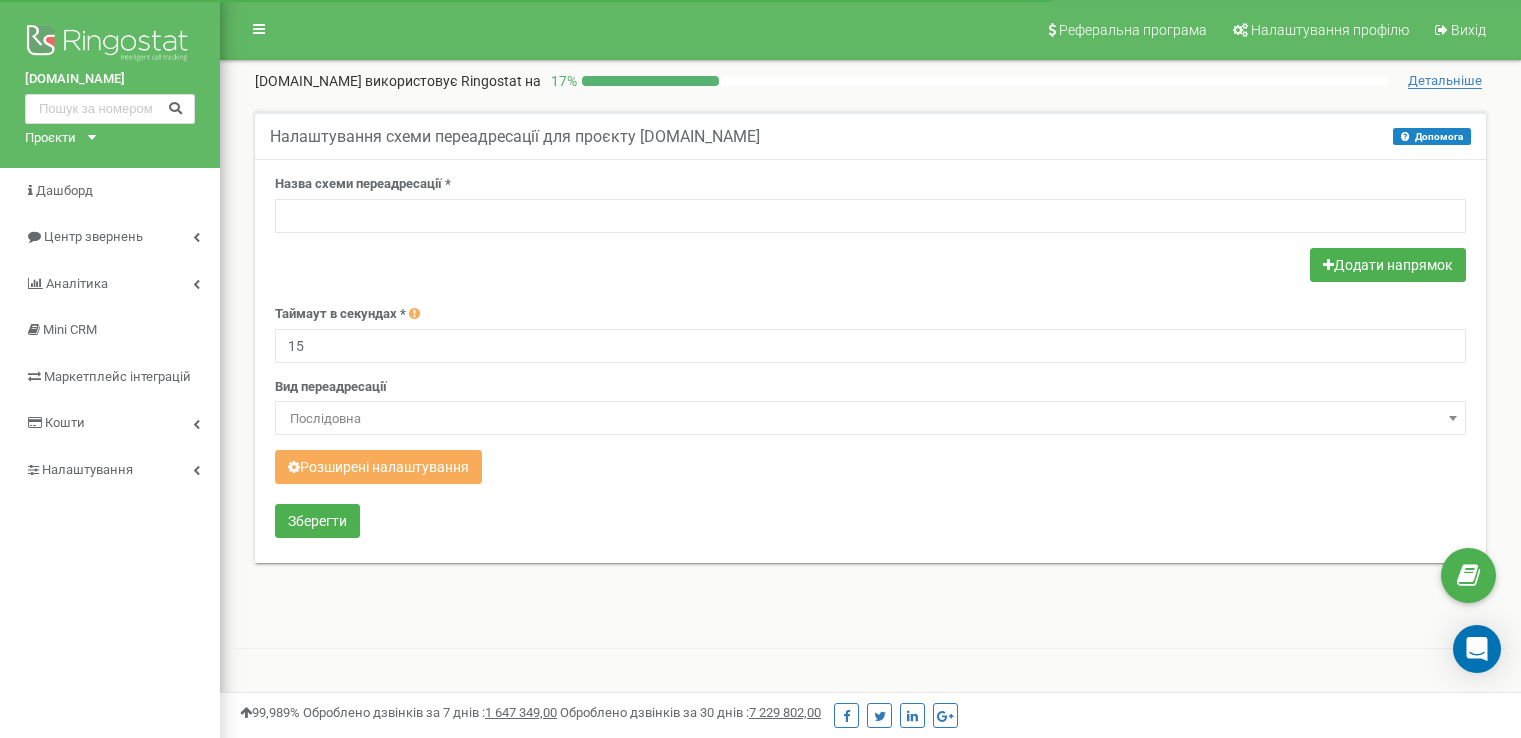 scroll, scrollTop: 0, scrollLeft: 0, axis: both 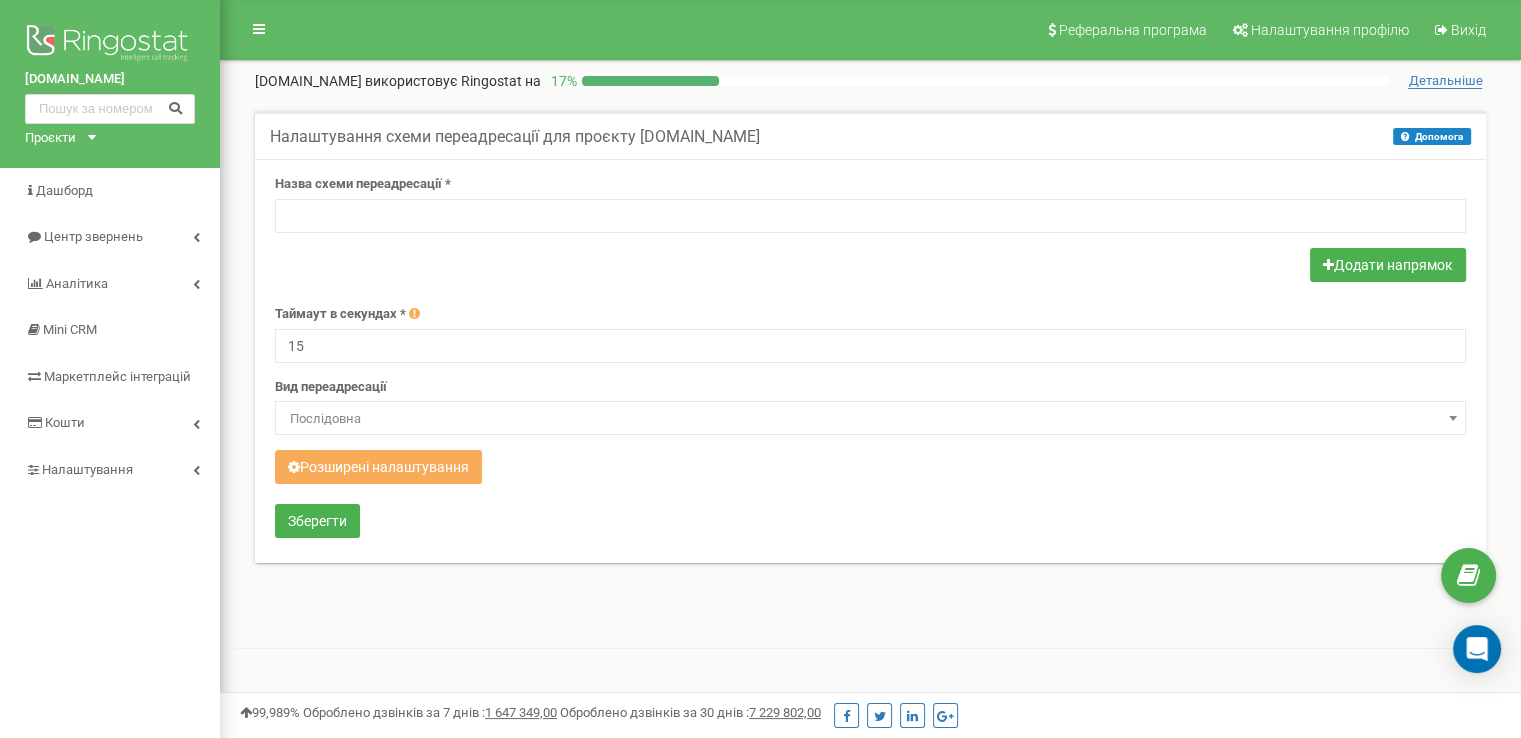click on "Назва схеми переадресації *
Додати напрямок
Таймаут в секундах *
15
Вид переадресації
Послідовна
Паралельна
Послідовна
Розширені налаштування" at bounding box center [870, 359] 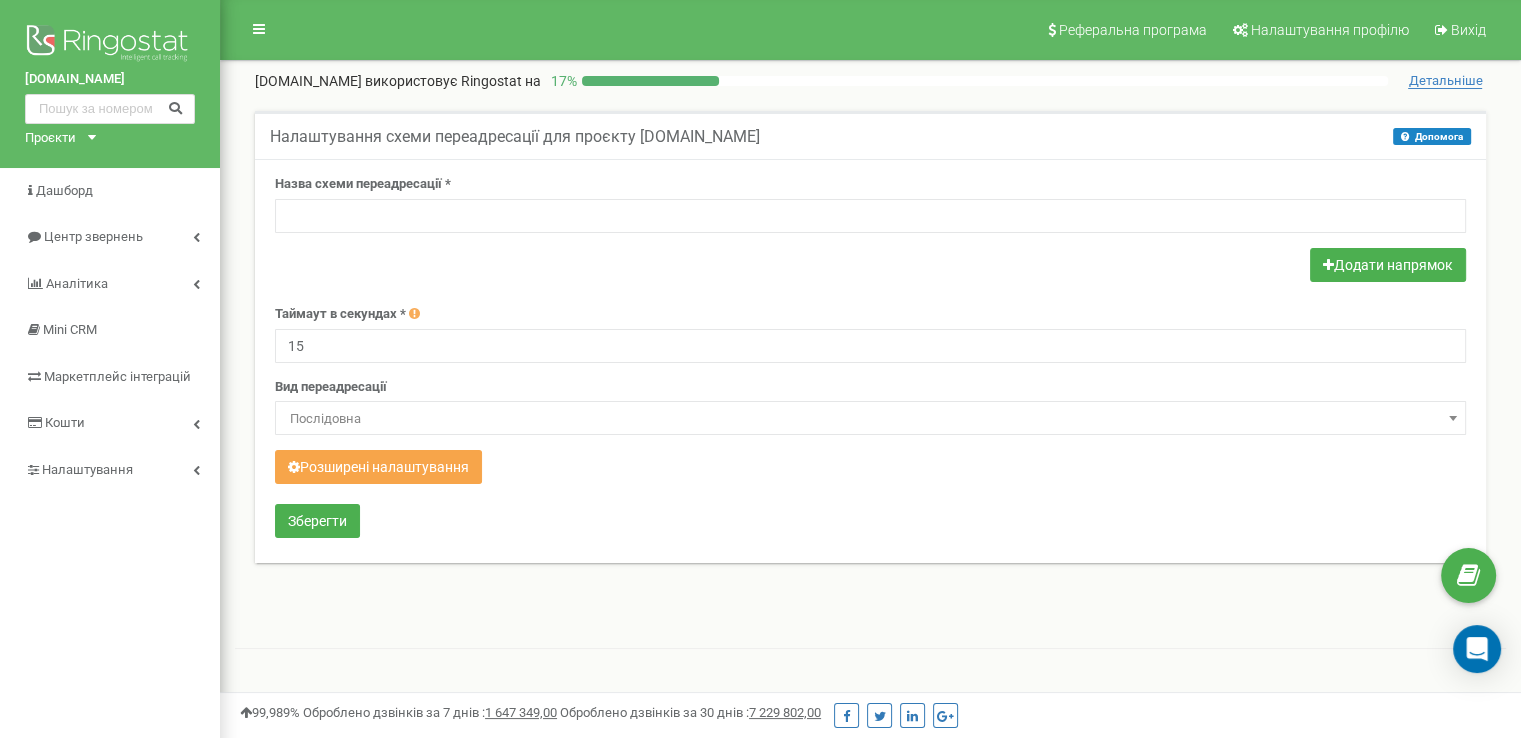 click on "Розширені налаштування" at bounding box center [378, 467] 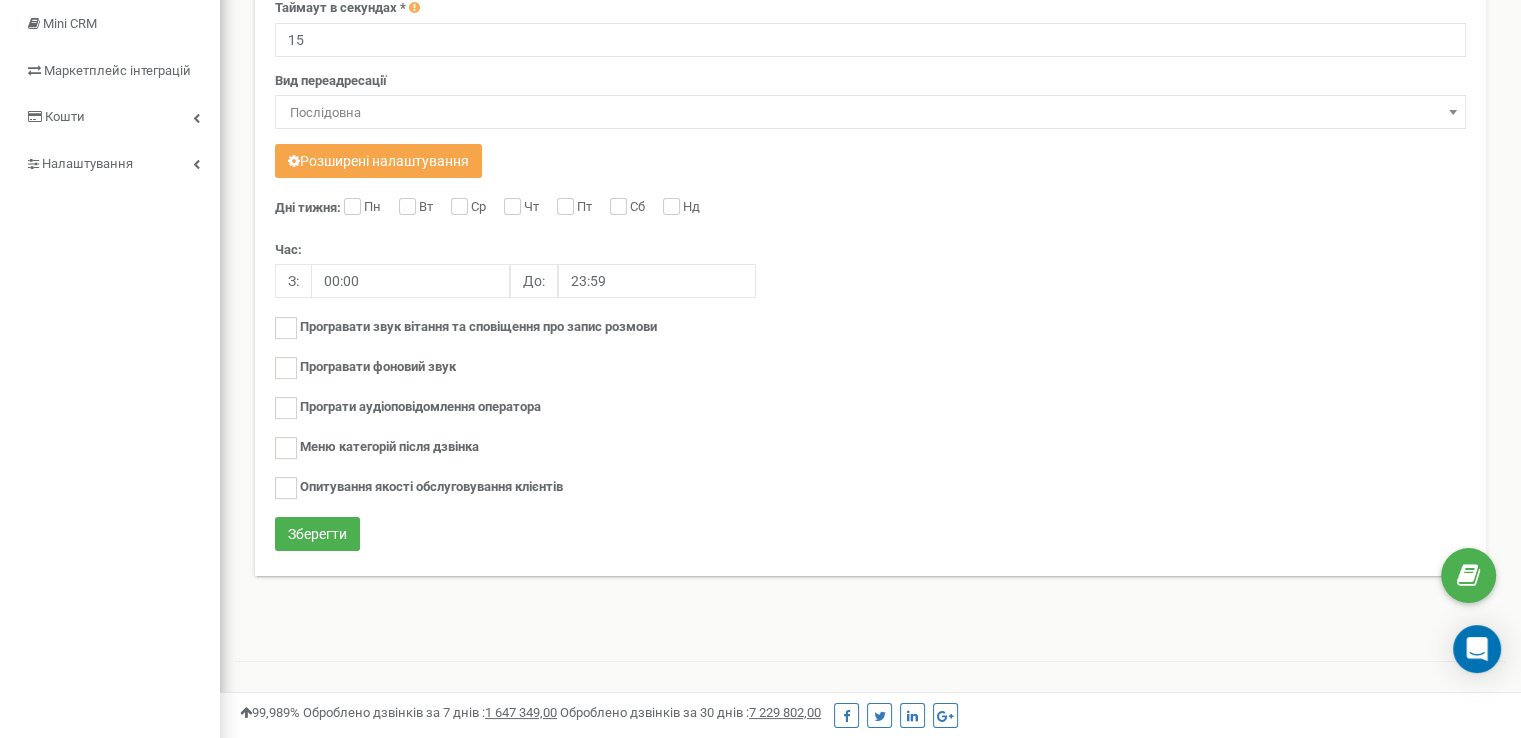 scroll, scrollTop: 0, scrollLeft: 0, axis: both 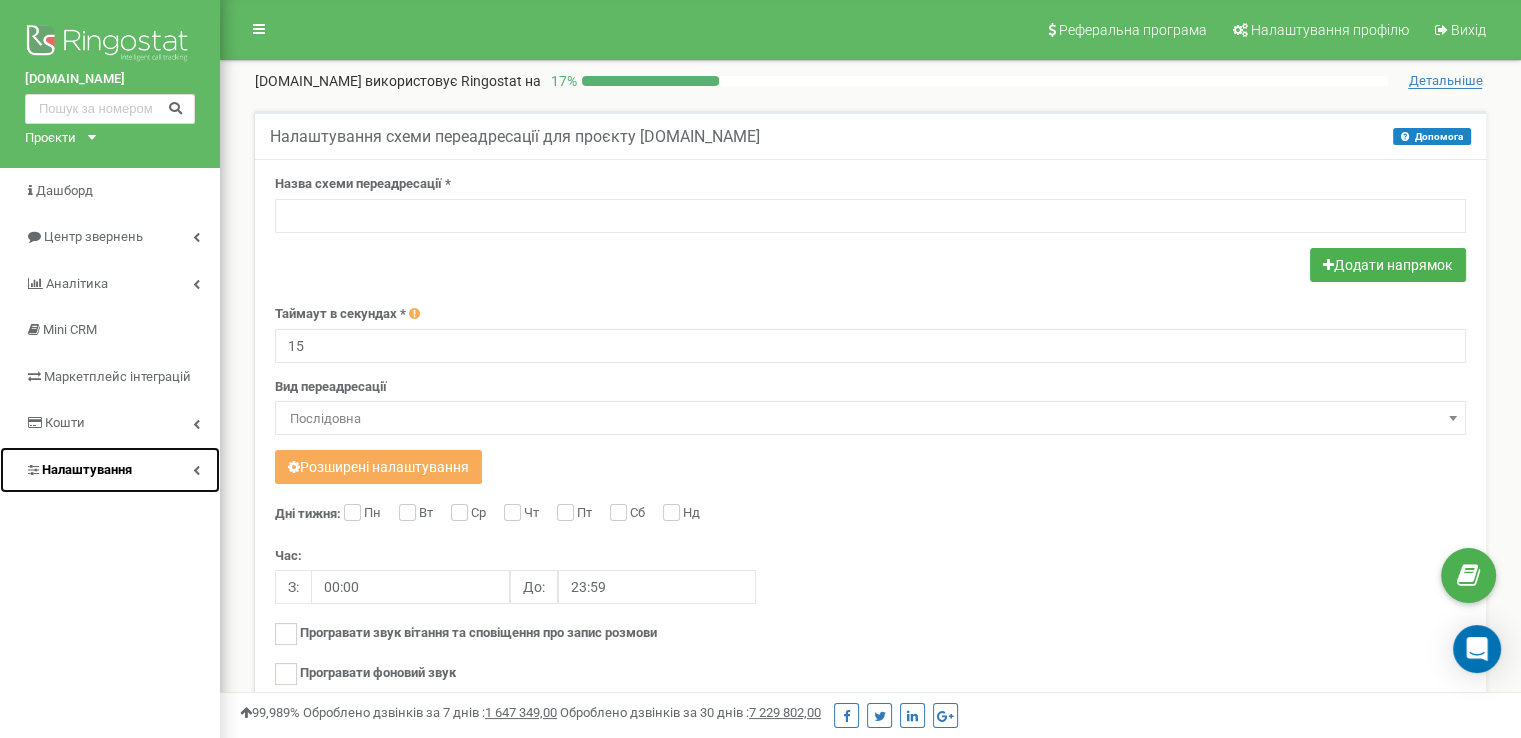 click on "Налаштування" at bounding box center [110, 470] 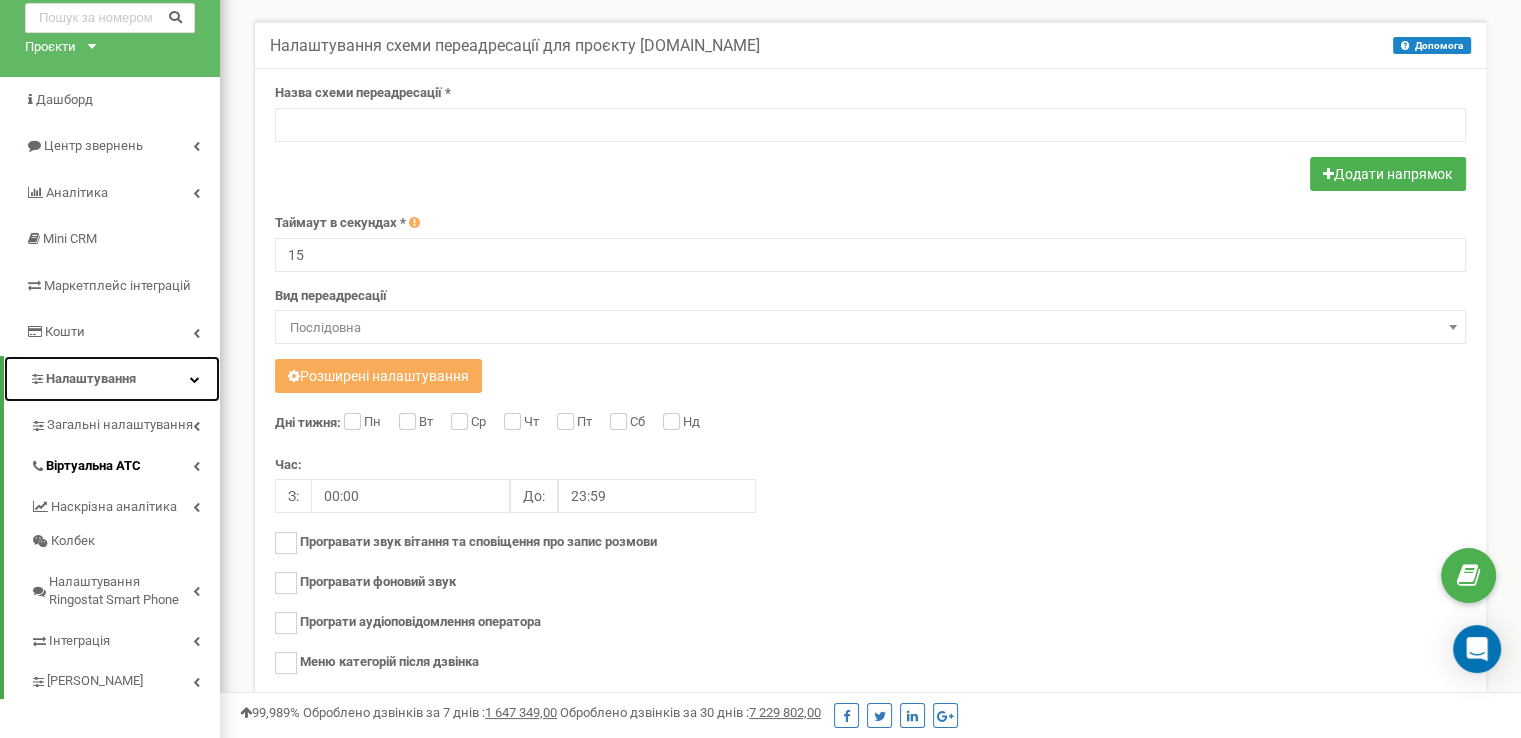 scroll, scrollTop: 92, scrollLeft: 0, axis: vertical 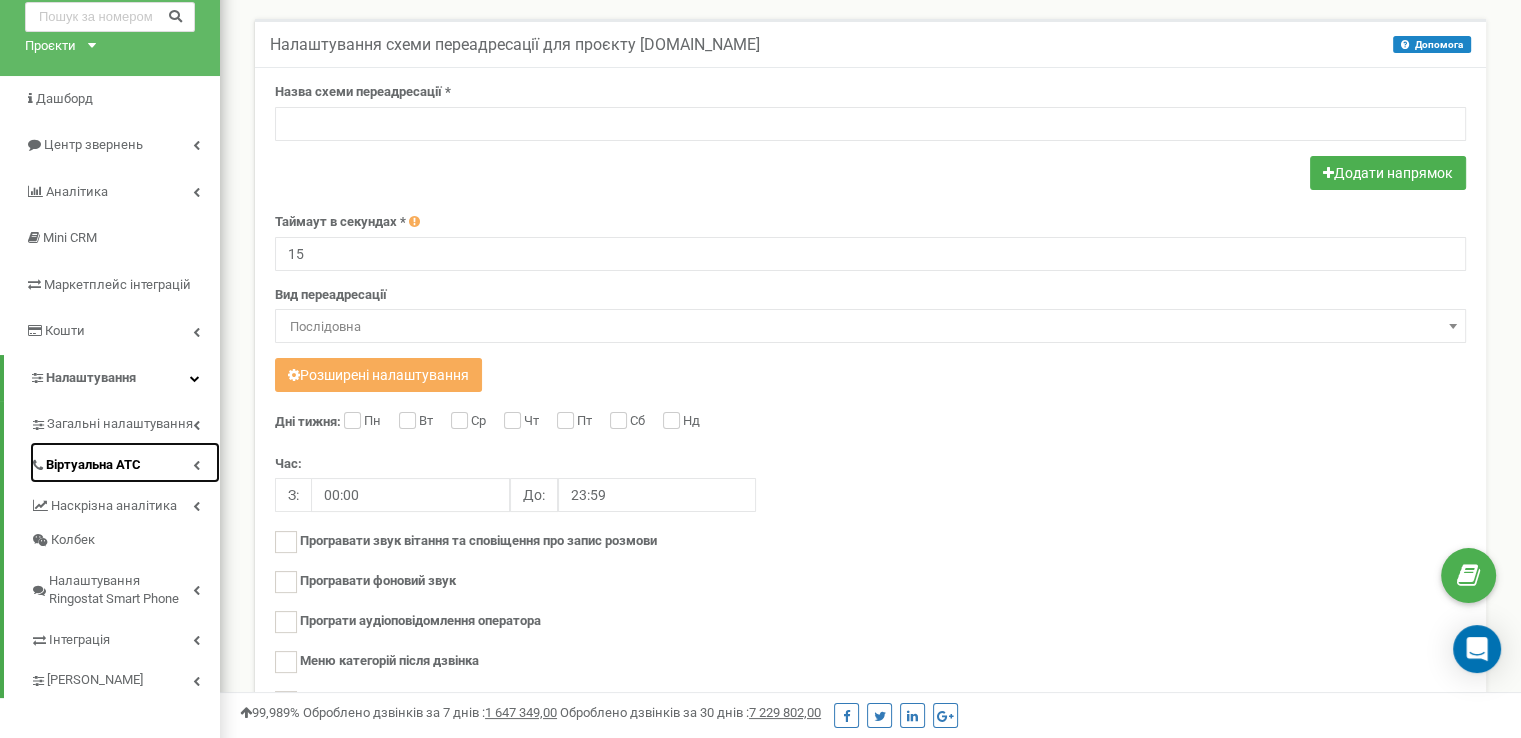 click on "Віртуальна АТС" at bounding box center [125, 462] 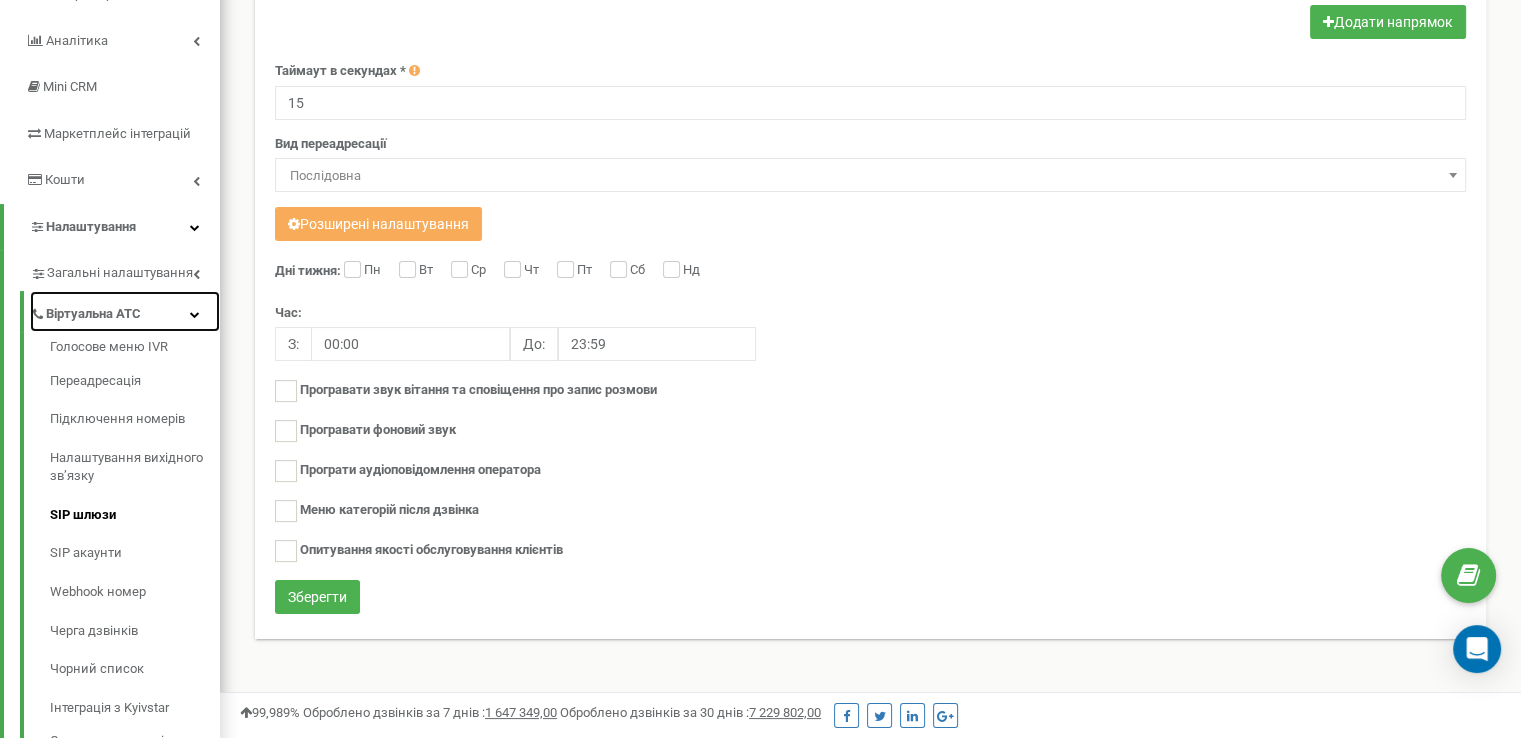 scroll, scrollTop: 252, scrollLeft: 0, axis: vertical 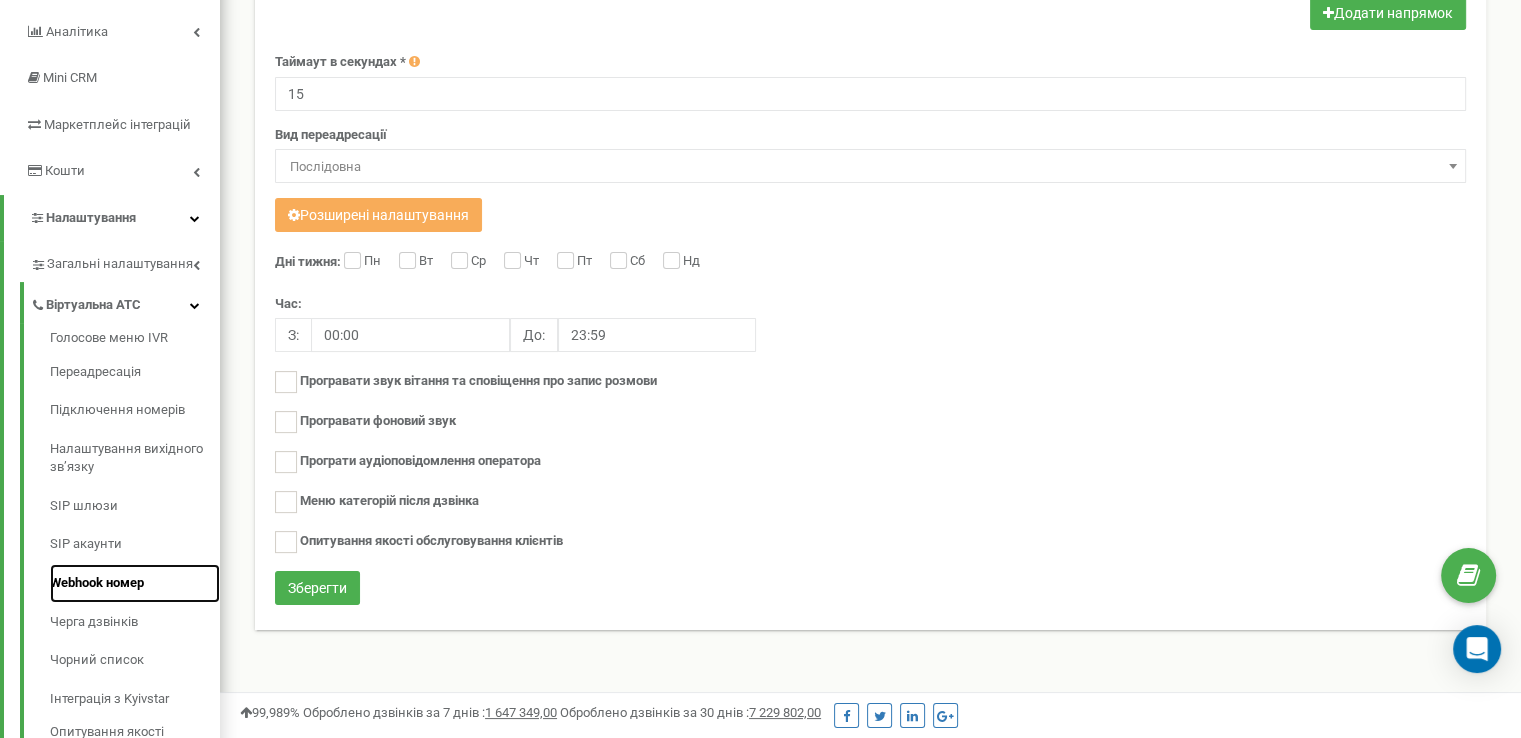 click on "Webhook номер" at bounding box center (135, 583) 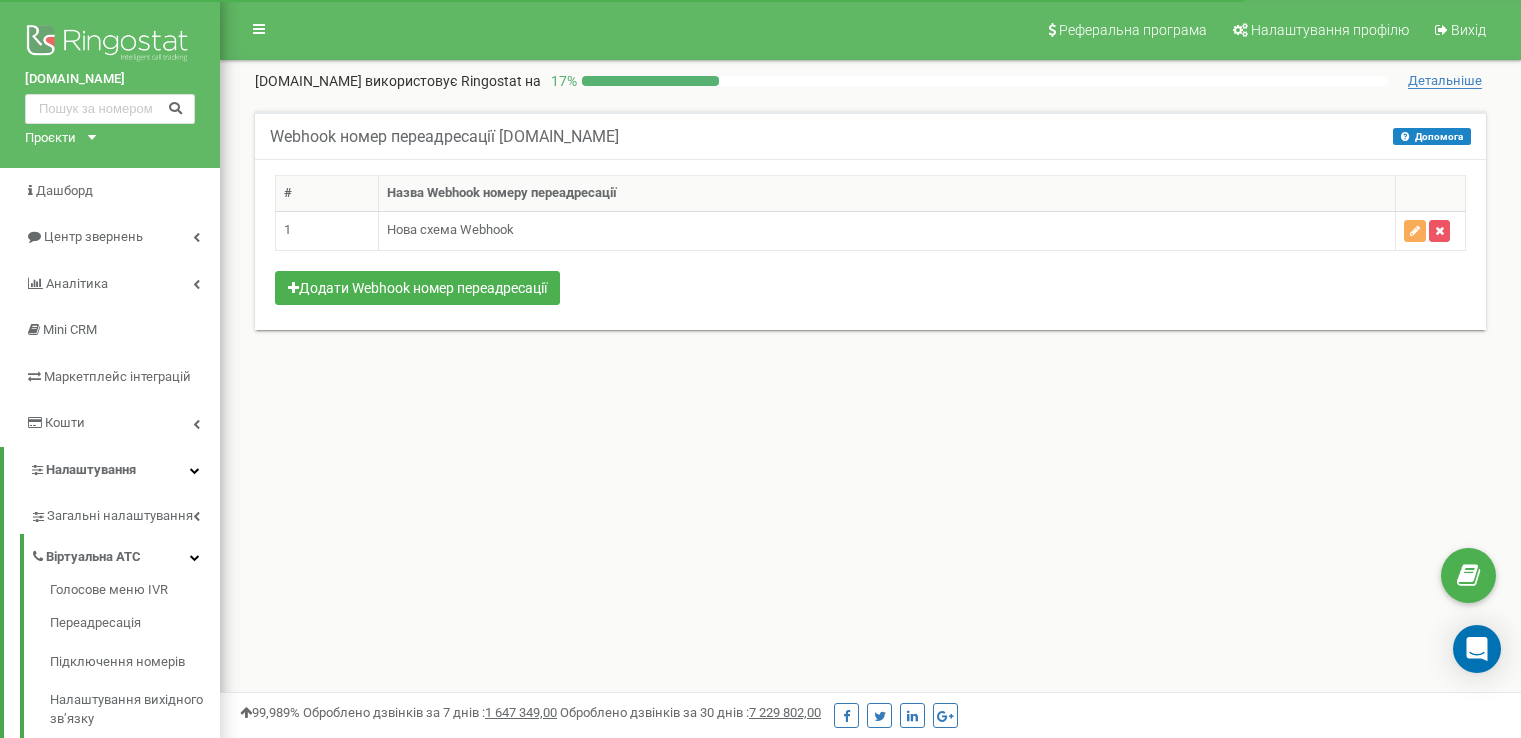 scroll, scrollTop: 0, scrollLeft: 0, axis: both 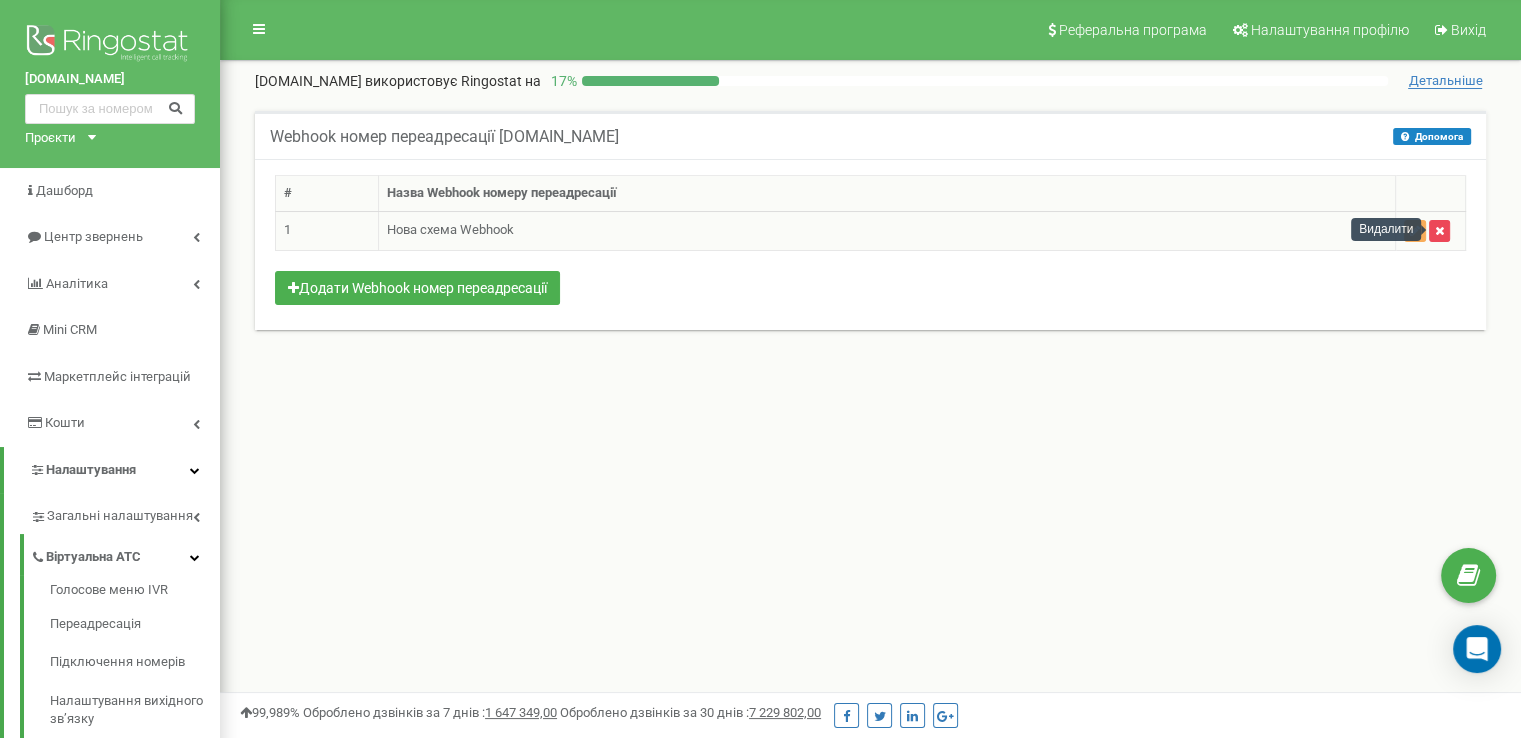 click at bounding box center (1439, 231) 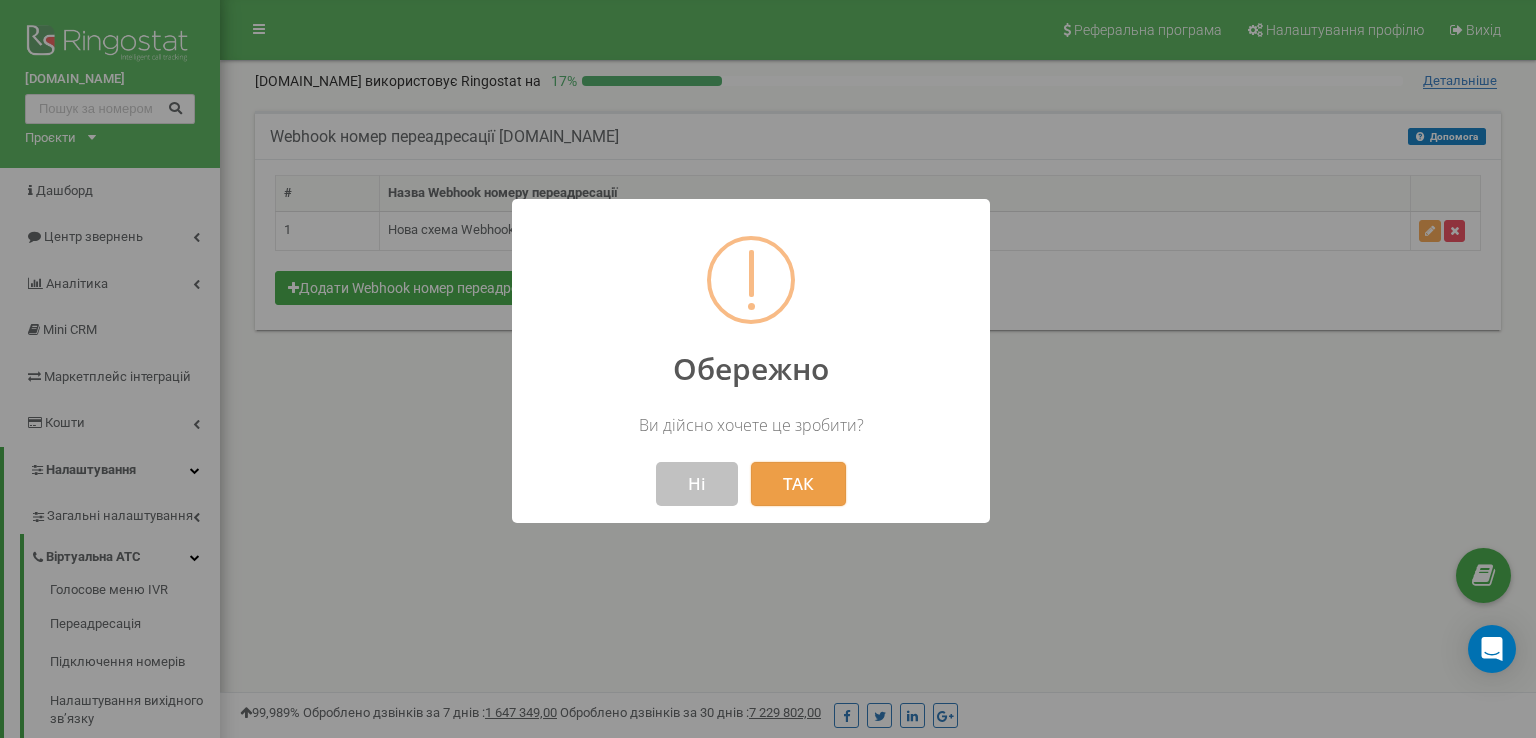 click on "ТАК" at bounding box center (798, 484) 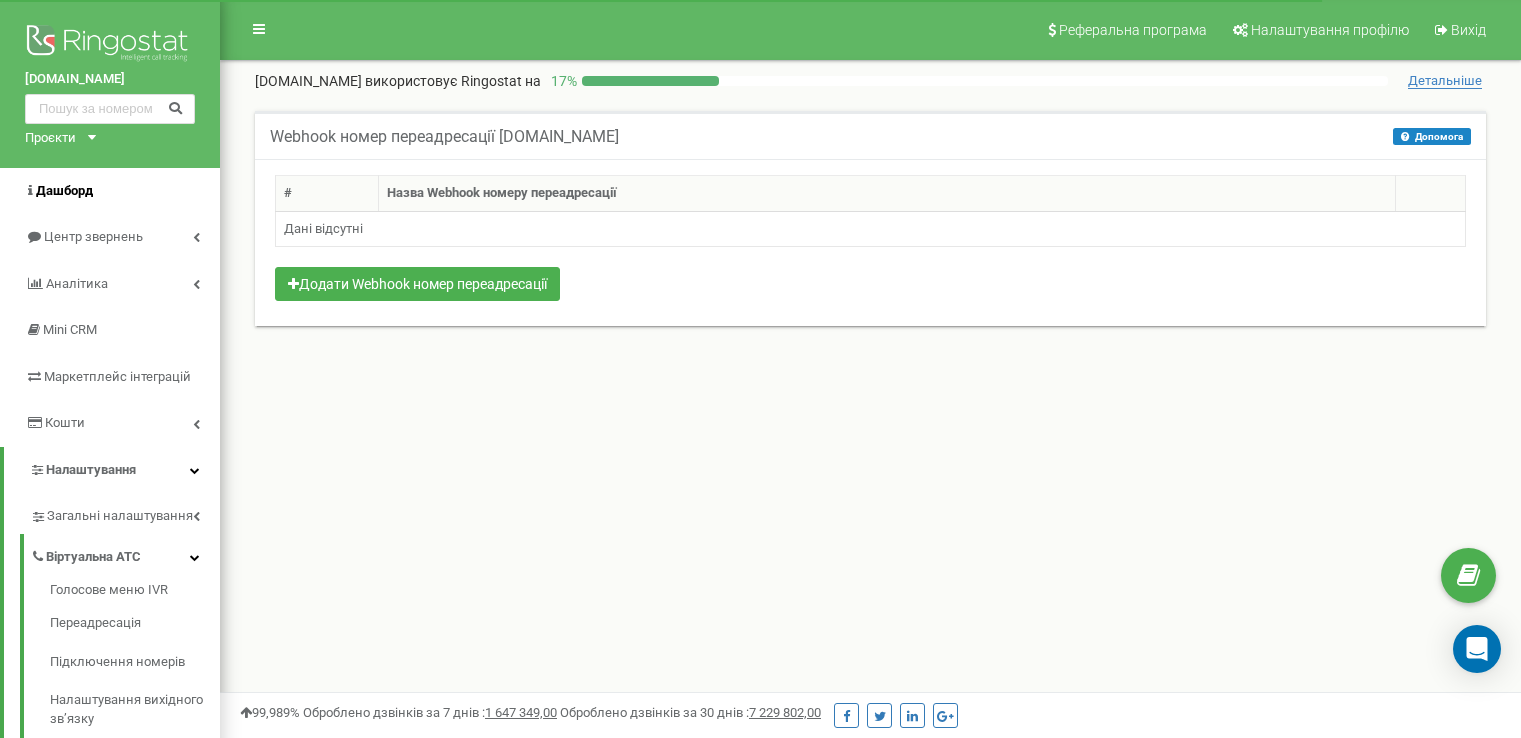 scroll, scrollTop: 0, scrollLeft: 0, axis: both 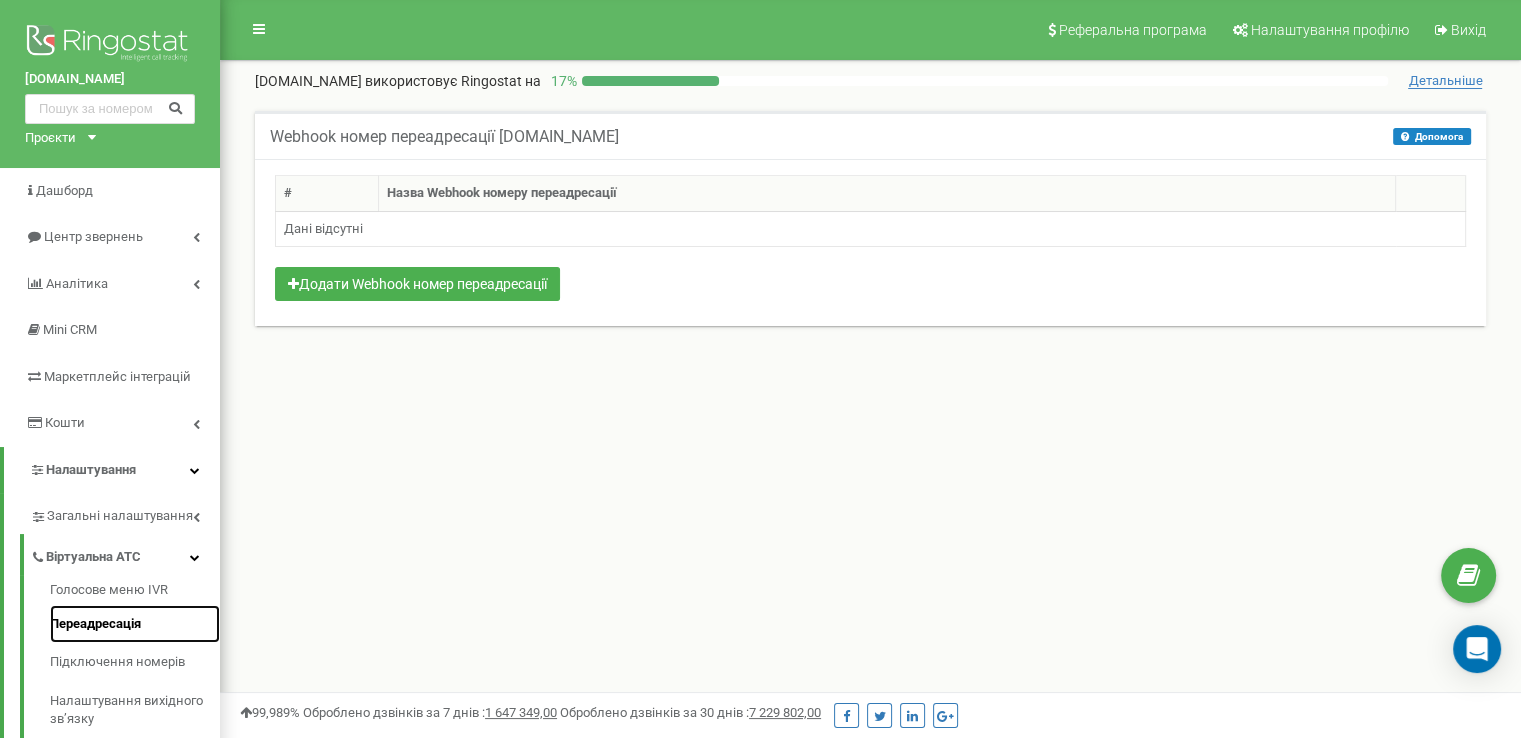 click on "Переадресація" at bounding box center [135, 624] 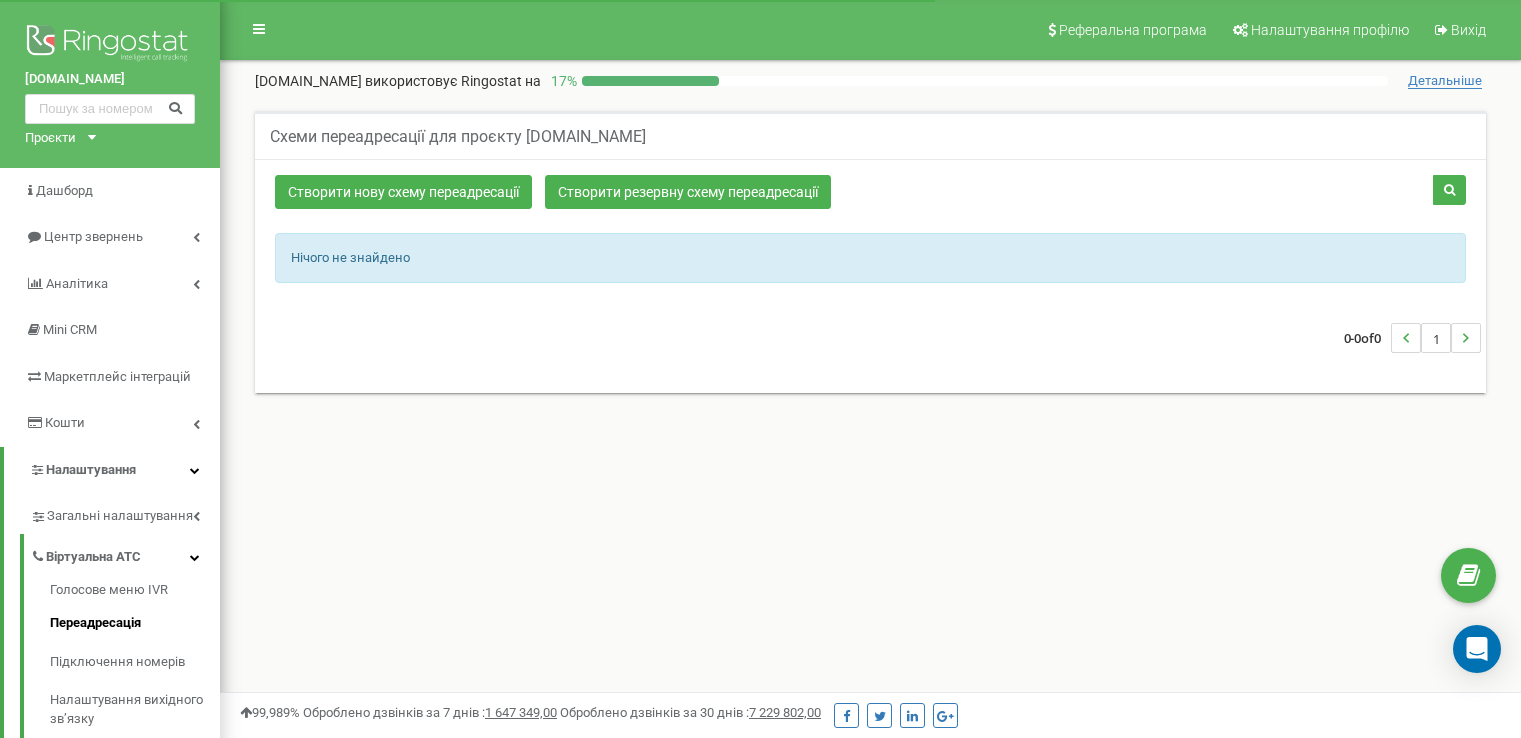 scroll, scrollTop: 0, scrollLeft: 0, axis: both 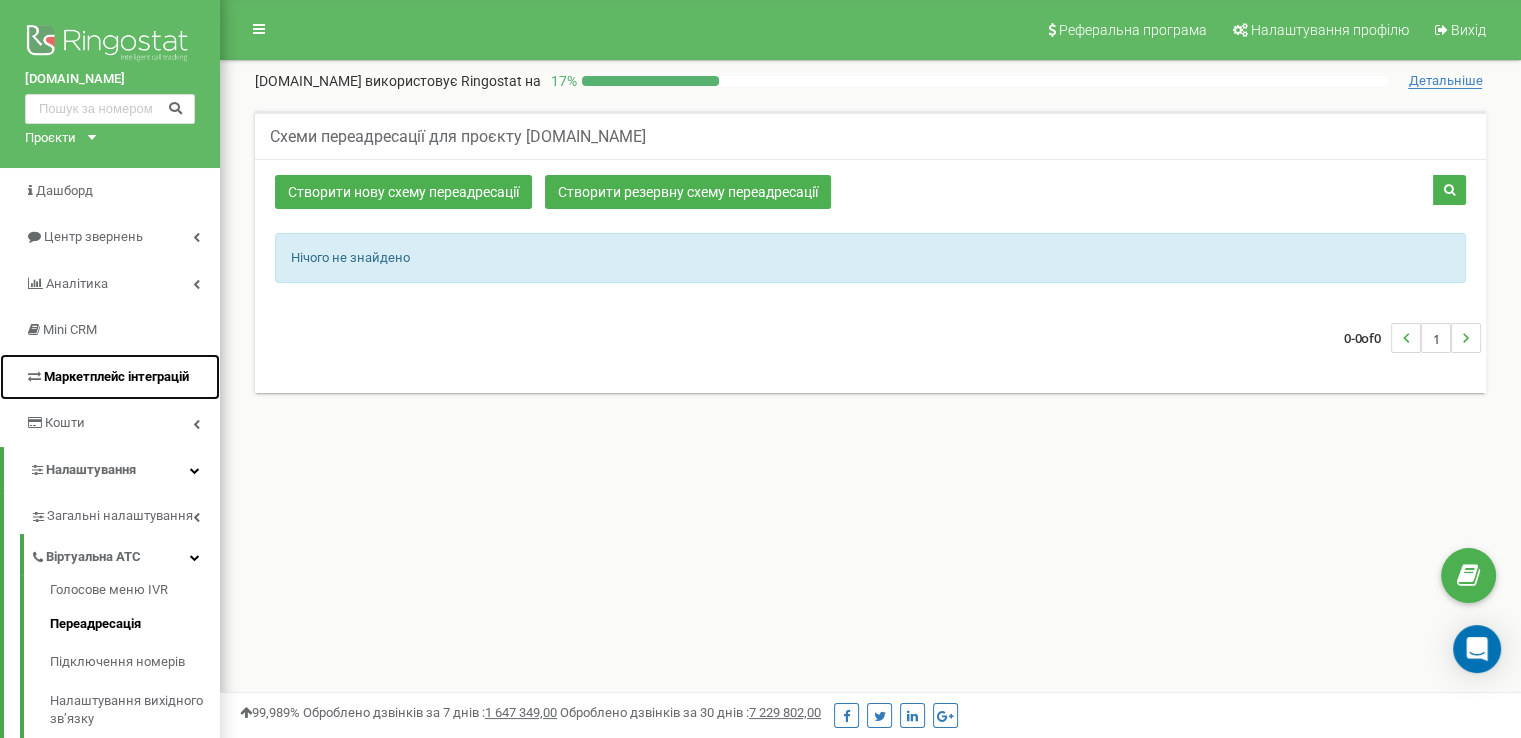 click on "Маркетплейс інтеграцій" at bounding box center (116, 376) 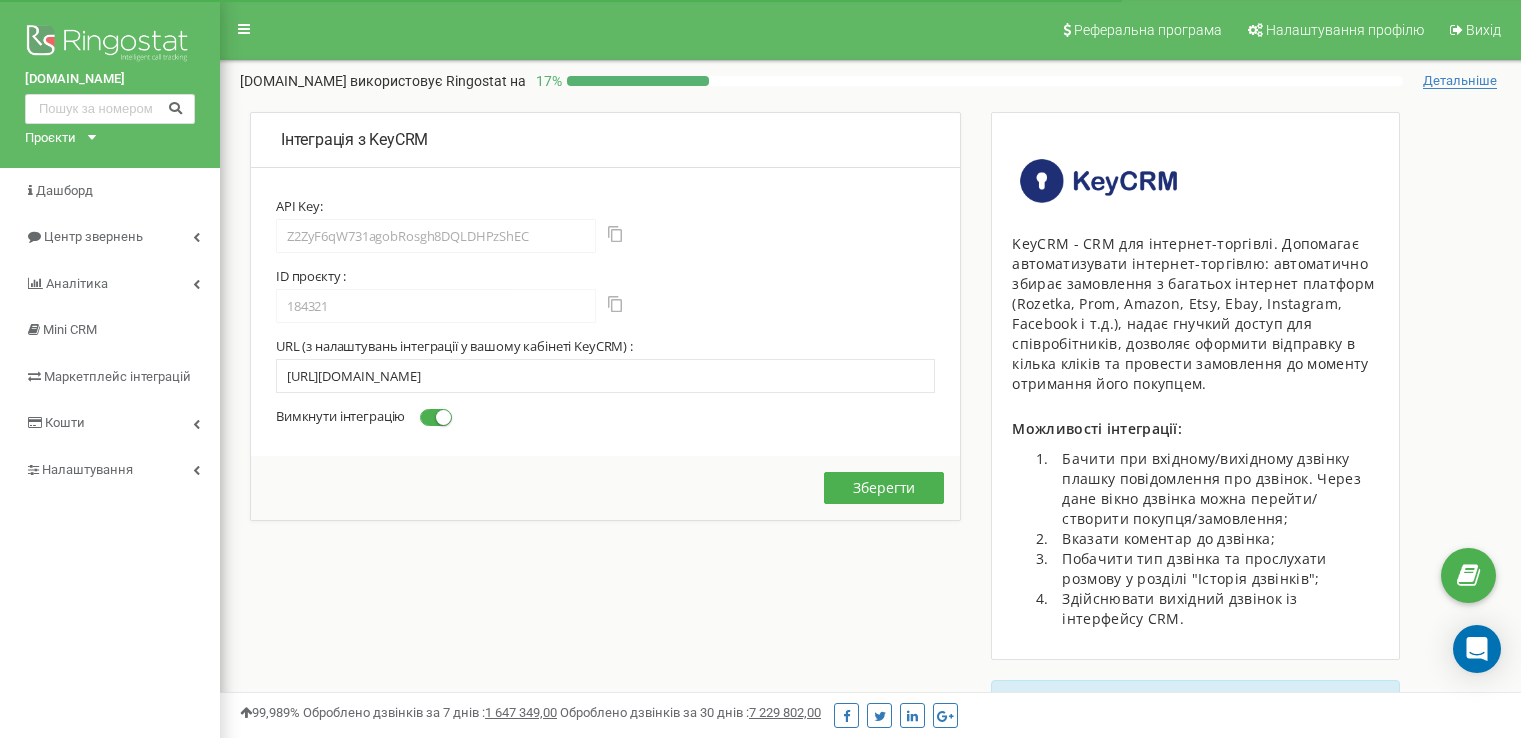 scroll, scrollTop: 28, scrollLeft: 0, axis: vertical 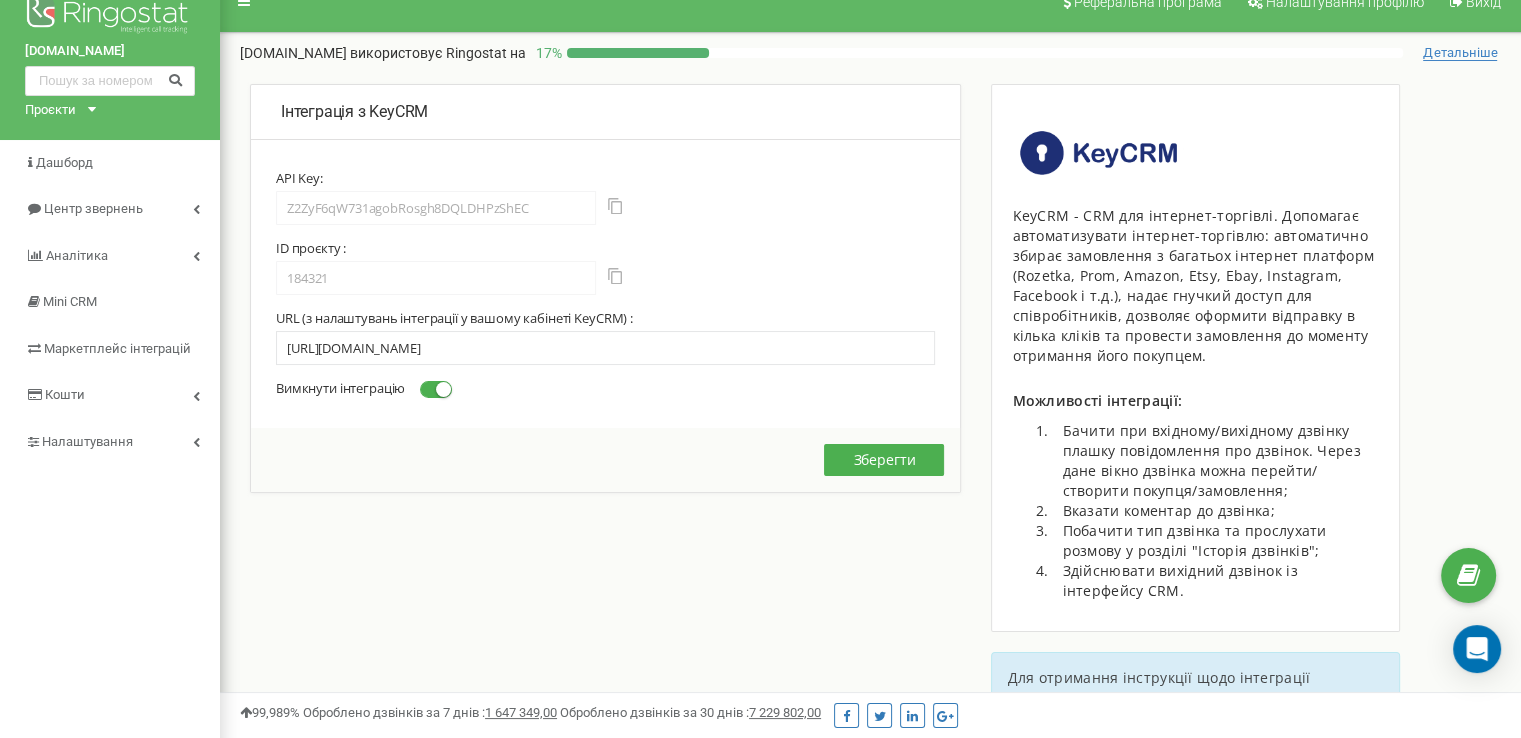 click at bounding box center (443, 389) 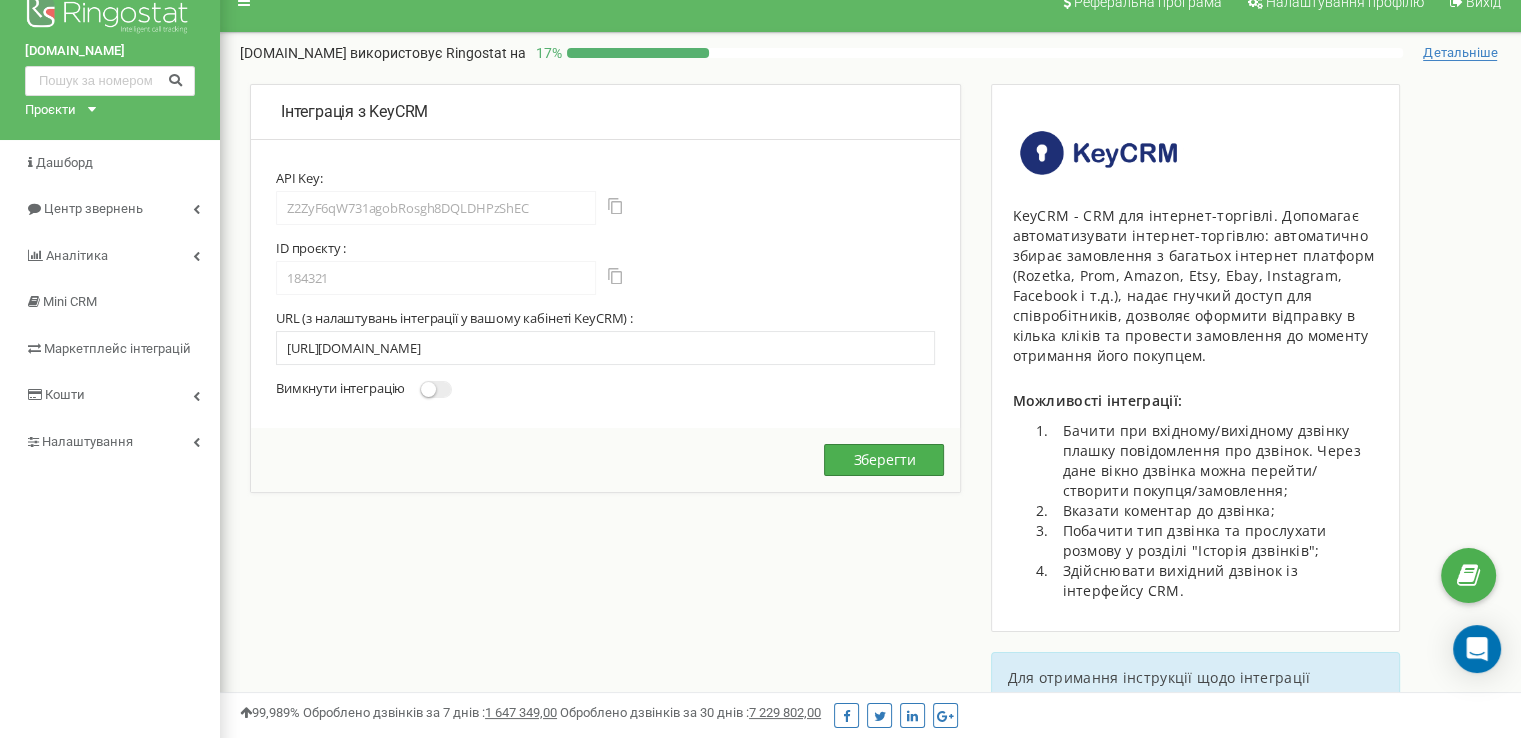 click on "Зберегти" at bounding box center [884, 460] 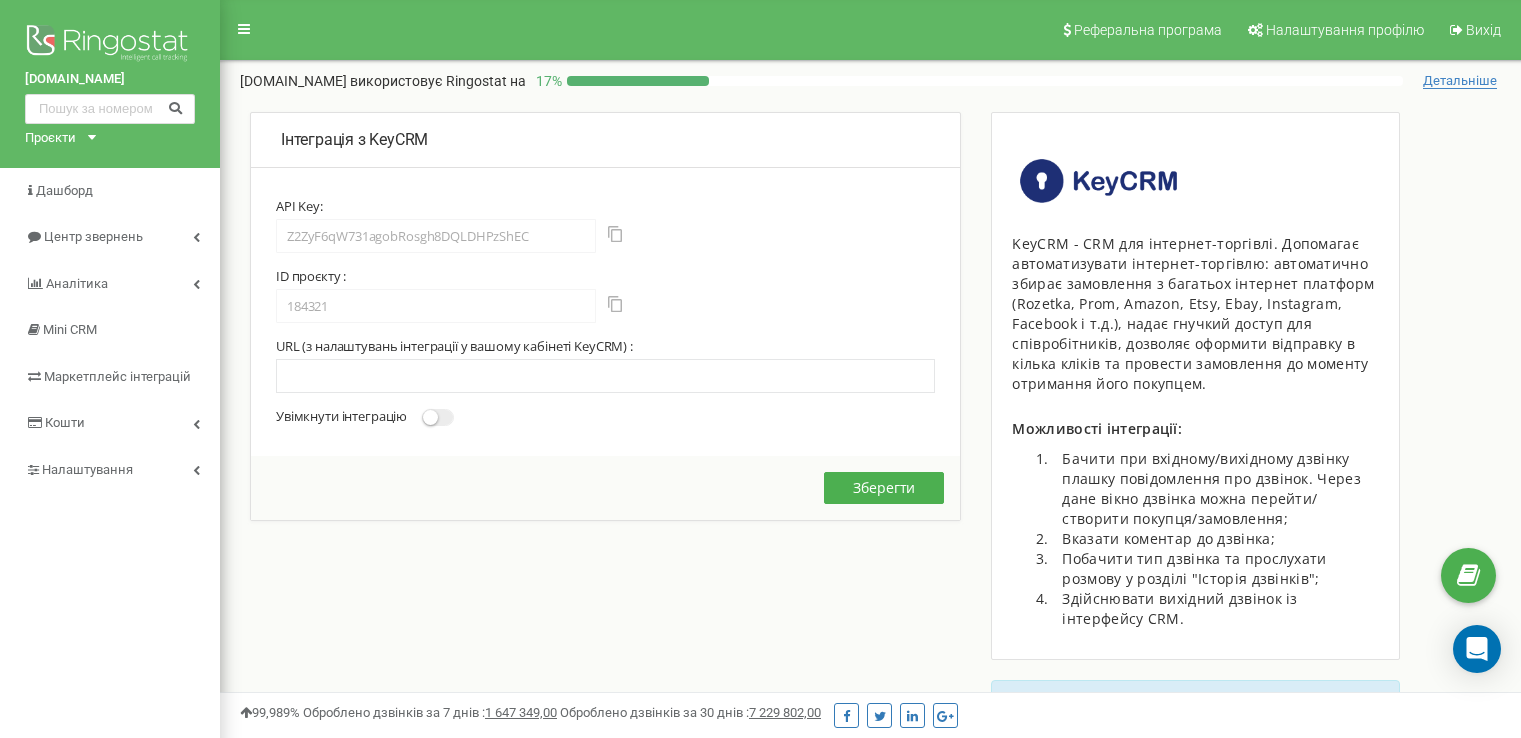 scroll, scrollTop: 0, scrollLeft: 0, axis: both 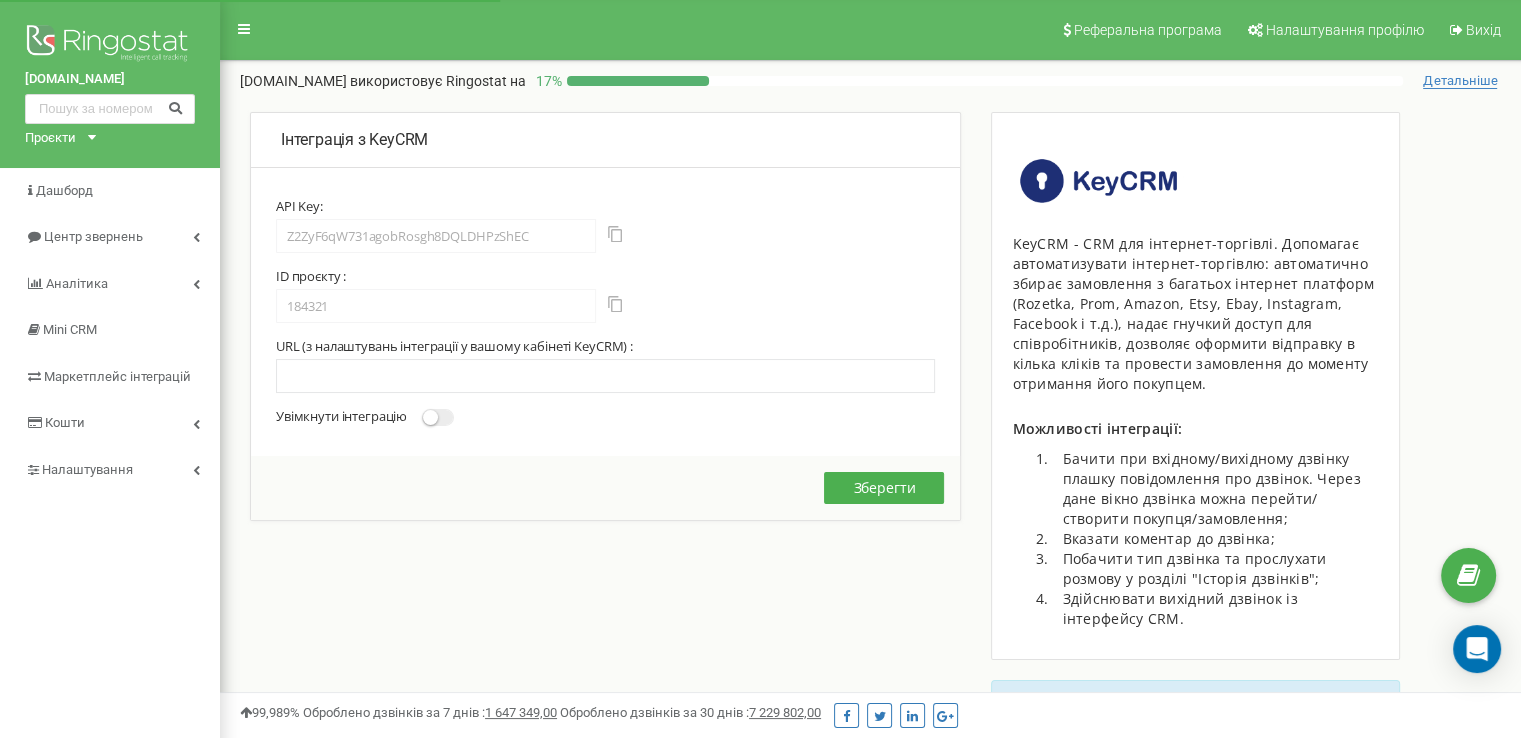 click at bounding box center [438, 417] 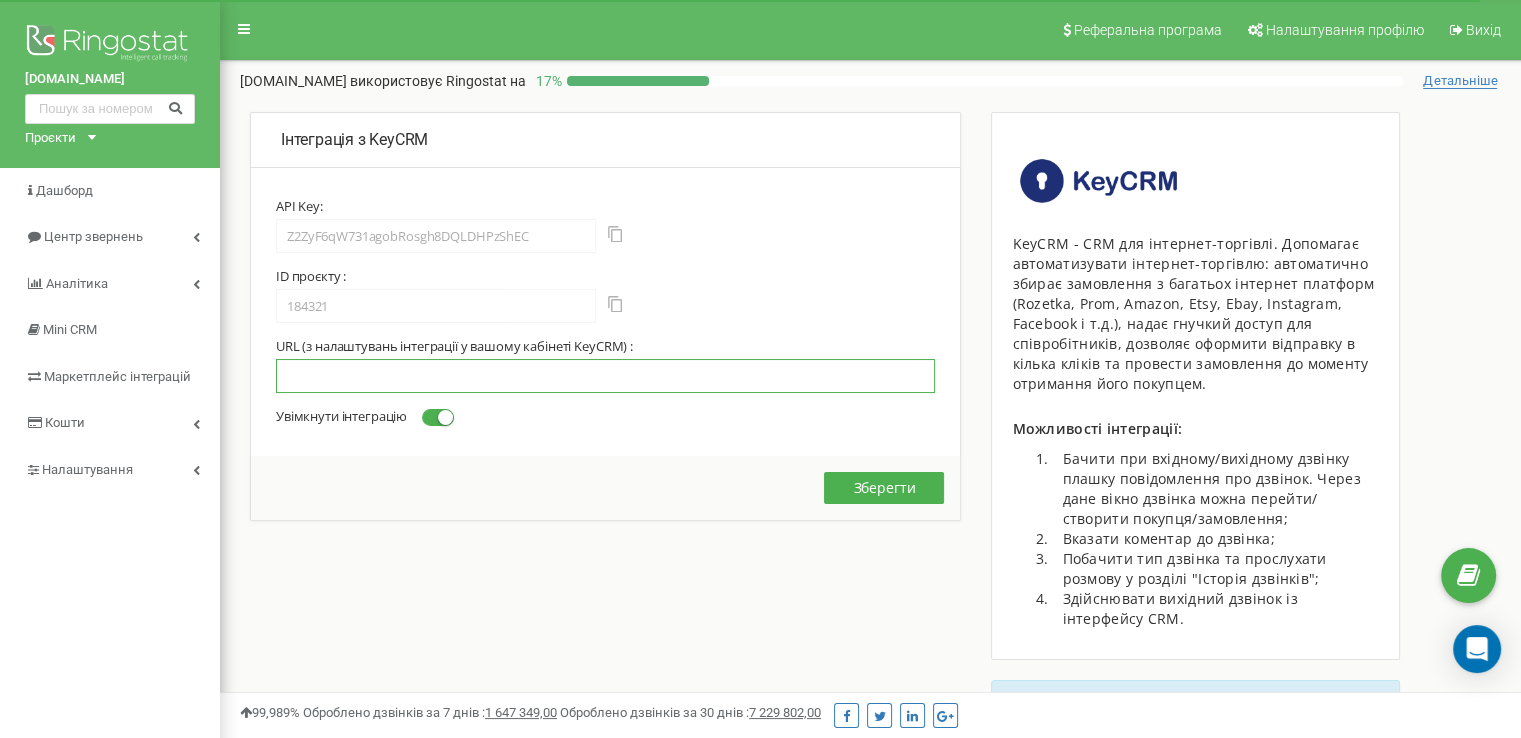click at bounding box center (605, 376) 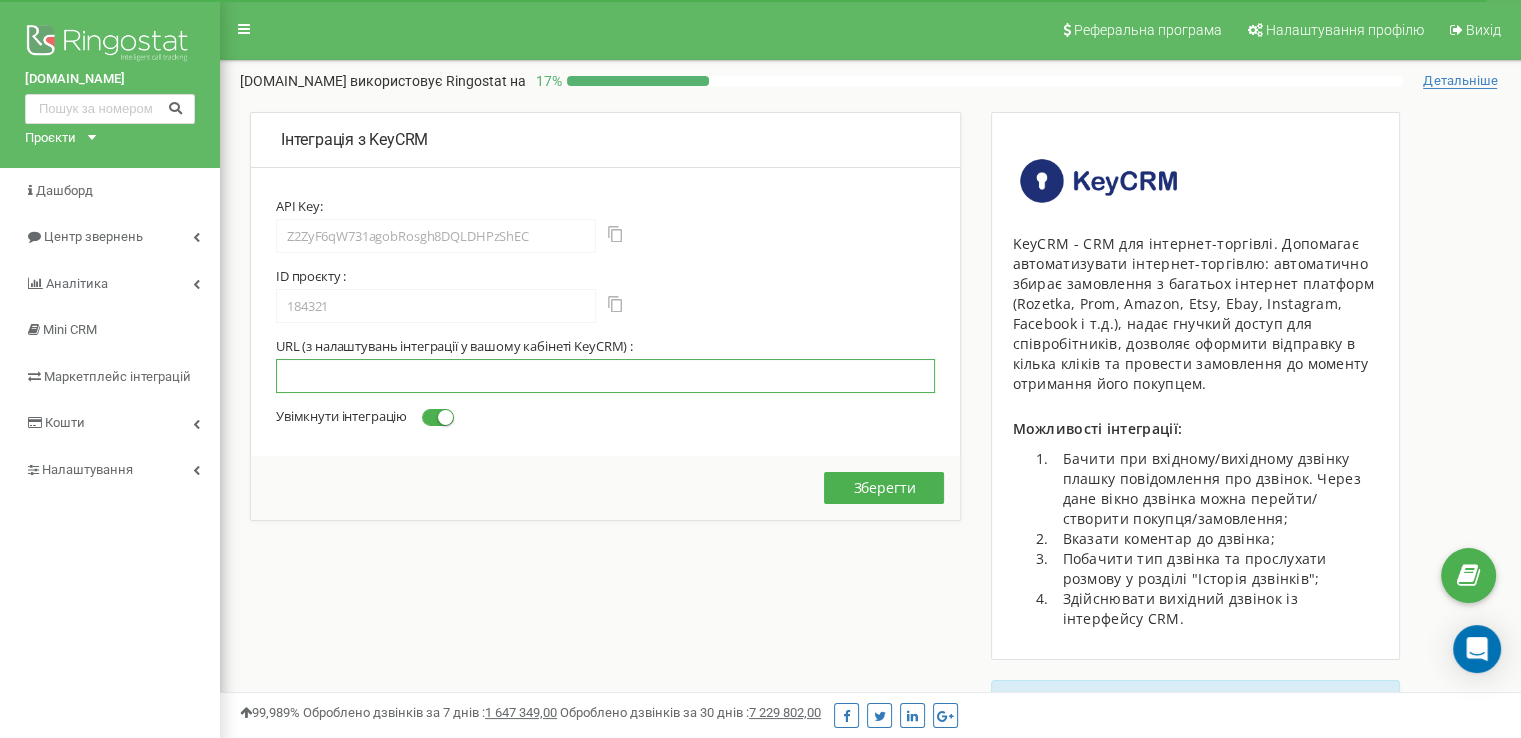 paste on "https://openapi.keycrm.app/v1/communication/call-route/v9c3c9oJI5EteLREmso3DCoQ/5d248be0a93181f5ef83ae7ae3328e11" 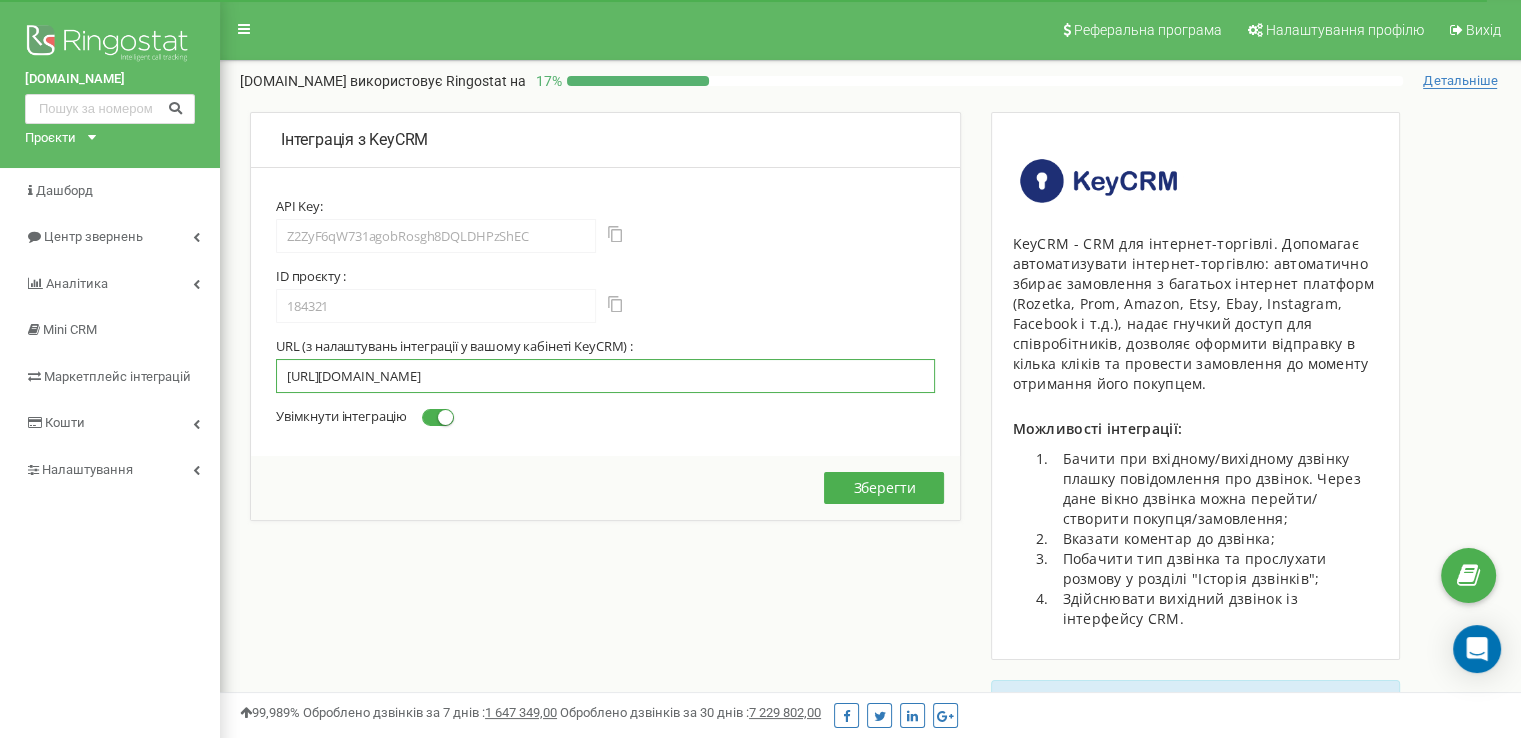 scroll, scrollTop: 0, scrollLeft: 109, axis: horizontal 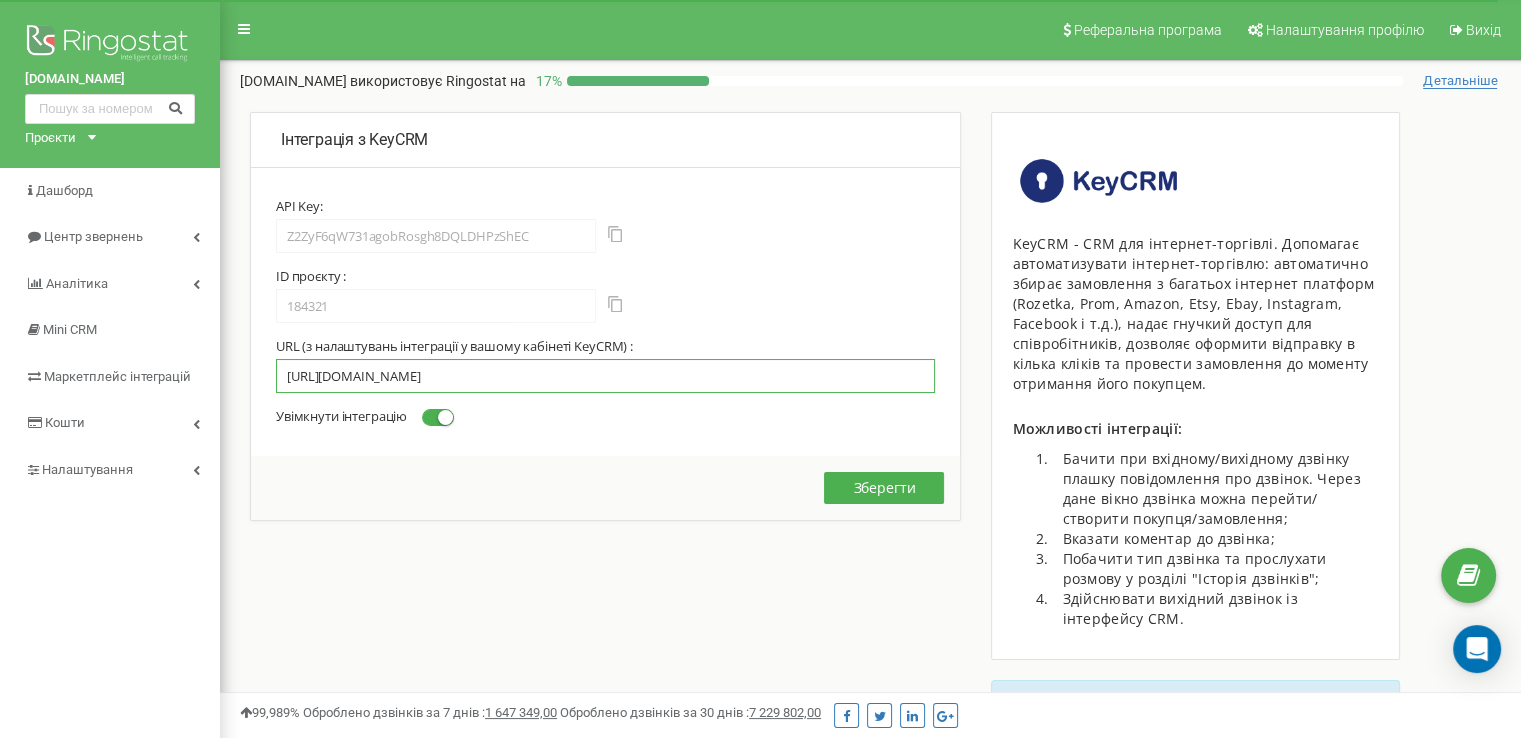 type on "https://openapi.keycrm.app/v1/communication/call-route/v9c3c9oJI5EteLREmso3DCoQ/5d248be0a93181f5ef83ae7ae3328e11" 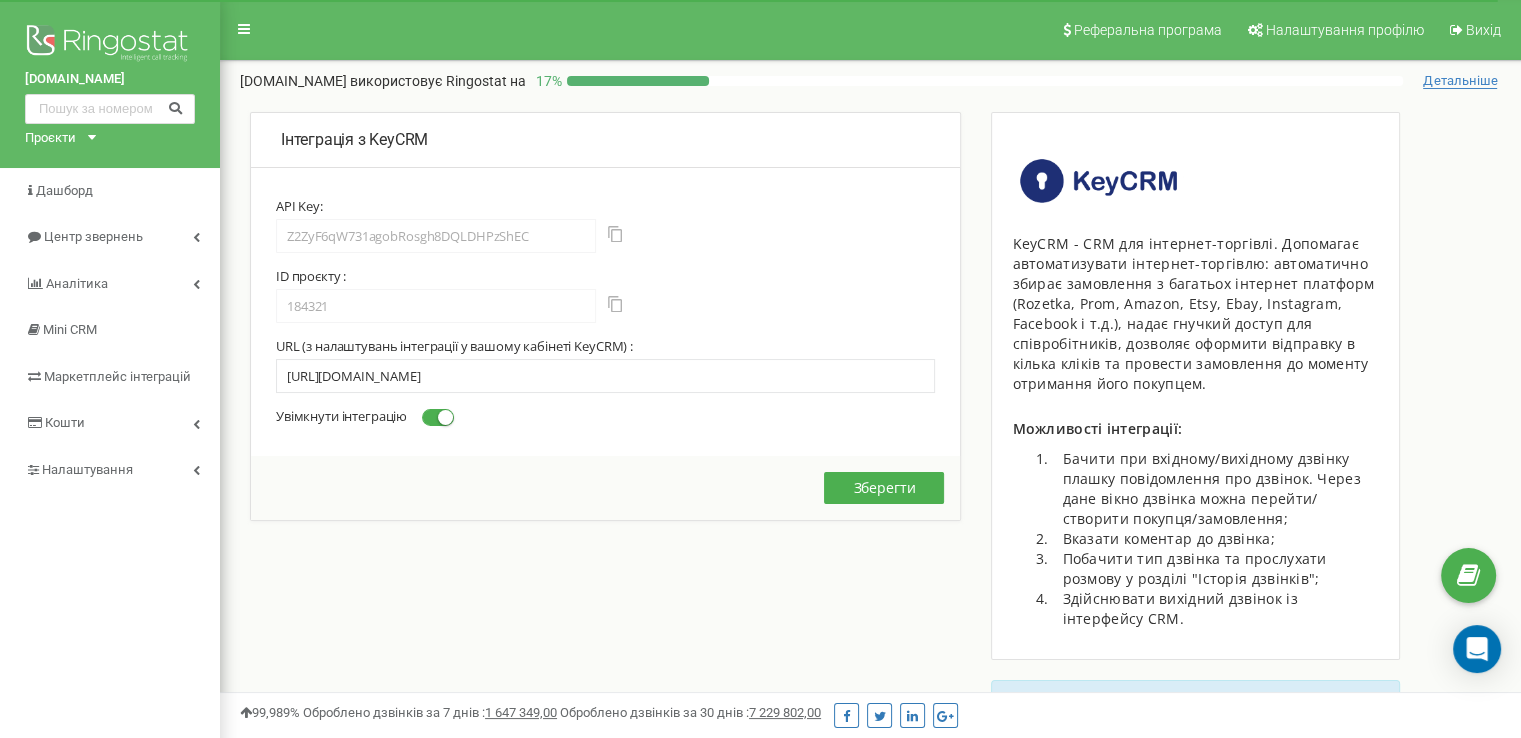 scroll, scrollTop: 0, scrollLeft: 0, axis: both 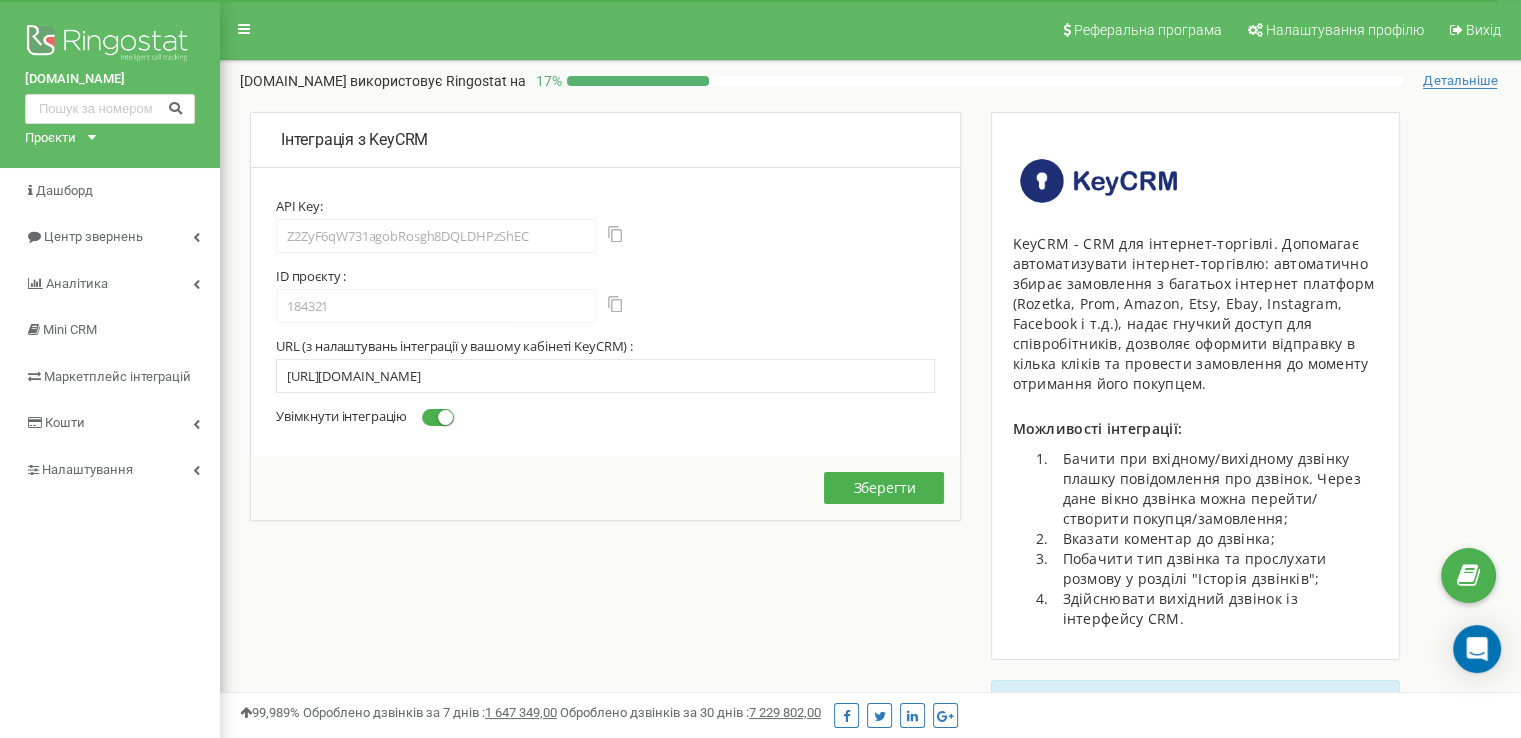click on "Зберегти" at bounding box center [605, 488] 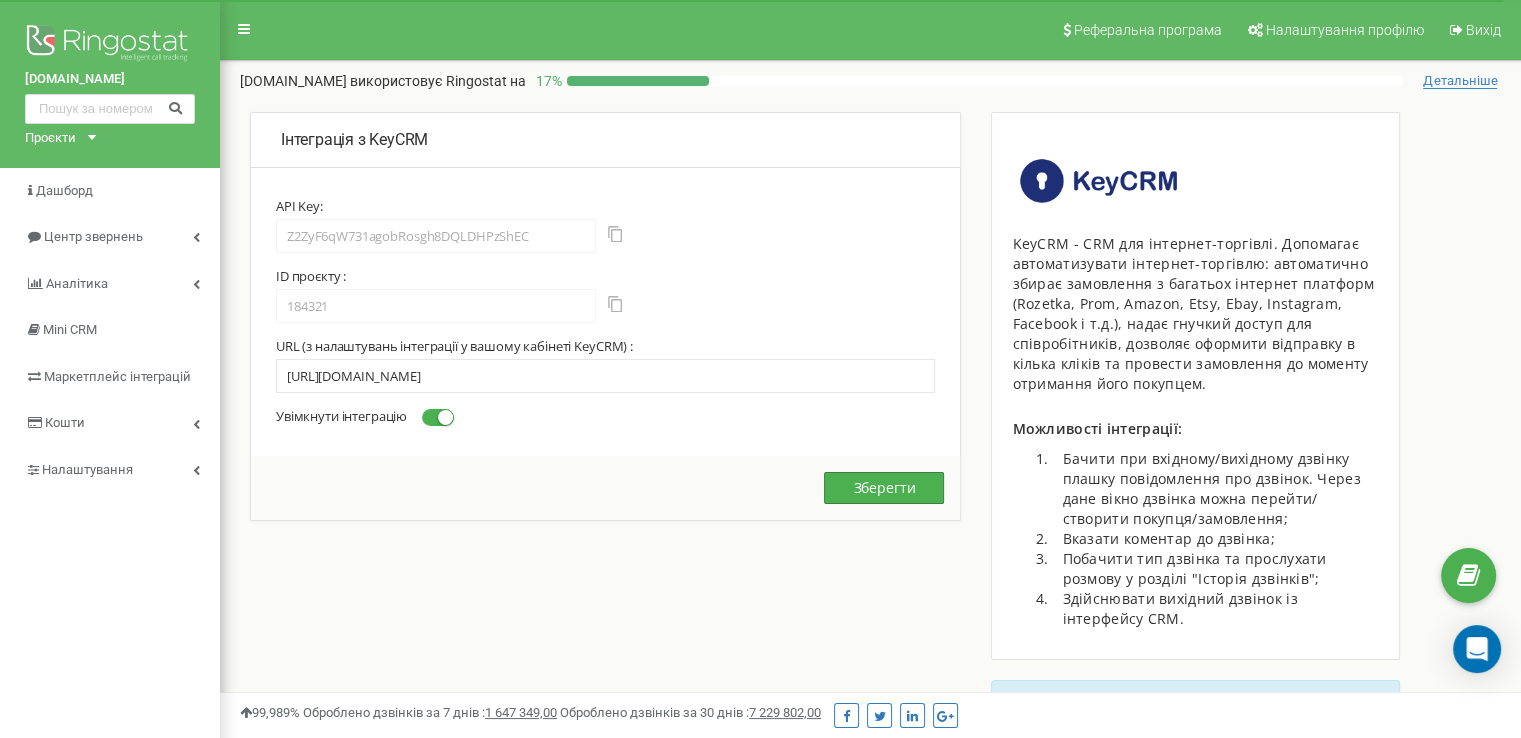 click on "Зберегти" at bounding box center (884, 488) 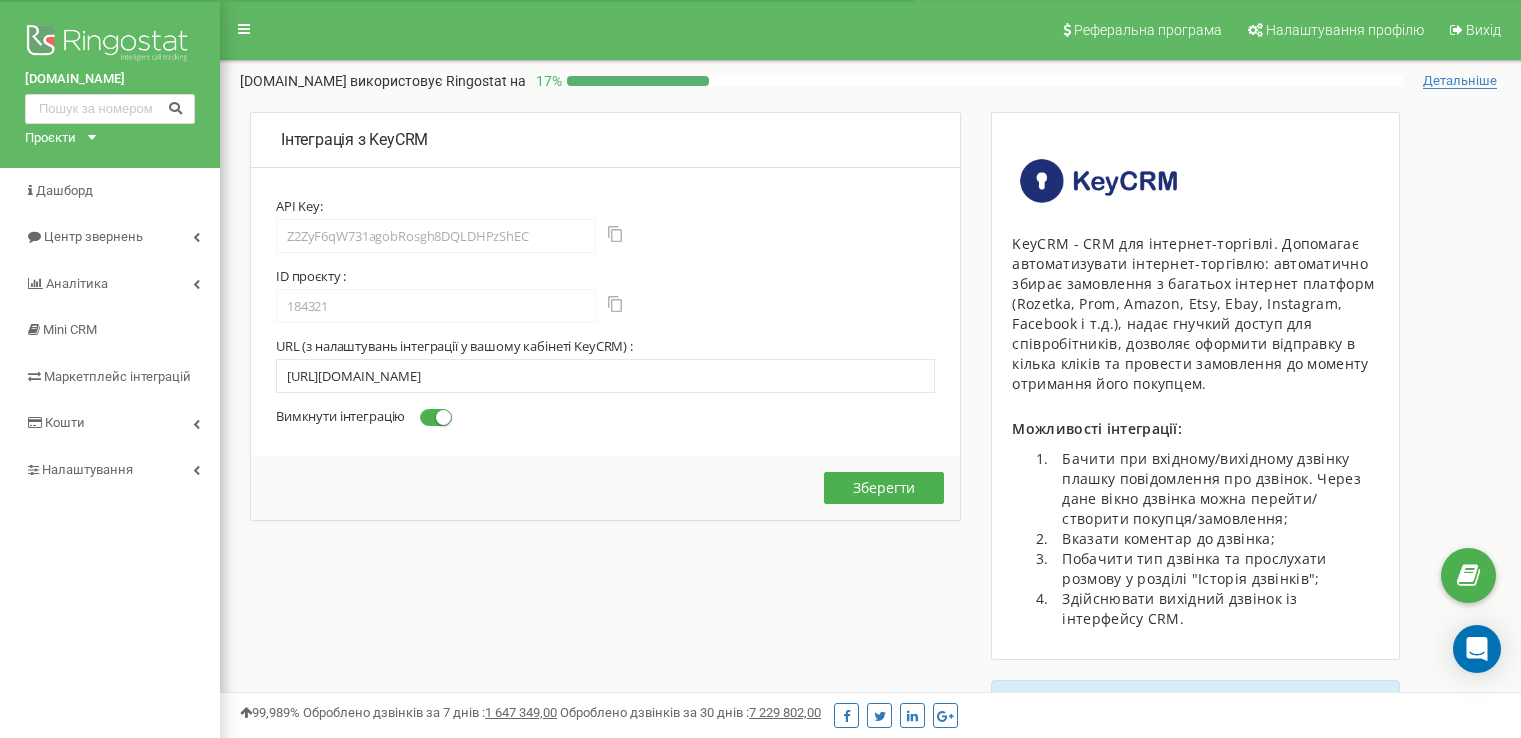 scroll, scrollTop: 0, scrollLeft: 0, axis: both 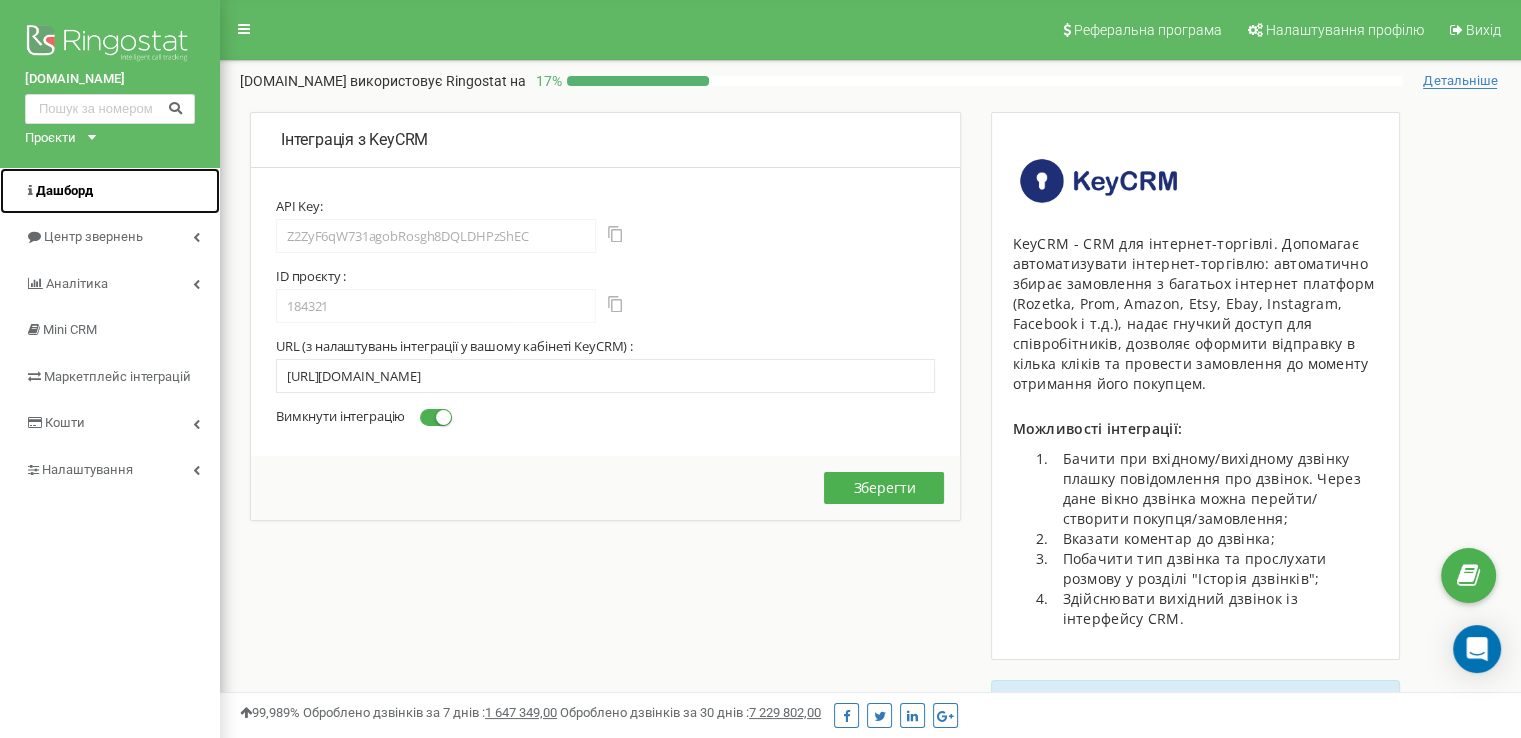 click on "Дашборд" at bounding box center (59, 191) 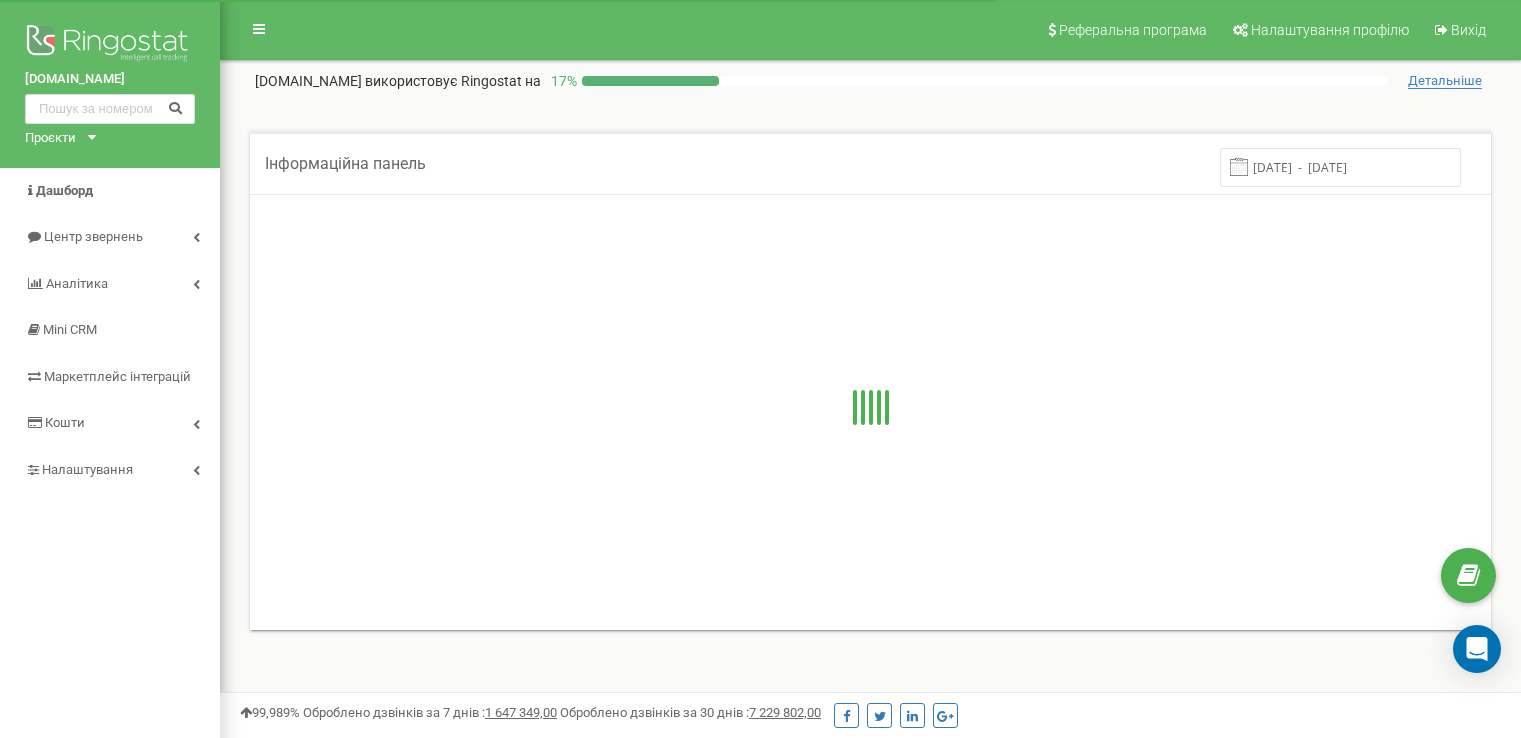 scroll, scrollTop: 0, scrollLeft: 0, axis: both 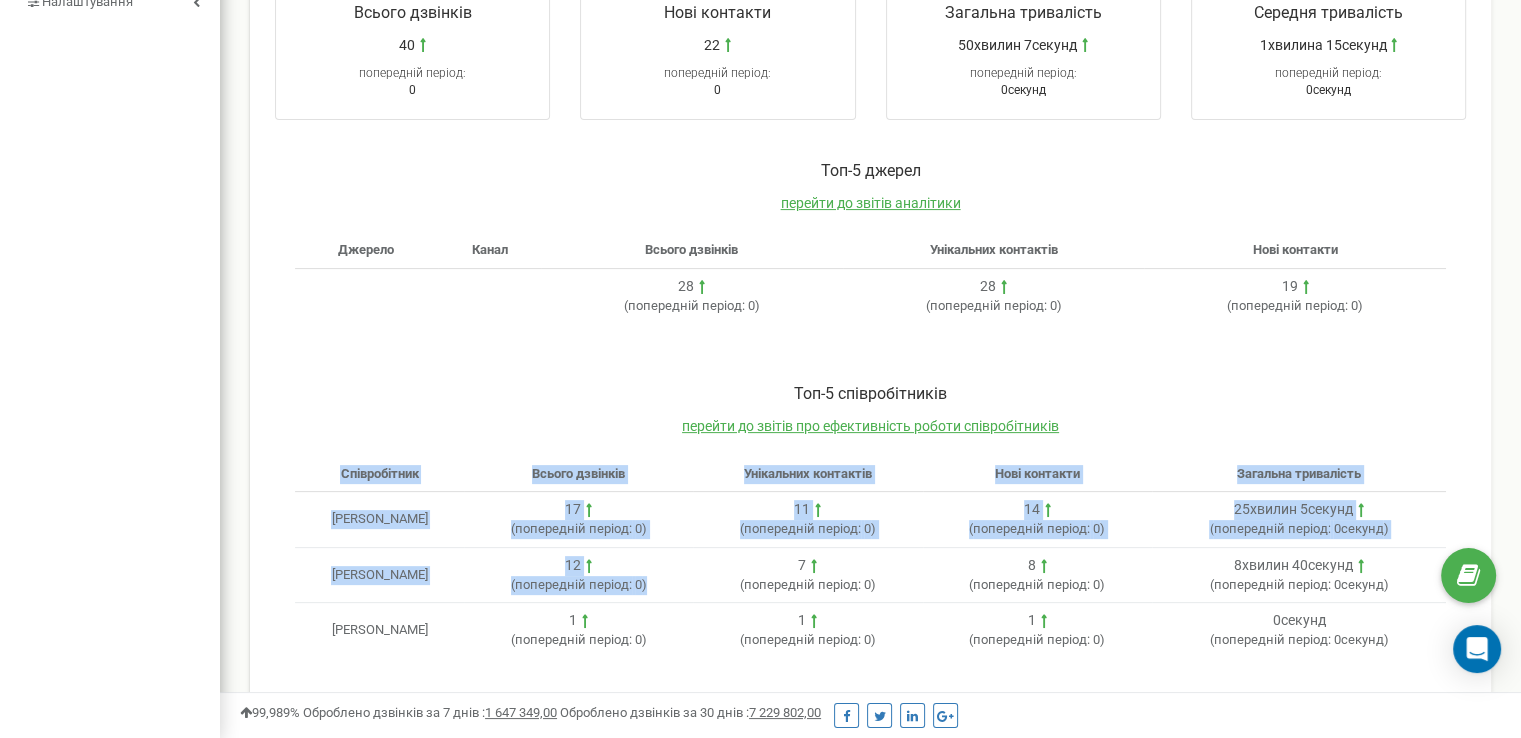 drag, startPoint x: 332, startPoint y: 479, endPoint x: 690, endPoint y: 589, distance: 374.51837 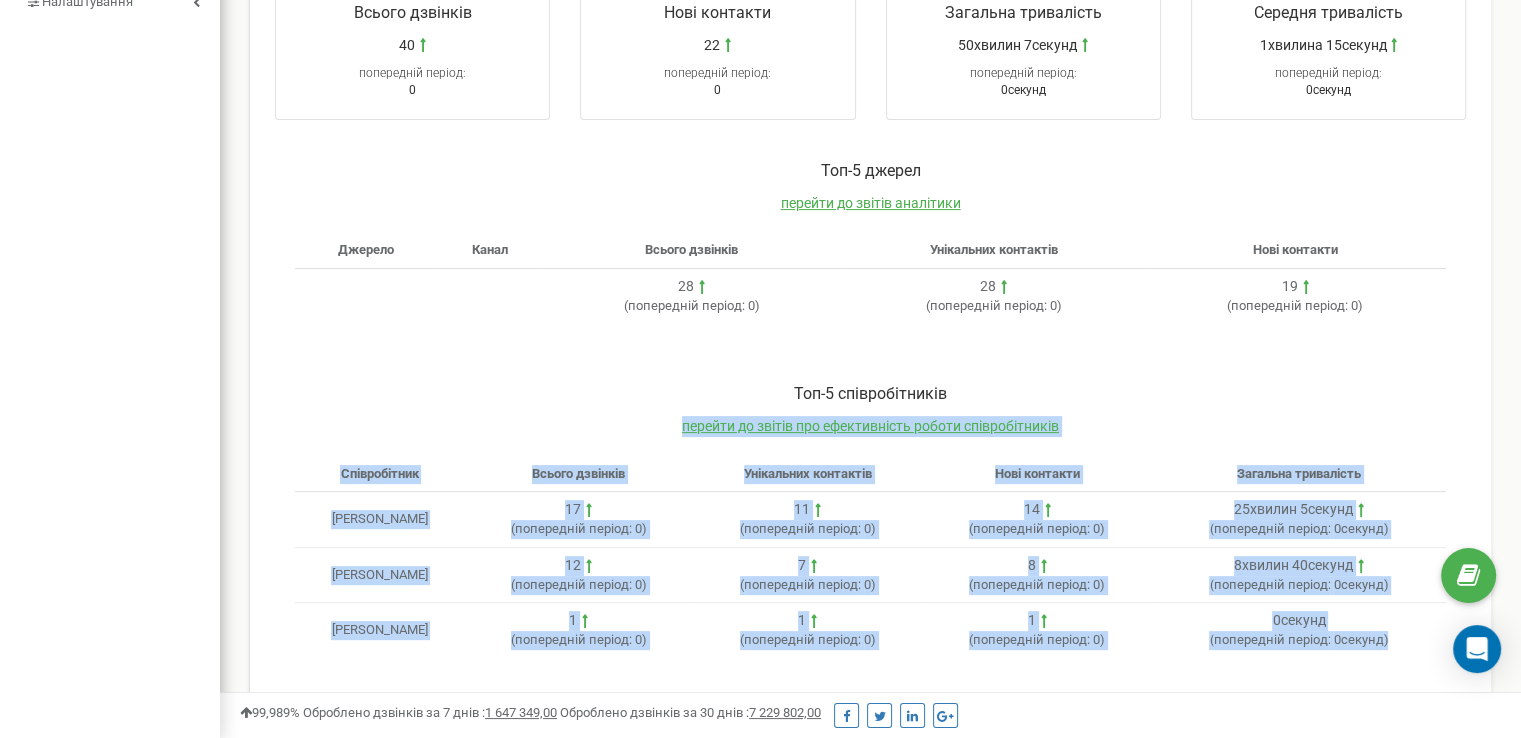drag, startPoint x: 1401, startPoint y: 634, endPoint x: 408, endPoint y: 430, distance: 1013.73816 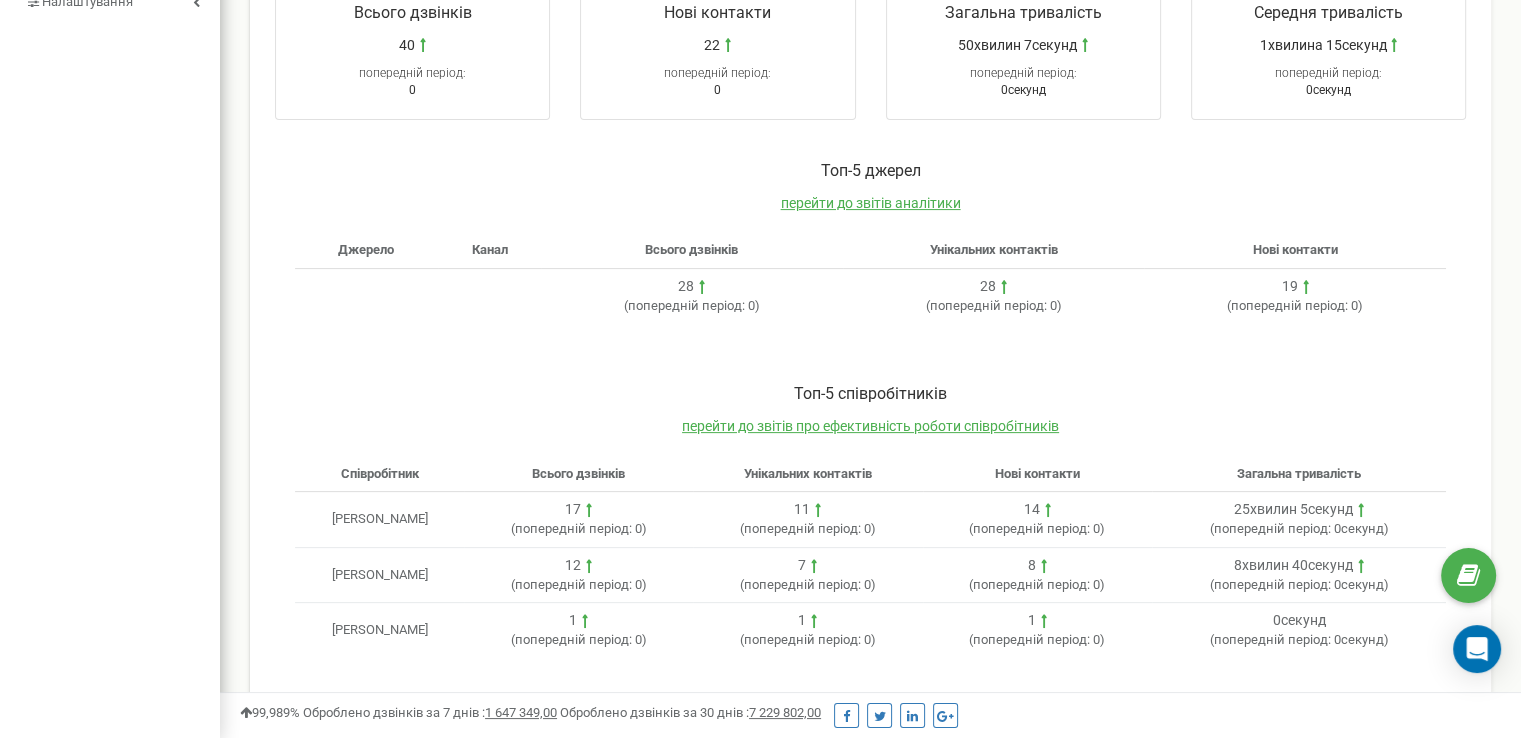scroll, scrollTop: 0, scrollLeft: 0, axis: both 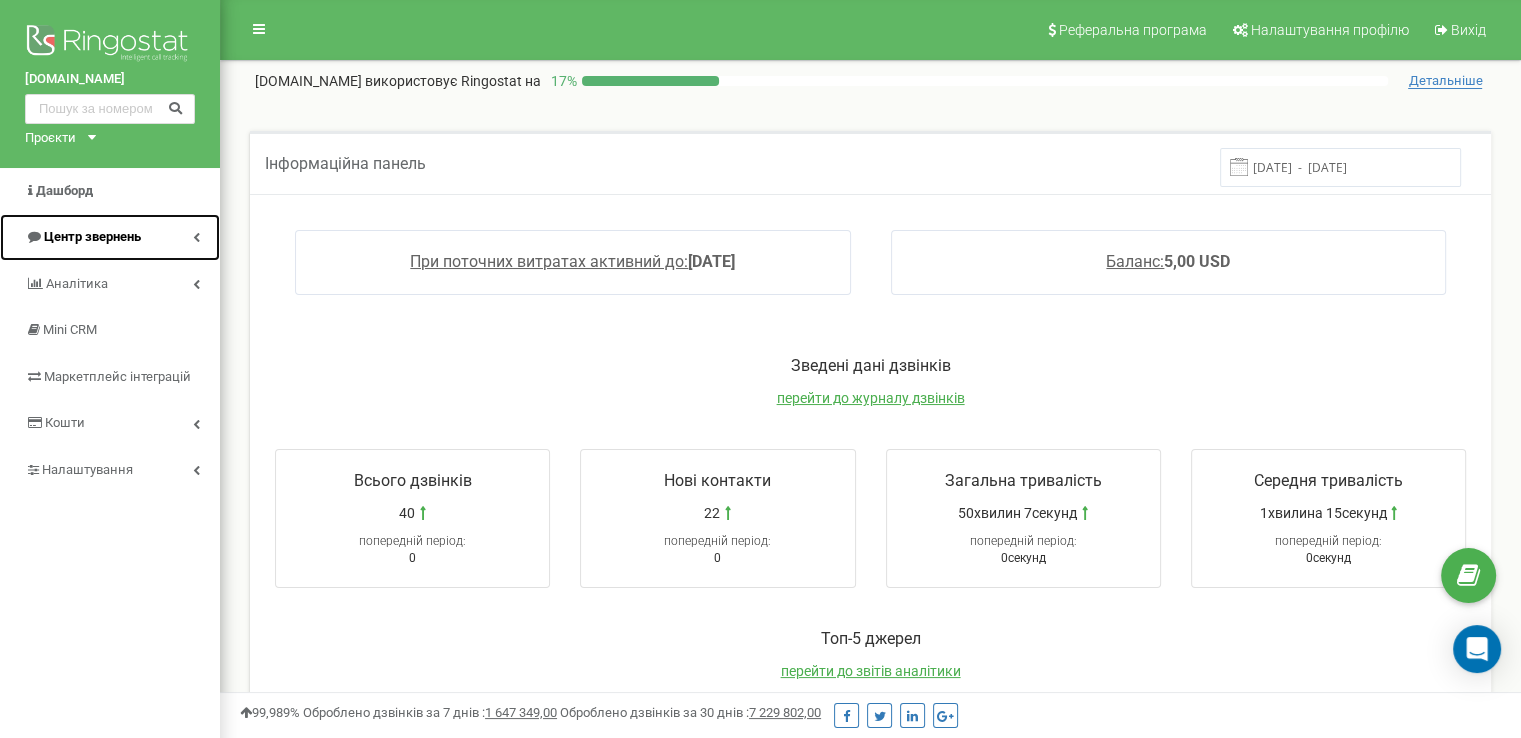 click on "Центр звернень" at bounding box center [92, 236] 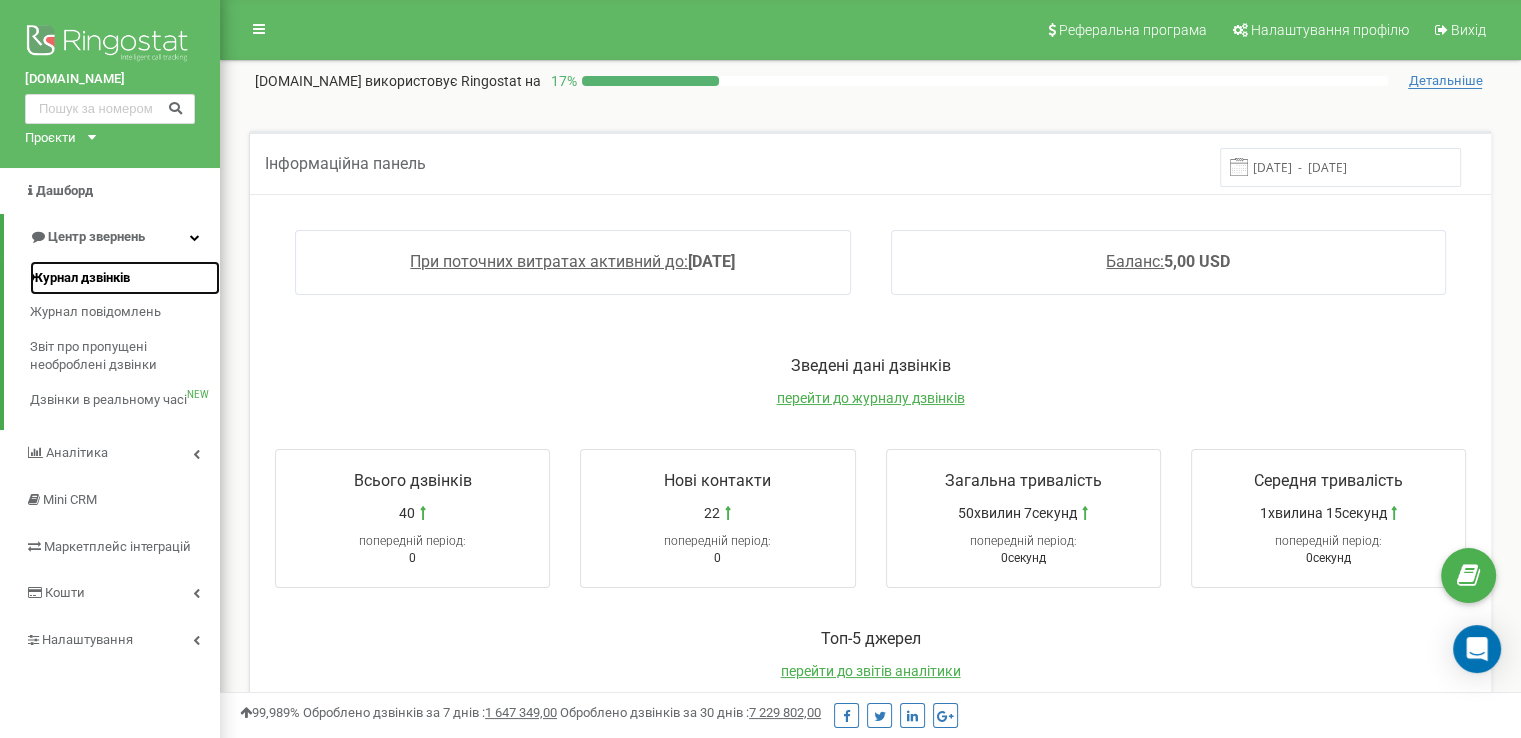 click on "Журнал дзвінків" at bounding box center (80, 278) 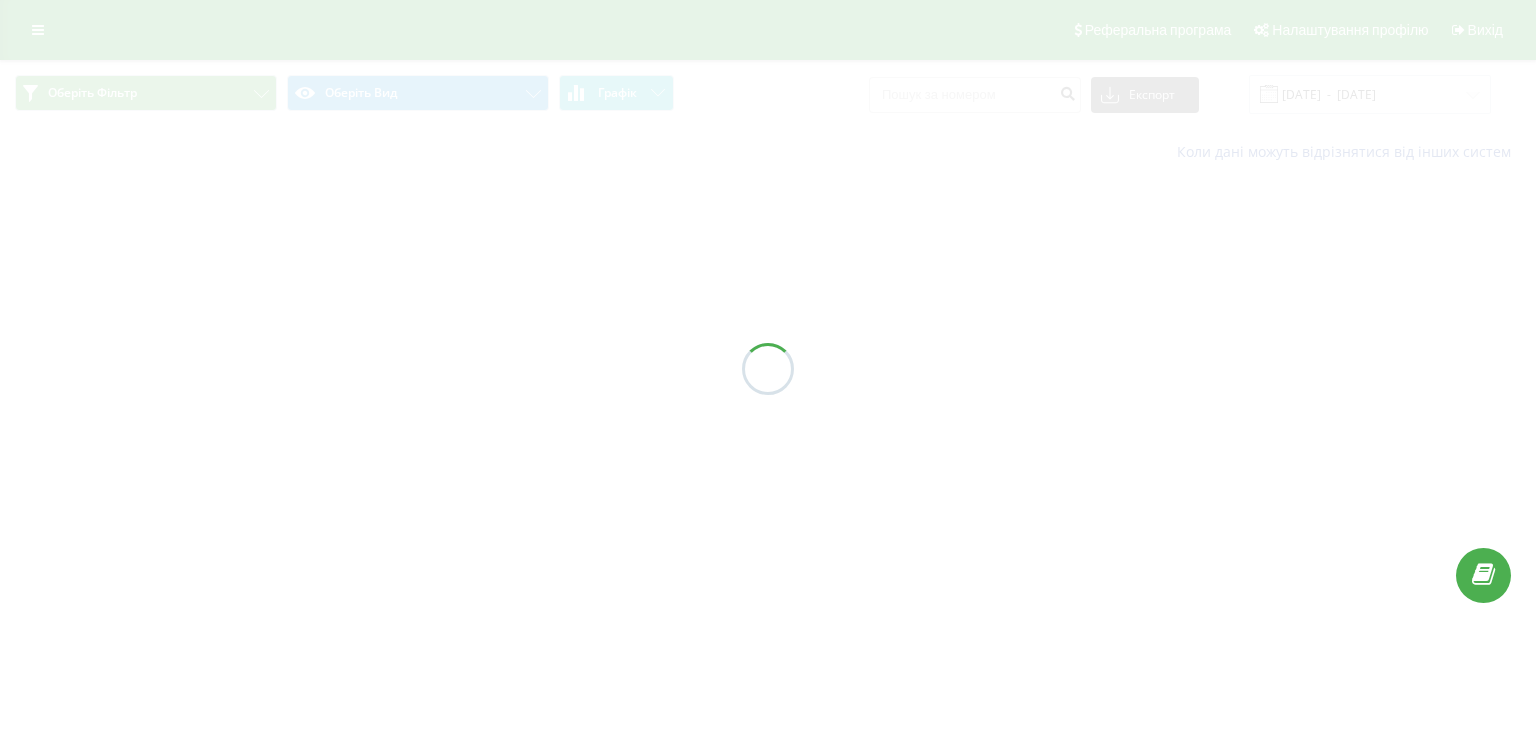 scroll, scrollTop: 0, scrollLeft: 0, axis: both 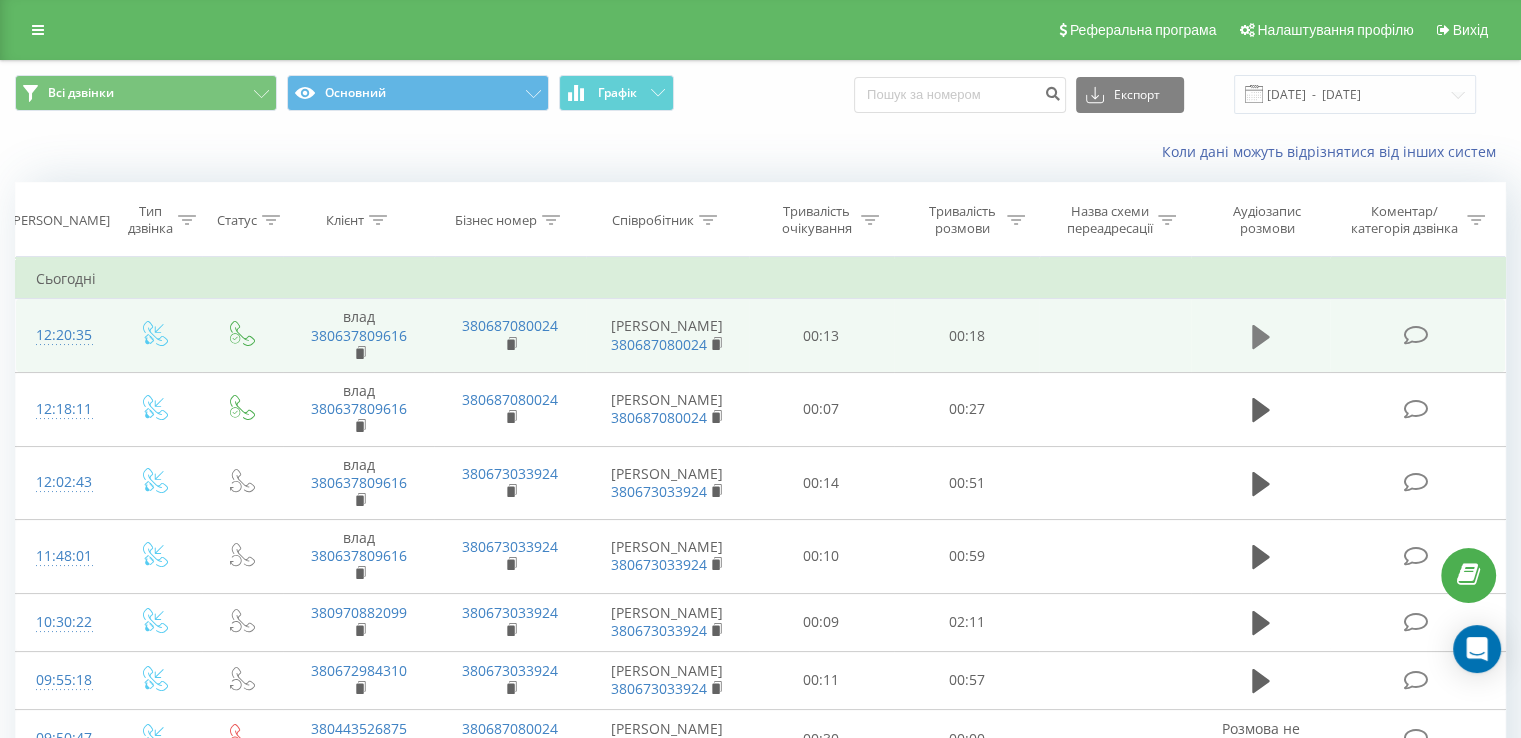 click 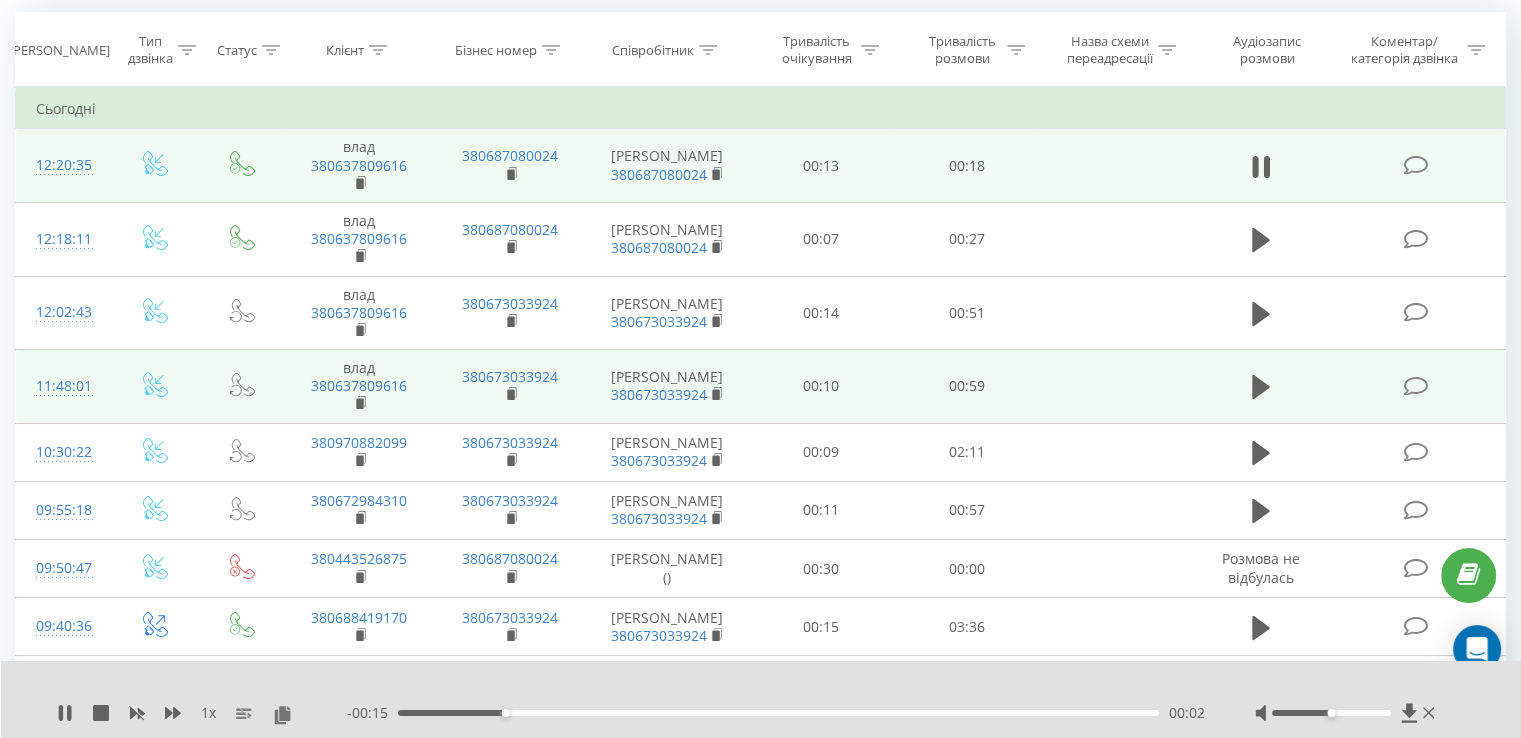 scroll, scrollTop: 172, scrollLeft: 0, axis: vertical 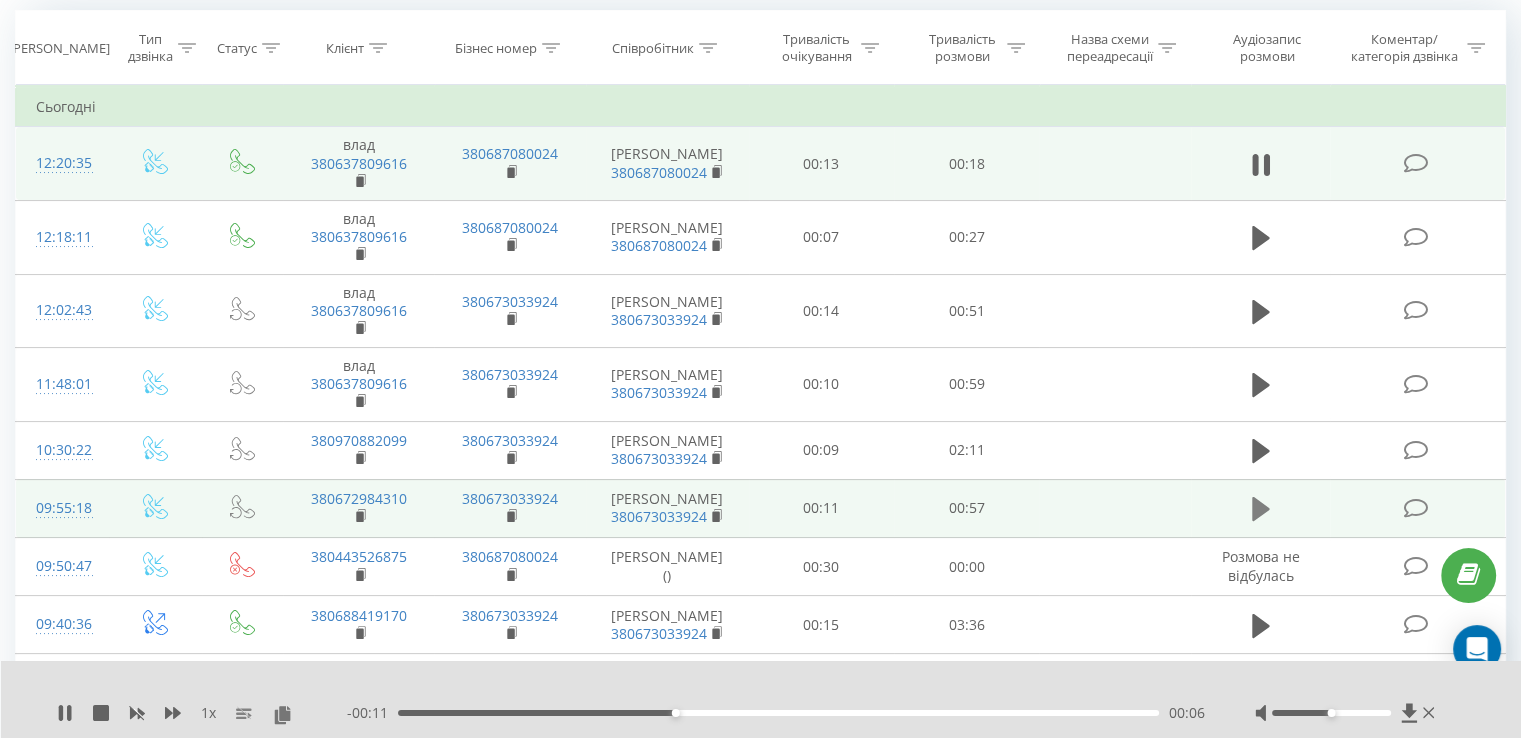click at bounding box center (1261, 509) 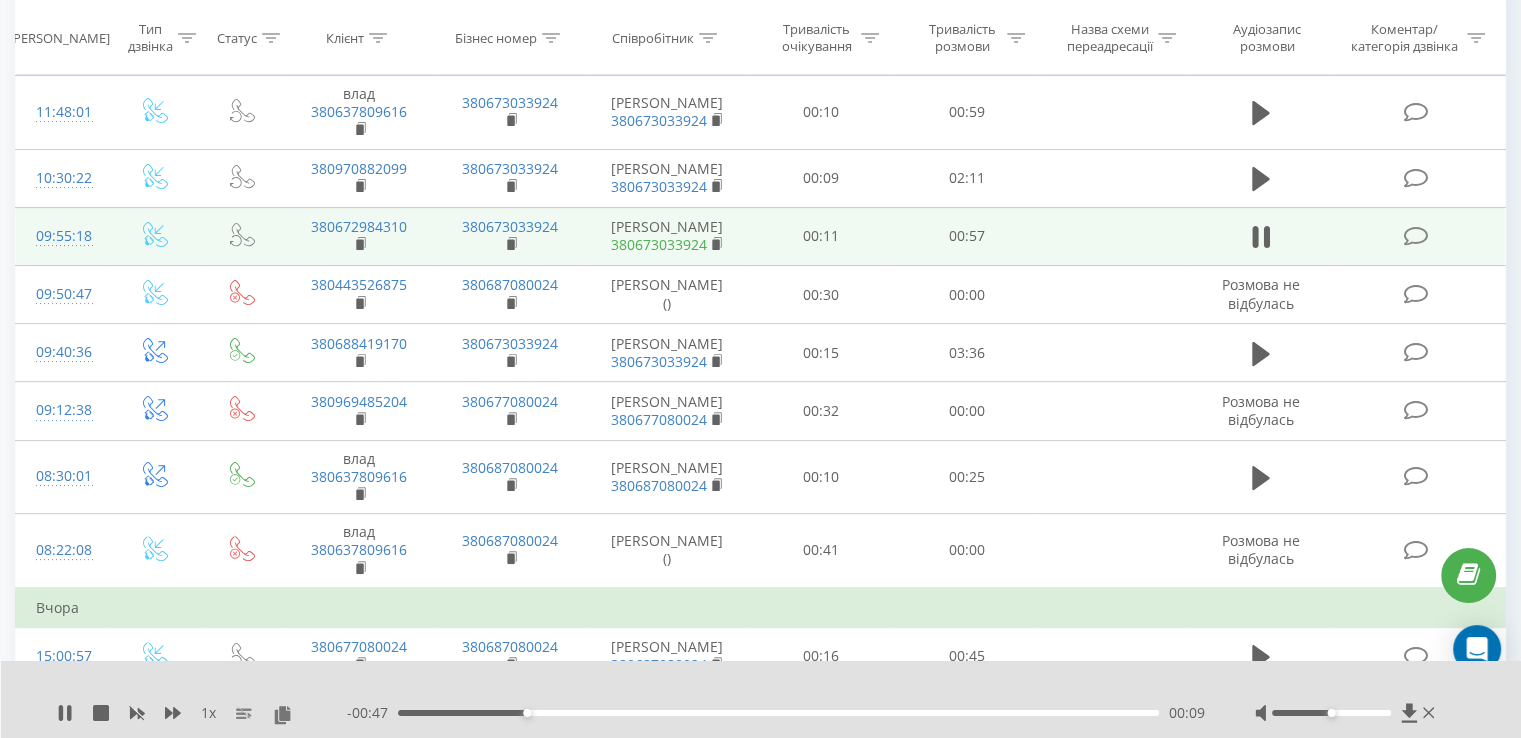 scroll, scrollTop: 0, scrollLeft: 0, axis: both 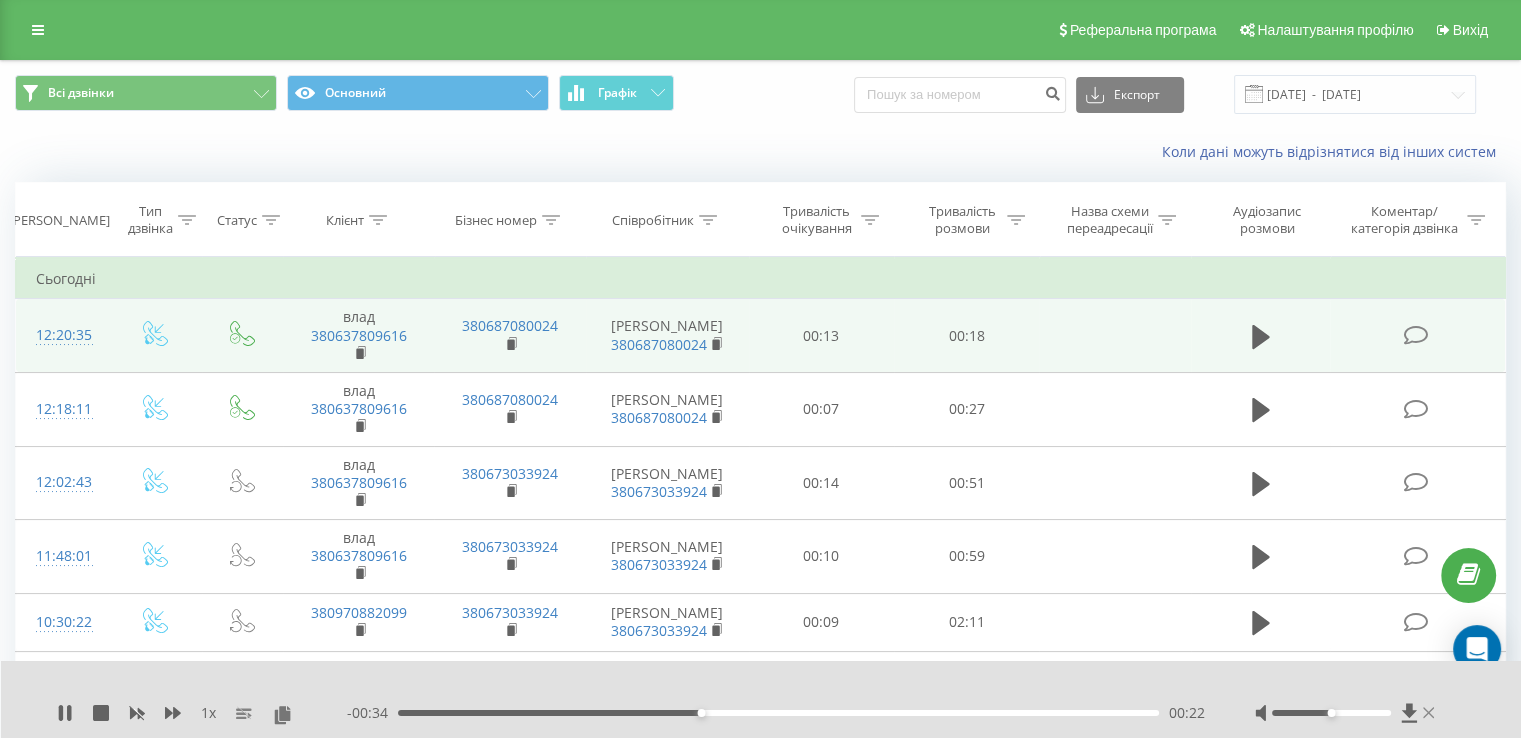 click 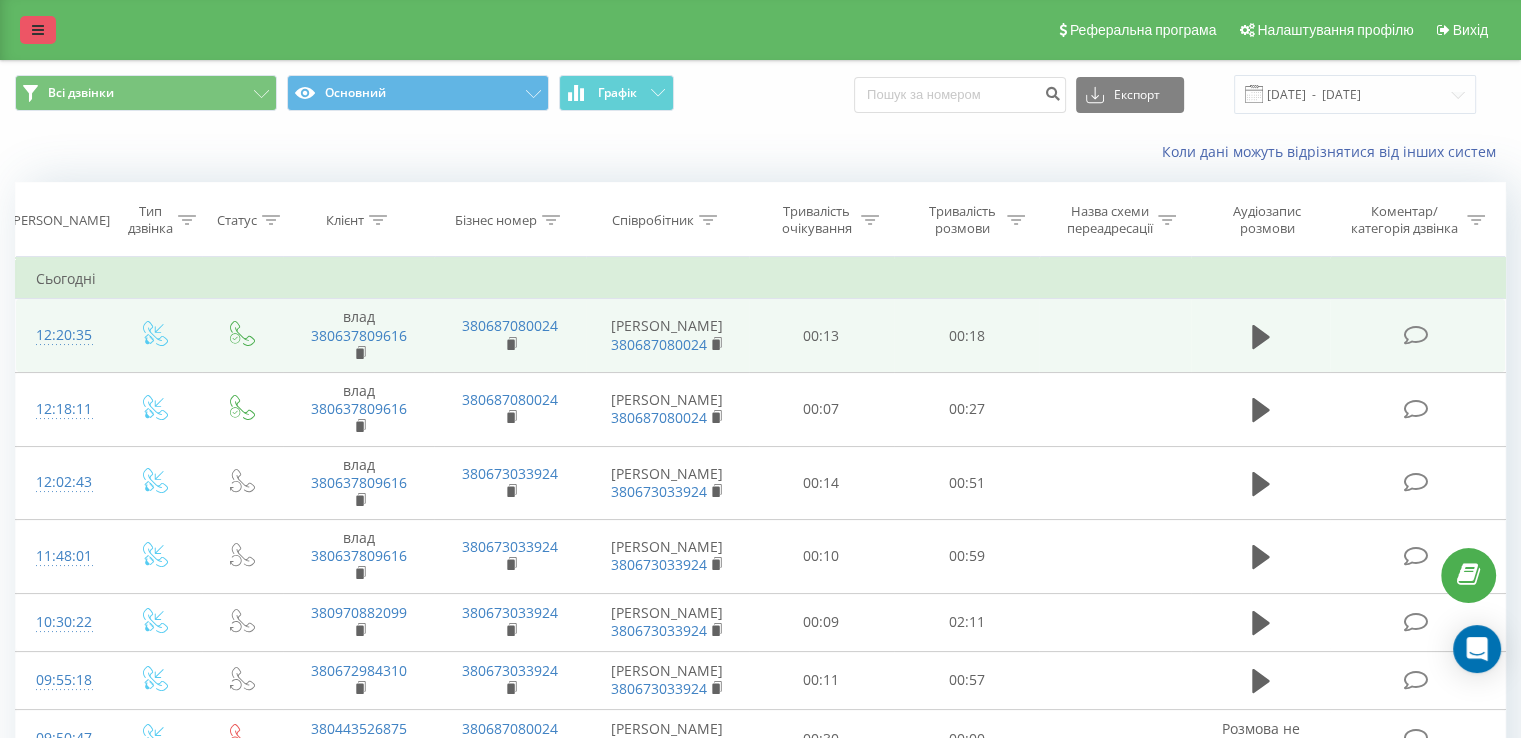 click at bounding box center (38, 30) 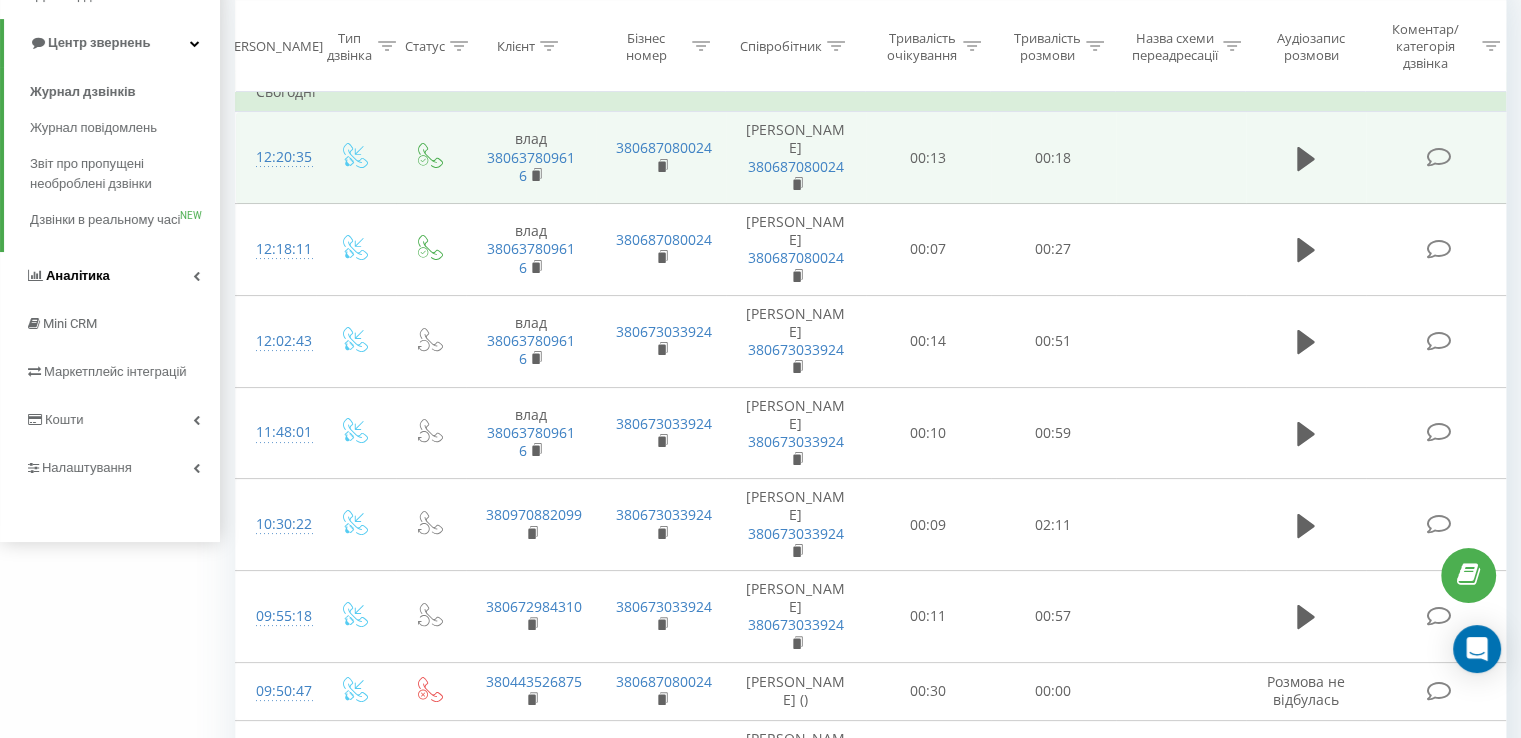 scroll, scrollTop: 207, scrollLeft: 0, axis: vertical 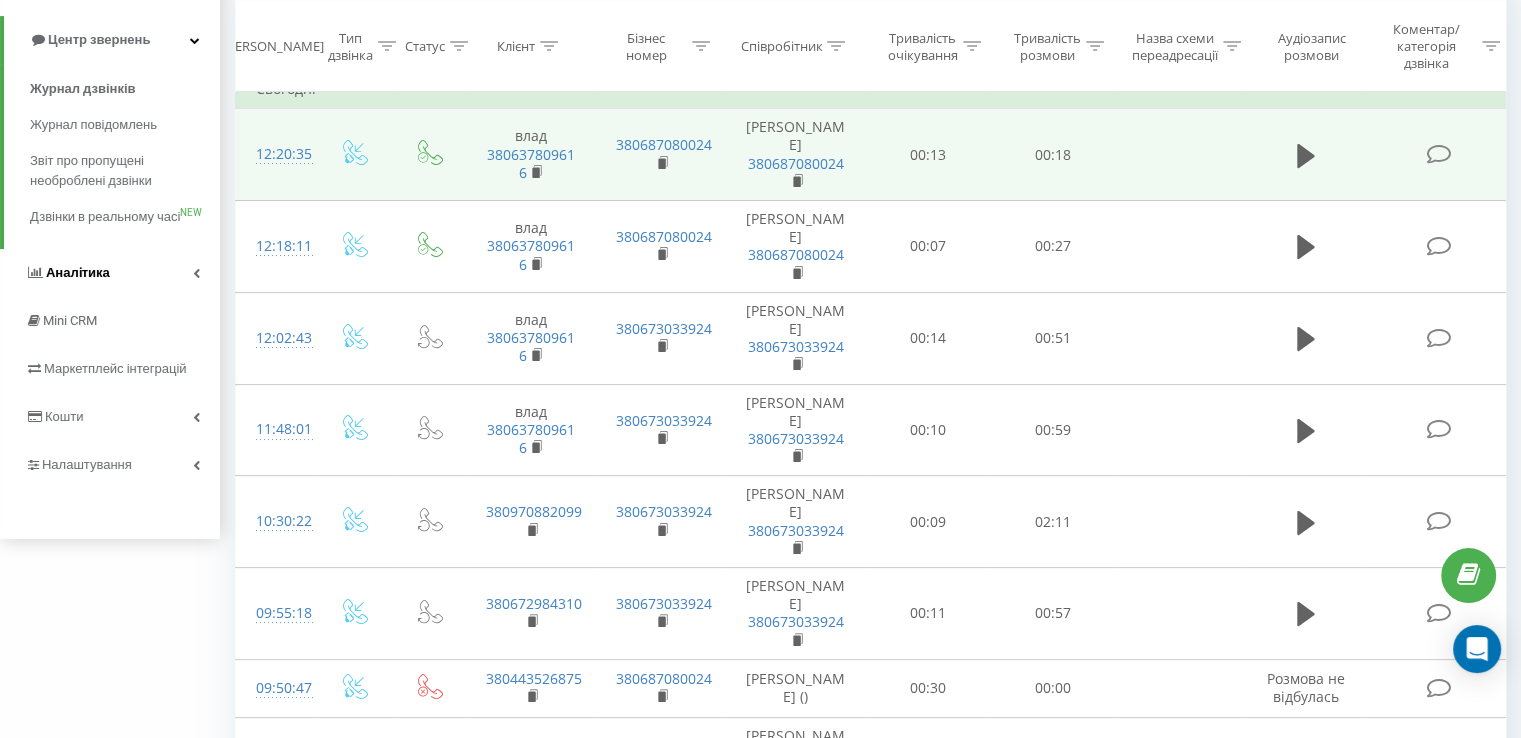 click on "Налаштування" at bounding box center (110, 465) 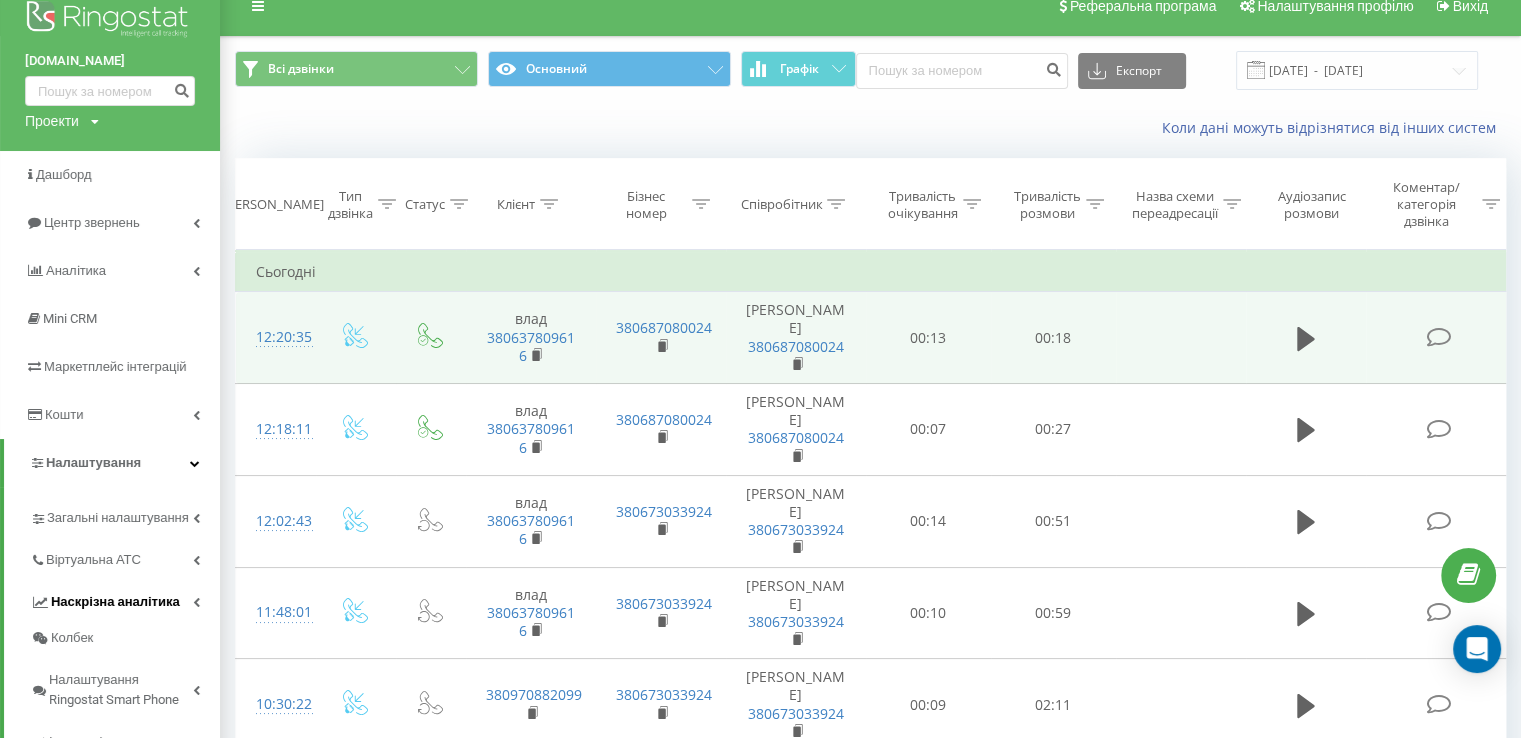 scroll, scrollTop: 23, scrollLeft: 0, axis: vertical 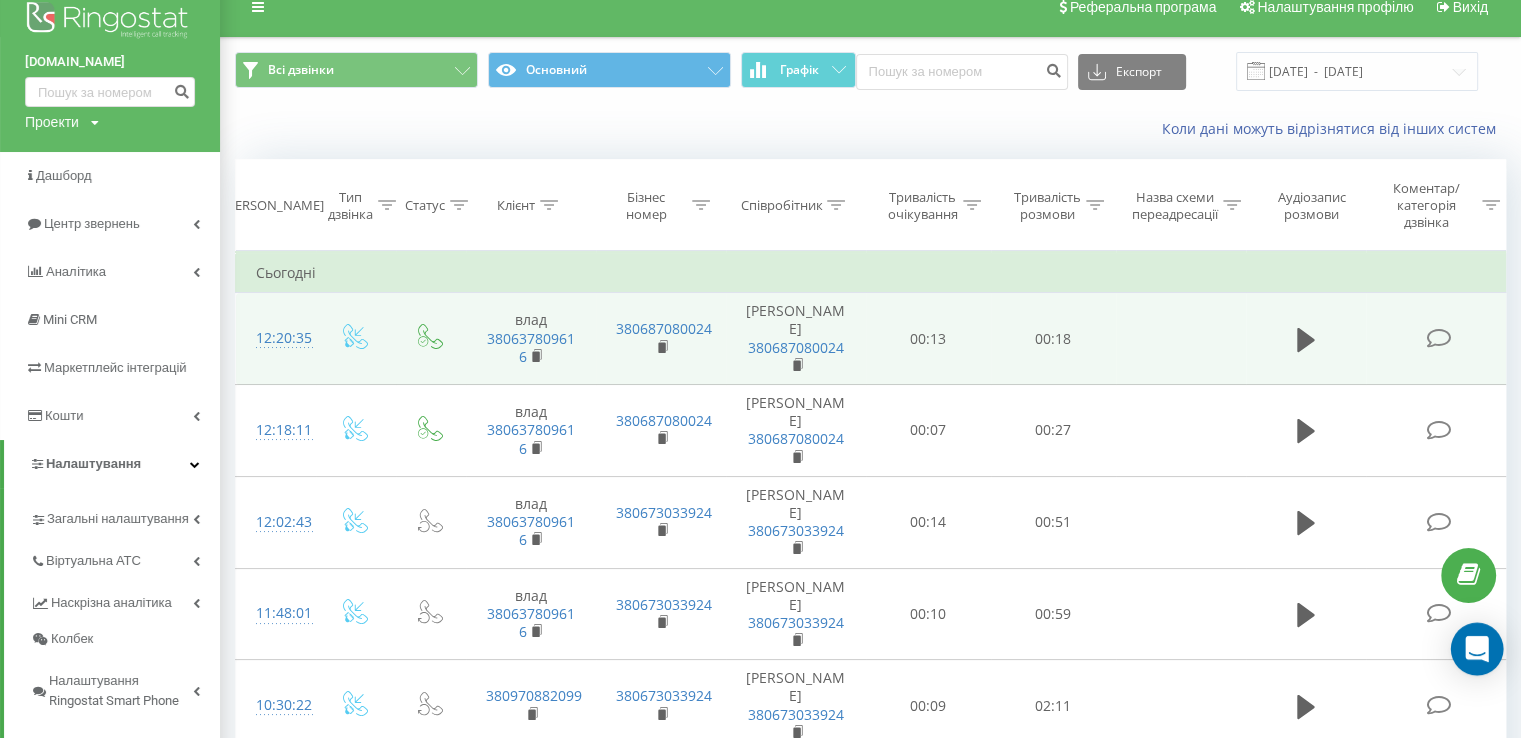click 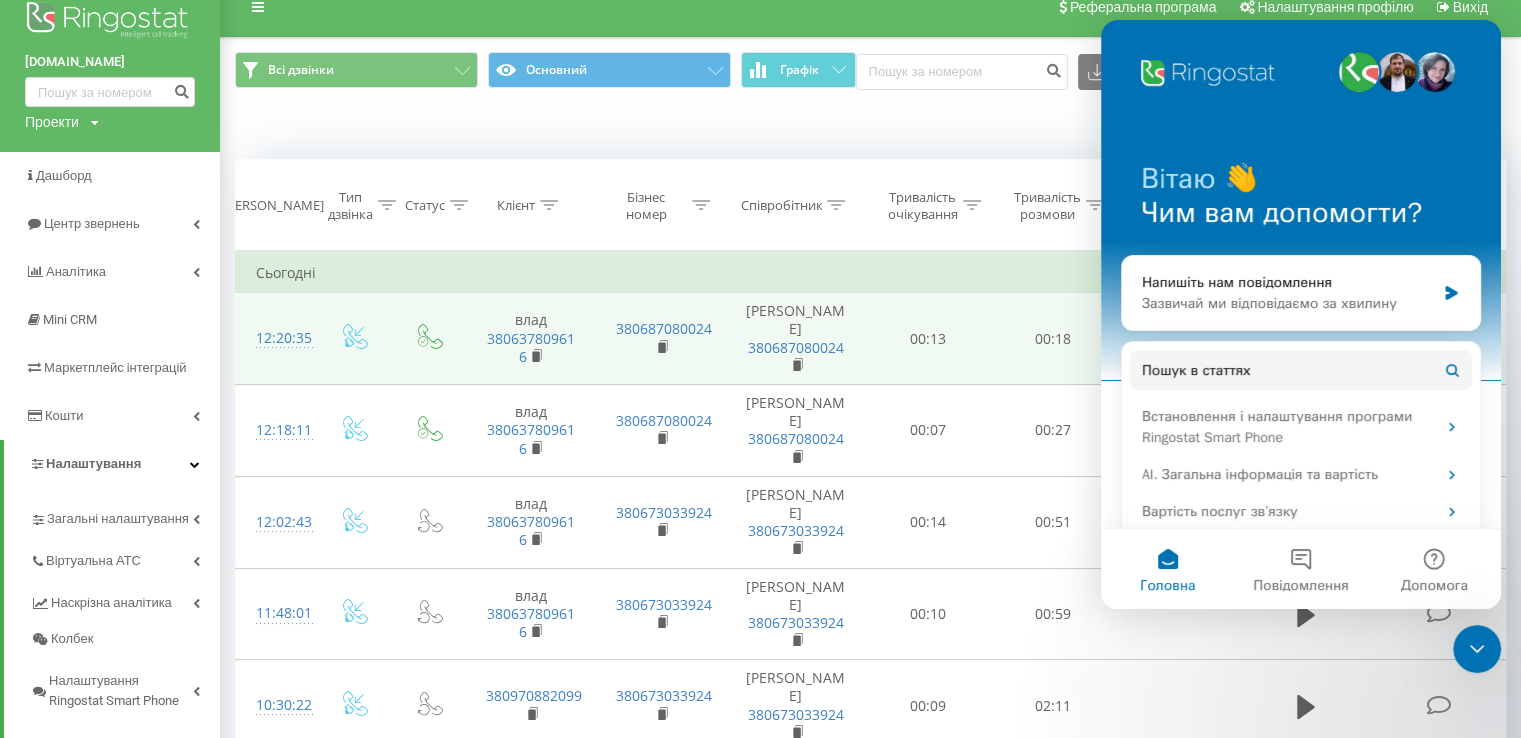 scroll, scrollTop: 0, scrollLeft: 0, axis: both 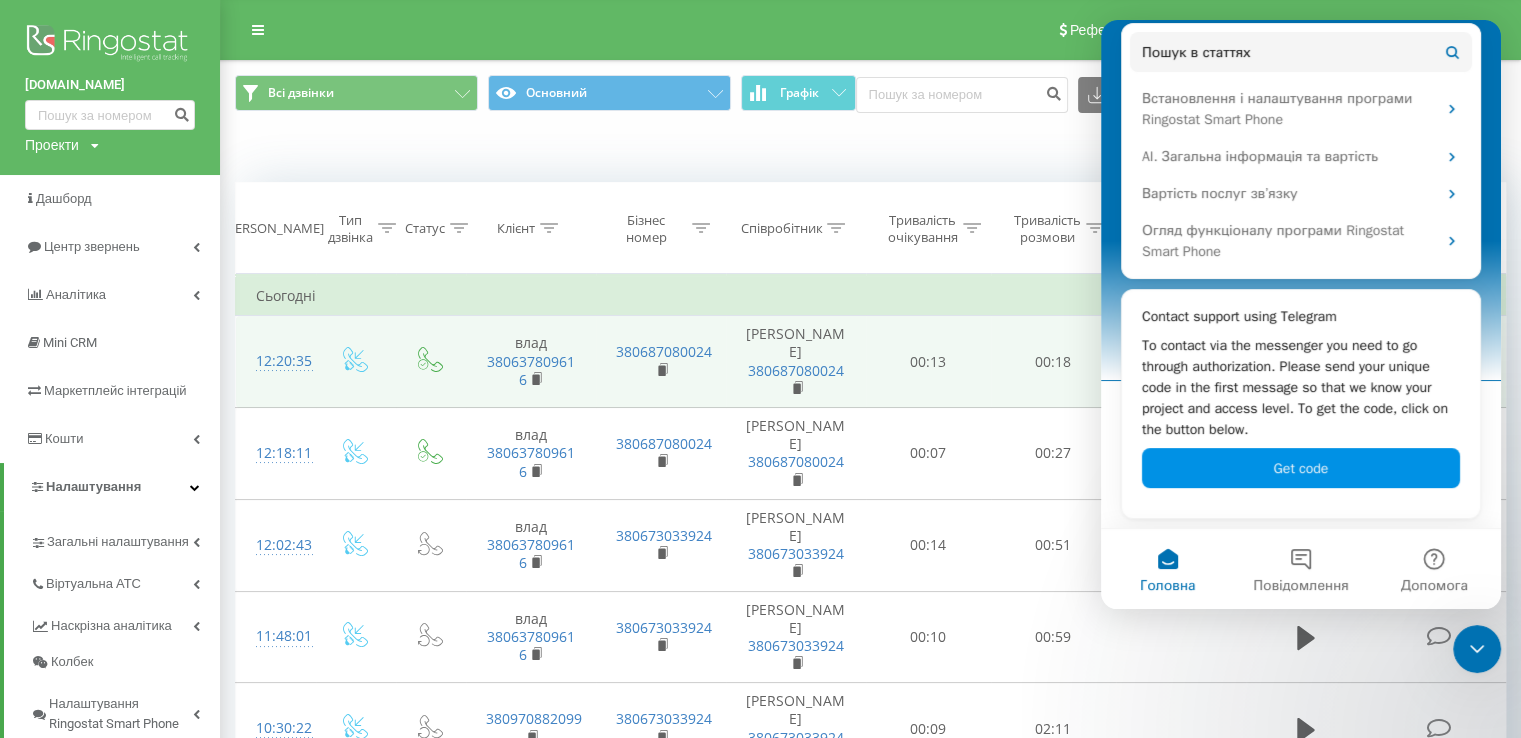 click on "Get code" at bounding box center (1301, 468) 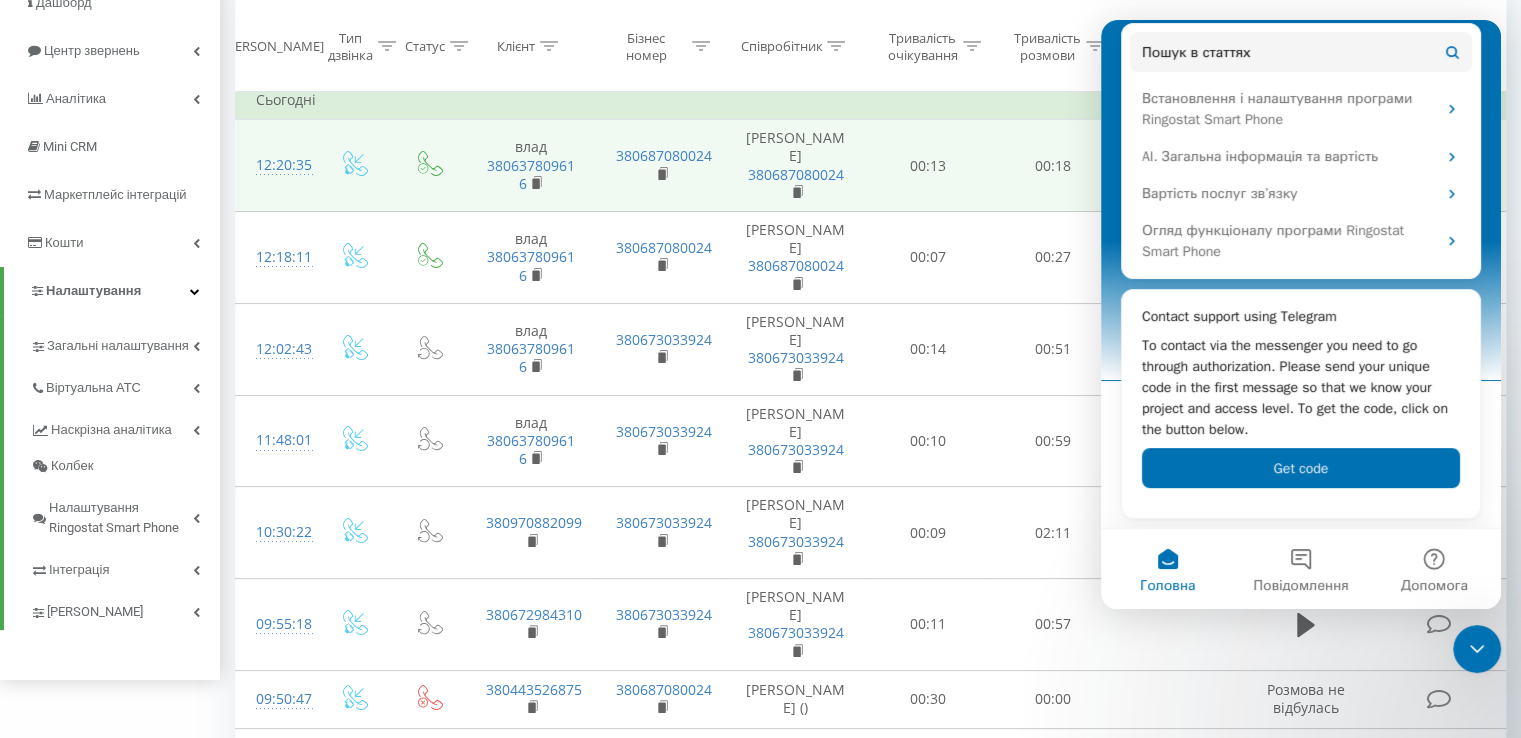scroll, scrollTop: 199, scrollLeft: 0, axis: vertical 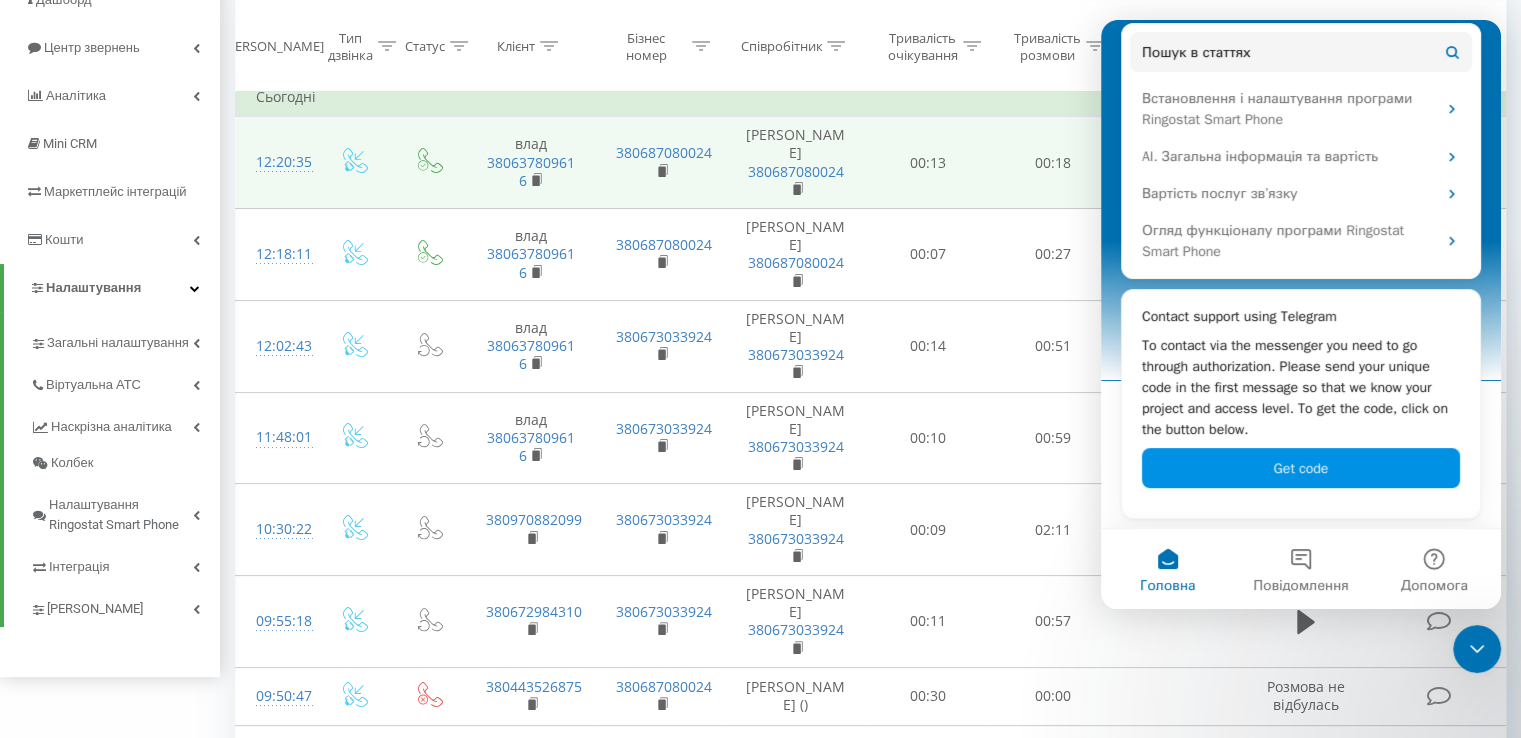 click on "Get code" at bounding box center (1301, 468) 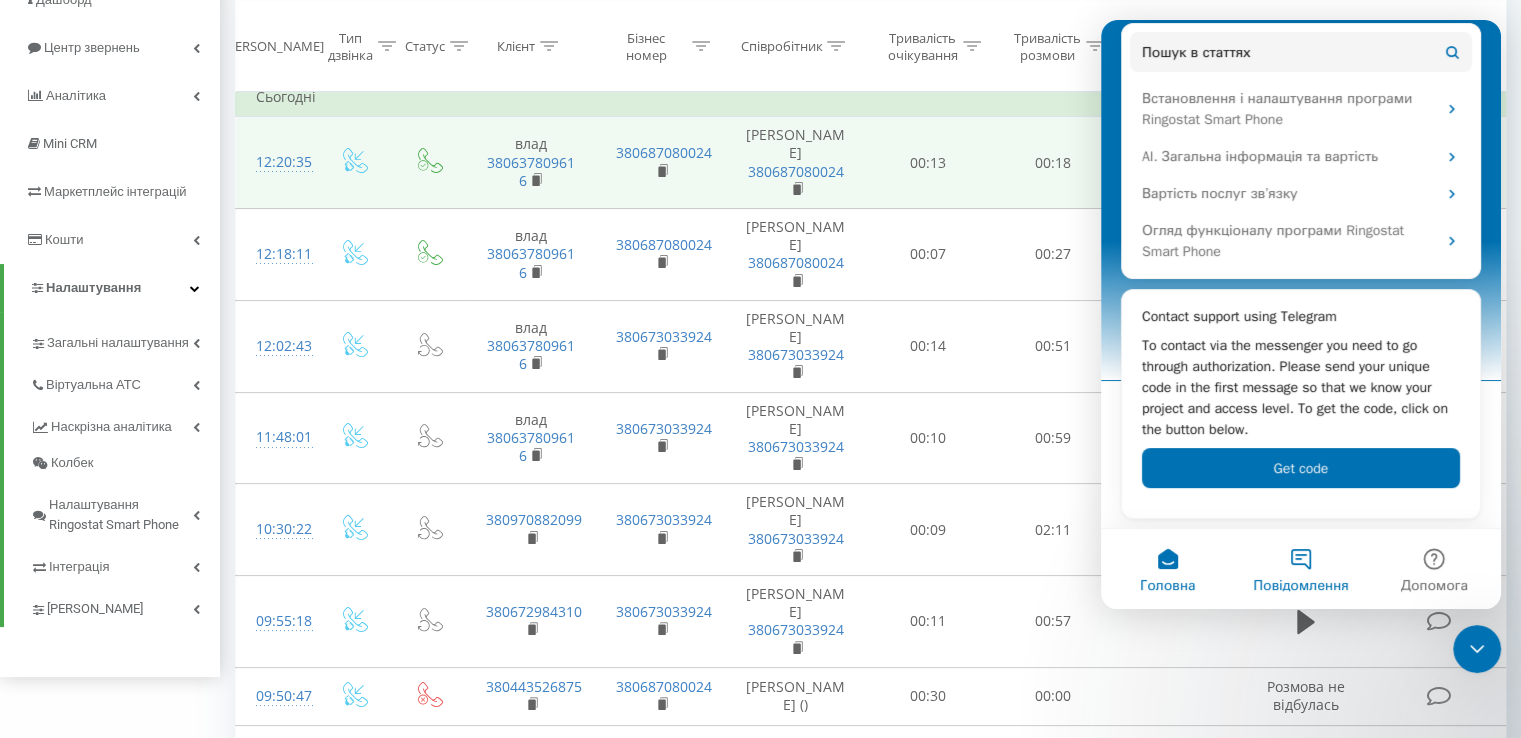 click on "Повідомлення" at bounding box center (1300, 569) 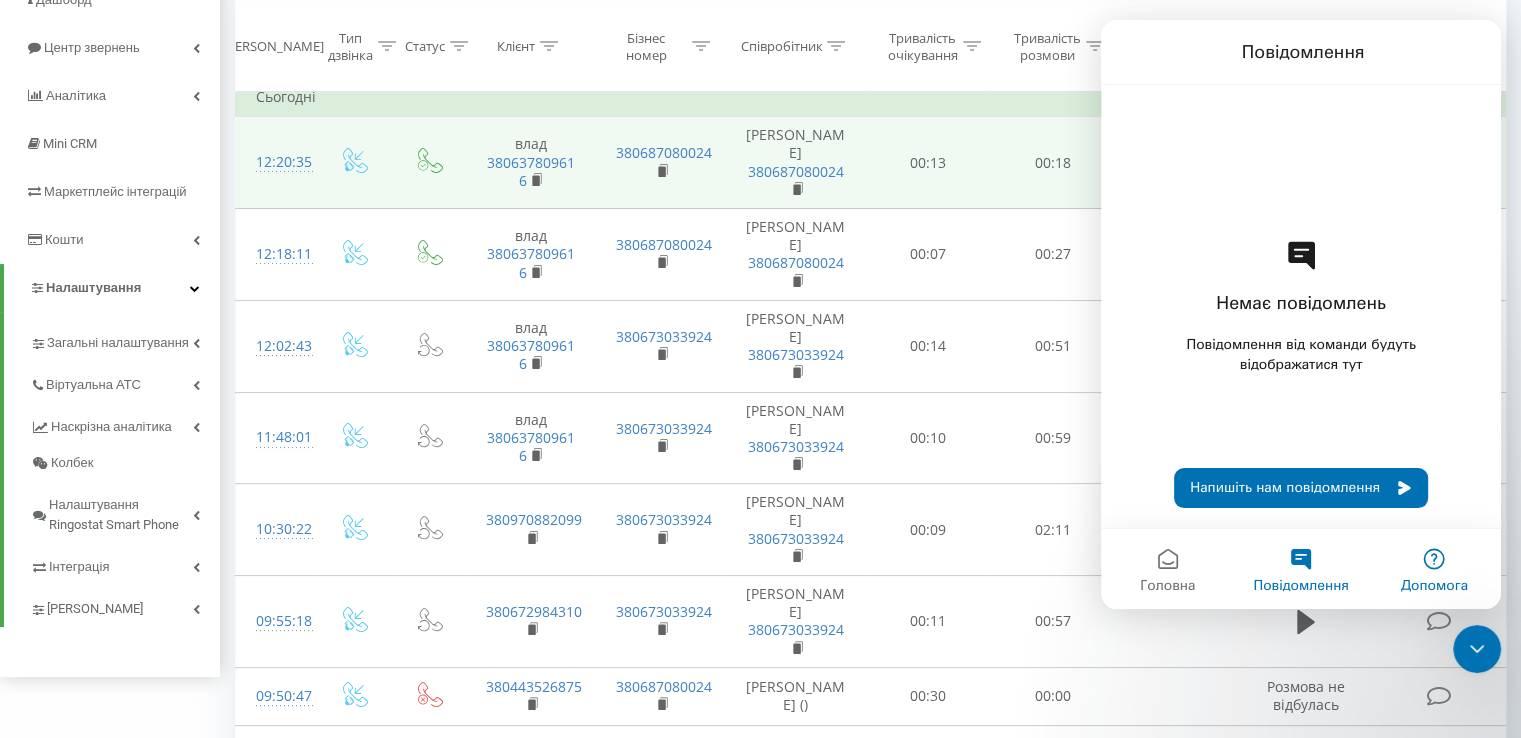 click on "Допомога" at bounding box center (1434, 569) 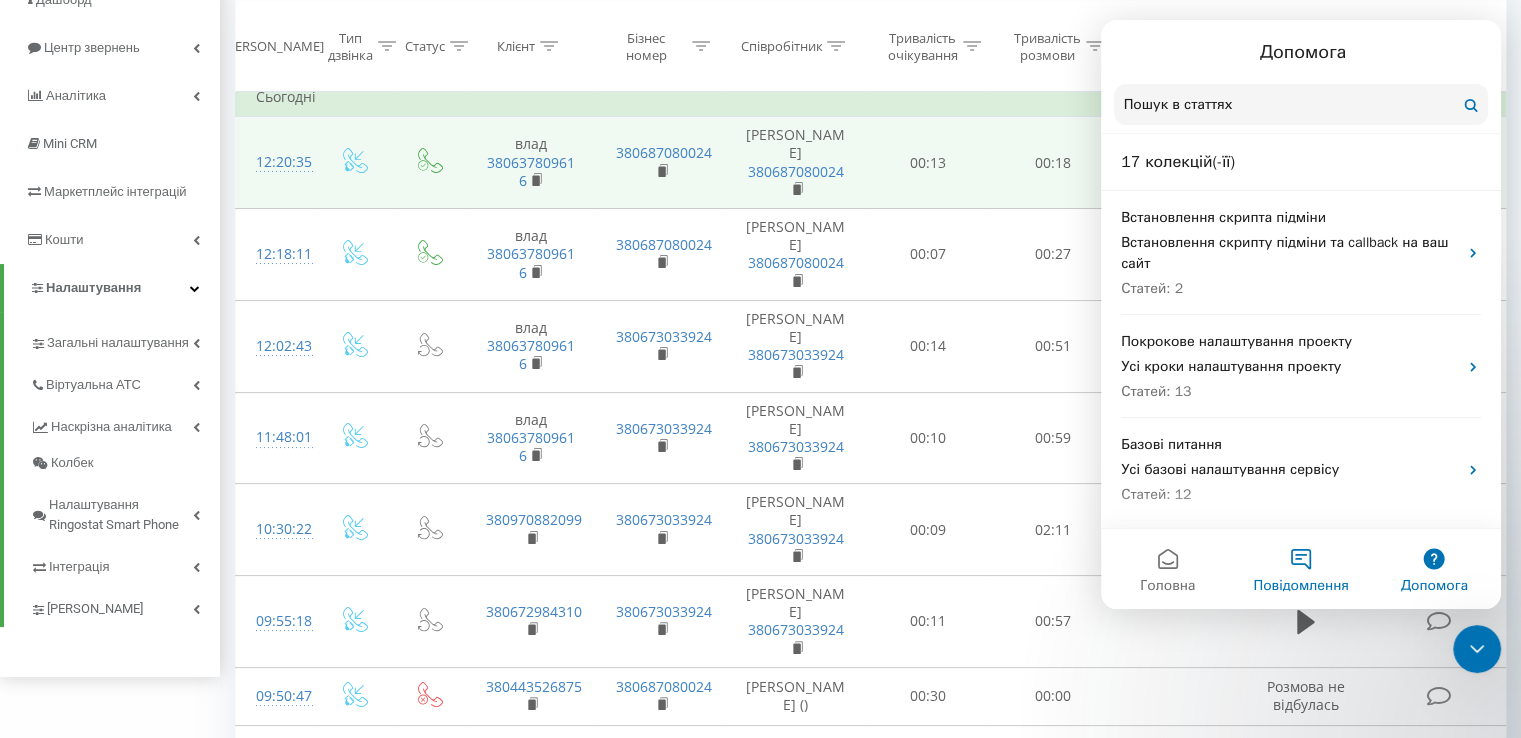 click on "Повідомлення" at bounding box center [1300, 569] 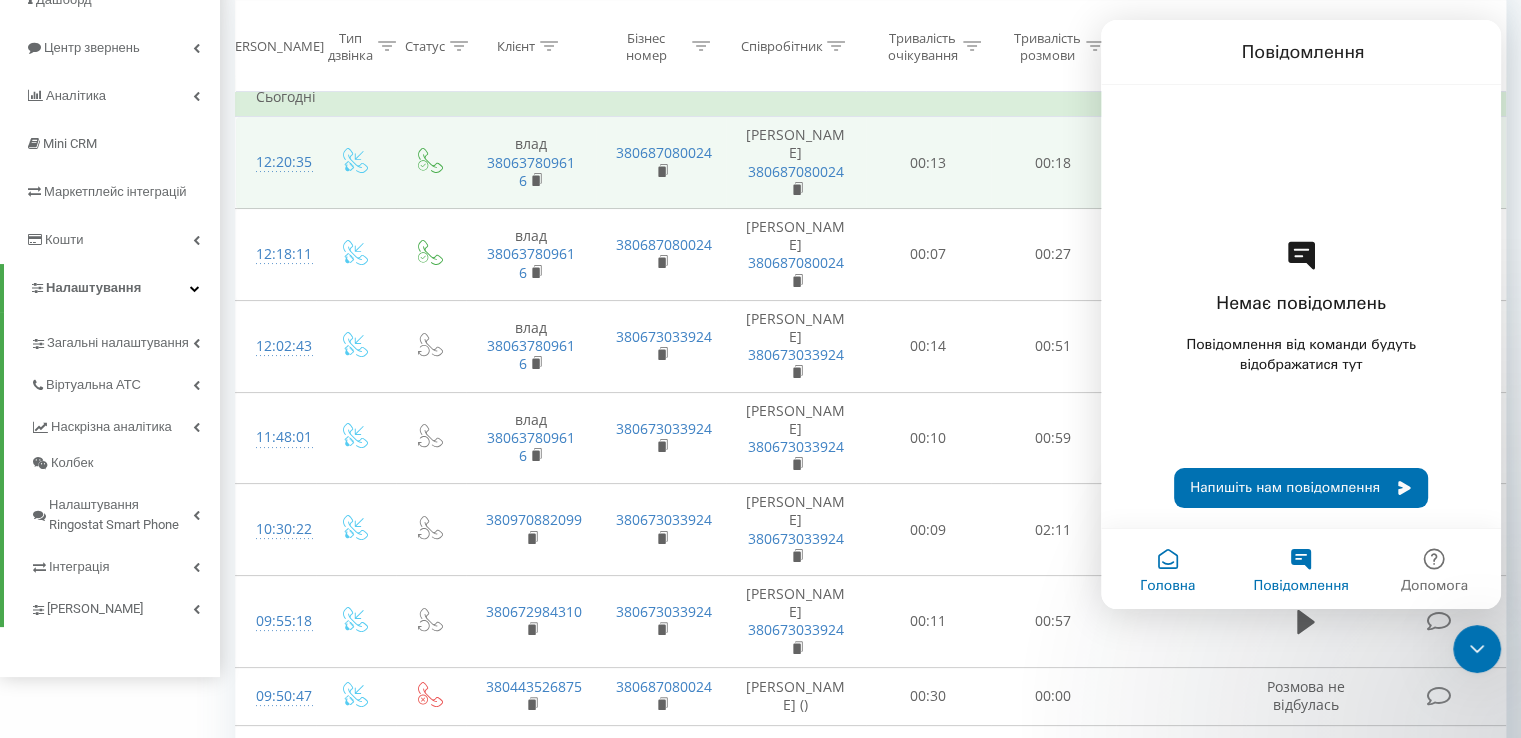 click on "Головна" at bounding box center [1167, 569] 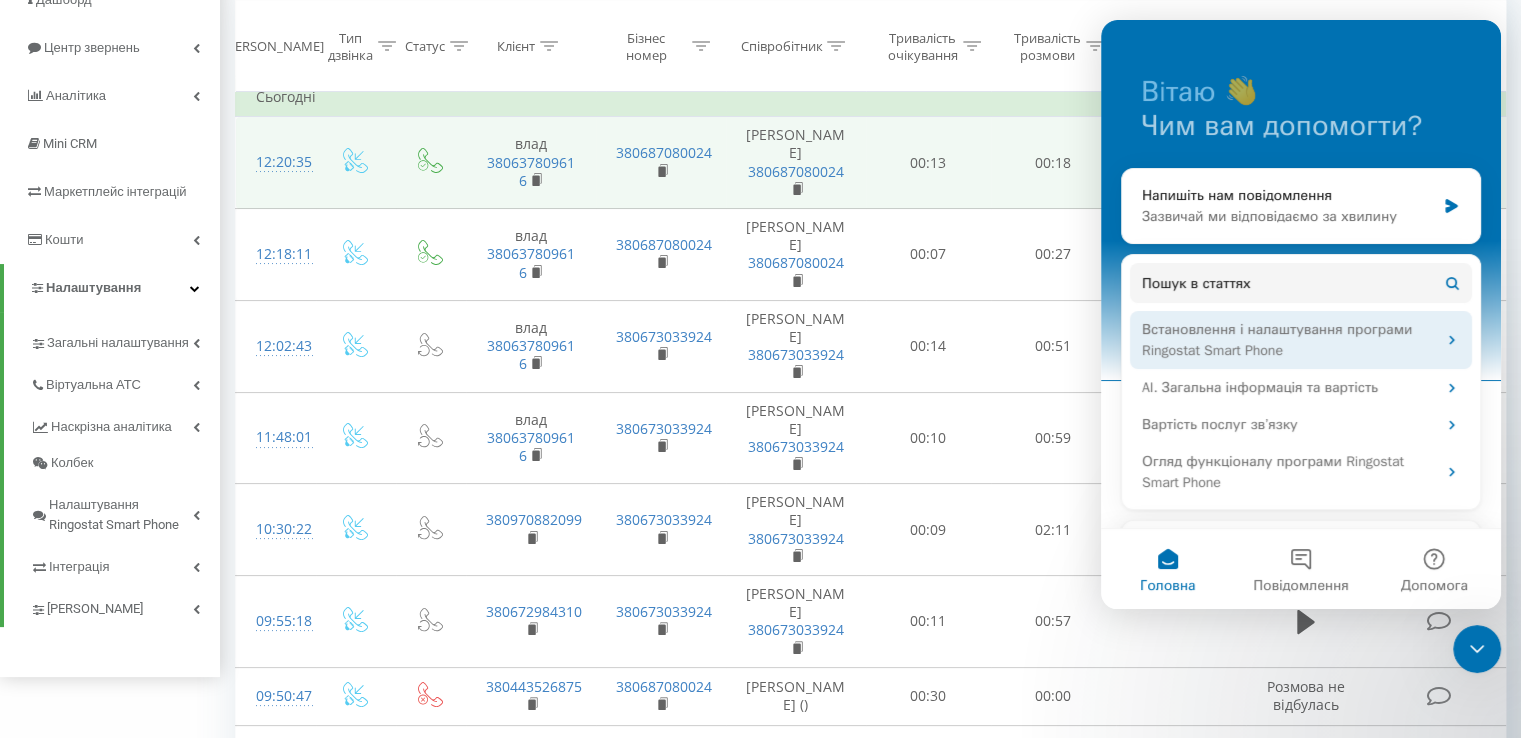 scroll, scrollTop: 0, scrollLeft: 0, axis: both 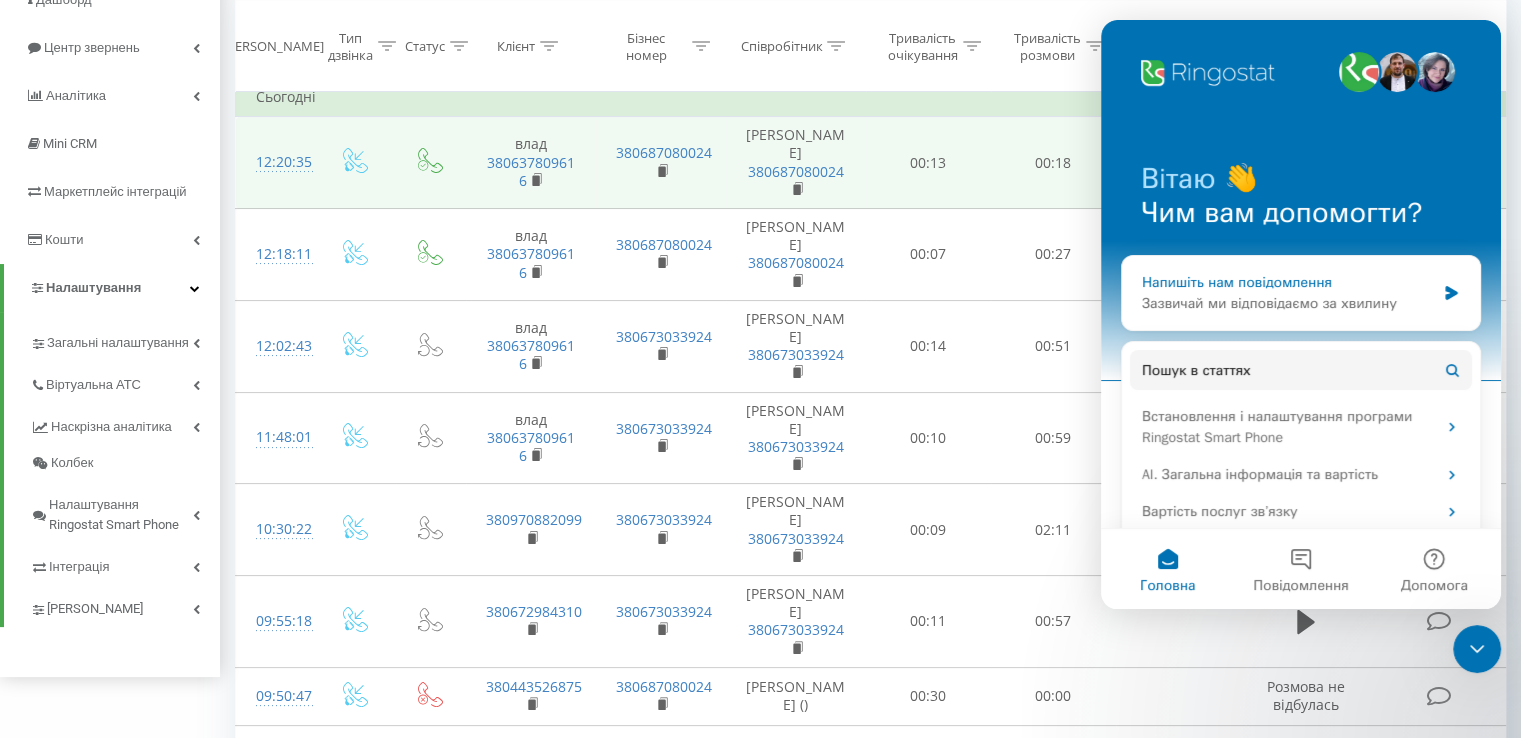 click on "Напишіть нам повідомлення [PERSON_NAME] ми відповідаємо за хвилину" at bounding box center [1301, 293] 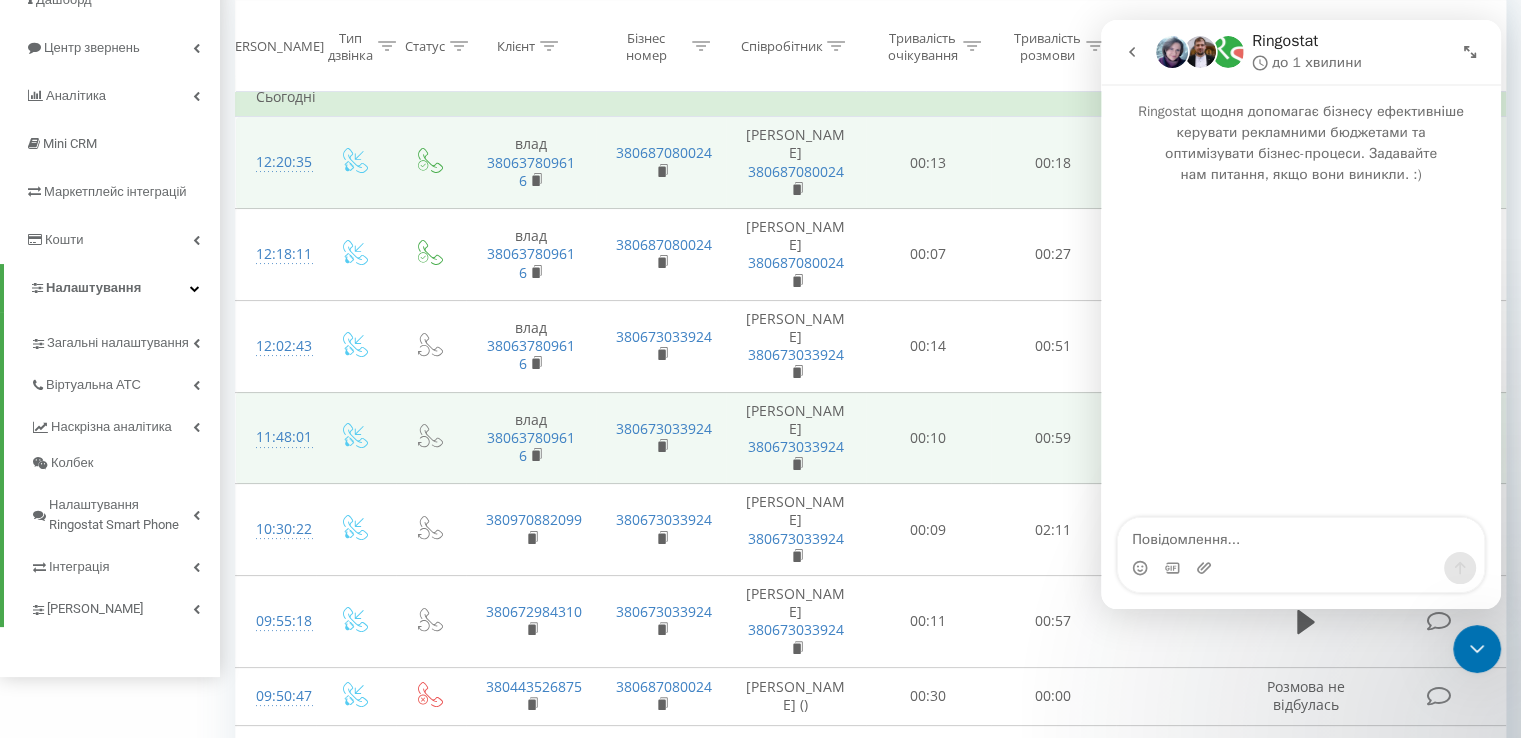 scroll, scrollTop: 70, scrollLeft: 0, axis: vertical 